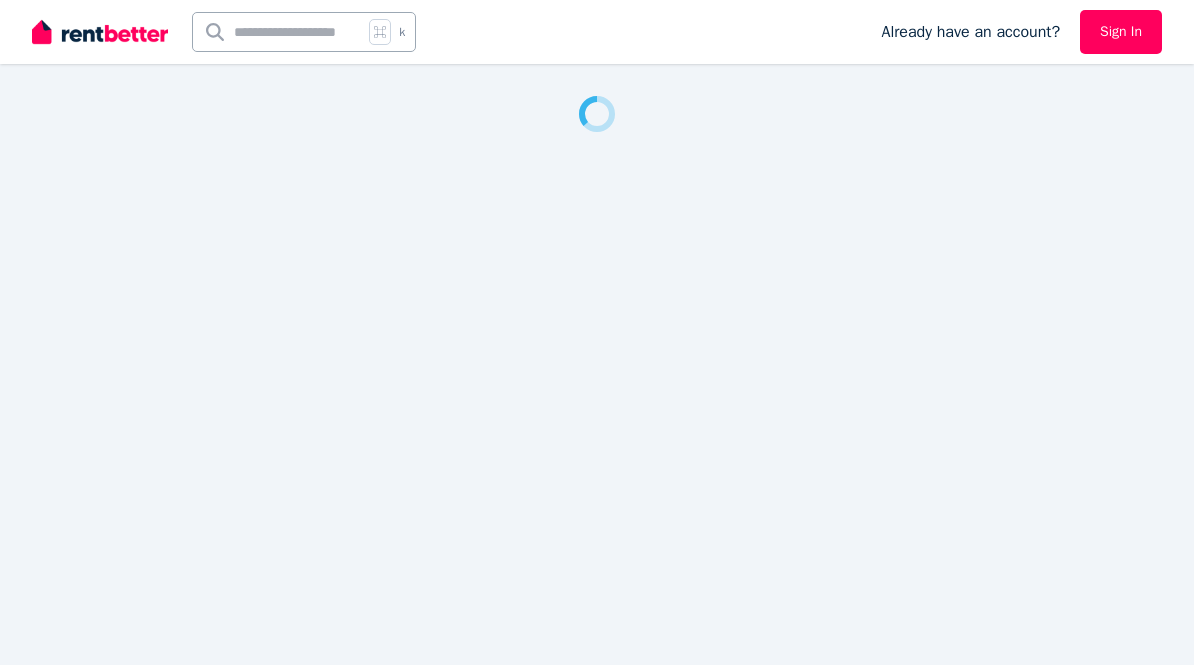 scroll, scrollTop: 0, scrollLeft: 0, axis: both 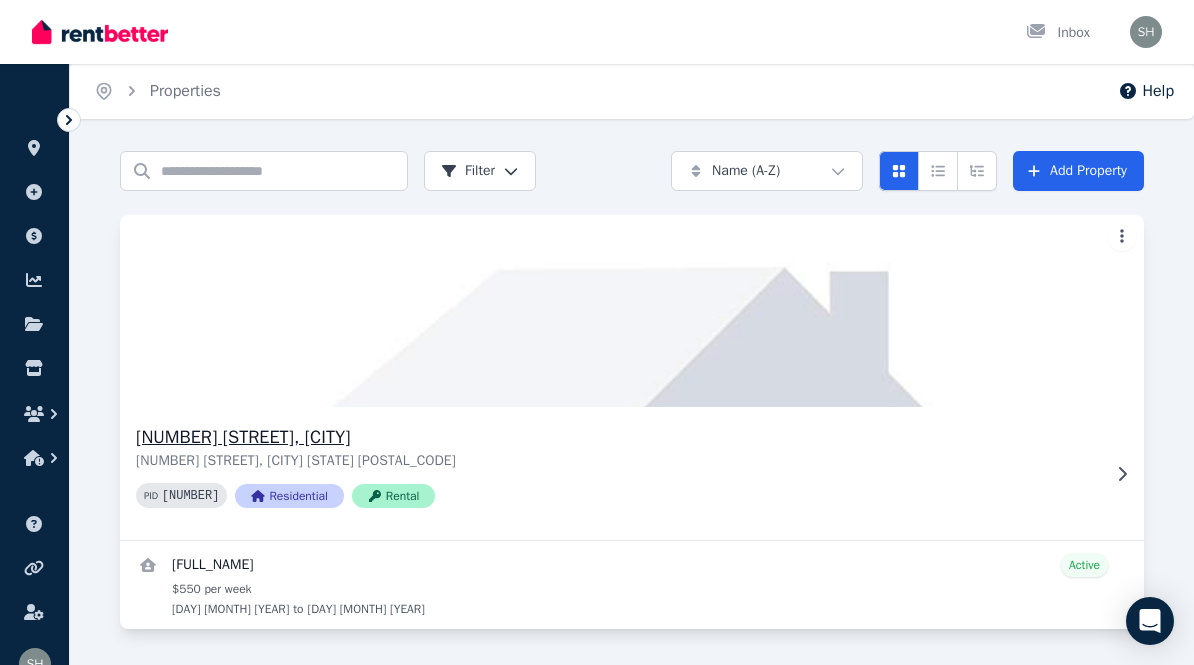 click on "[NUMBER] [STREET], [CITY]" at bounding box center [618, 437] 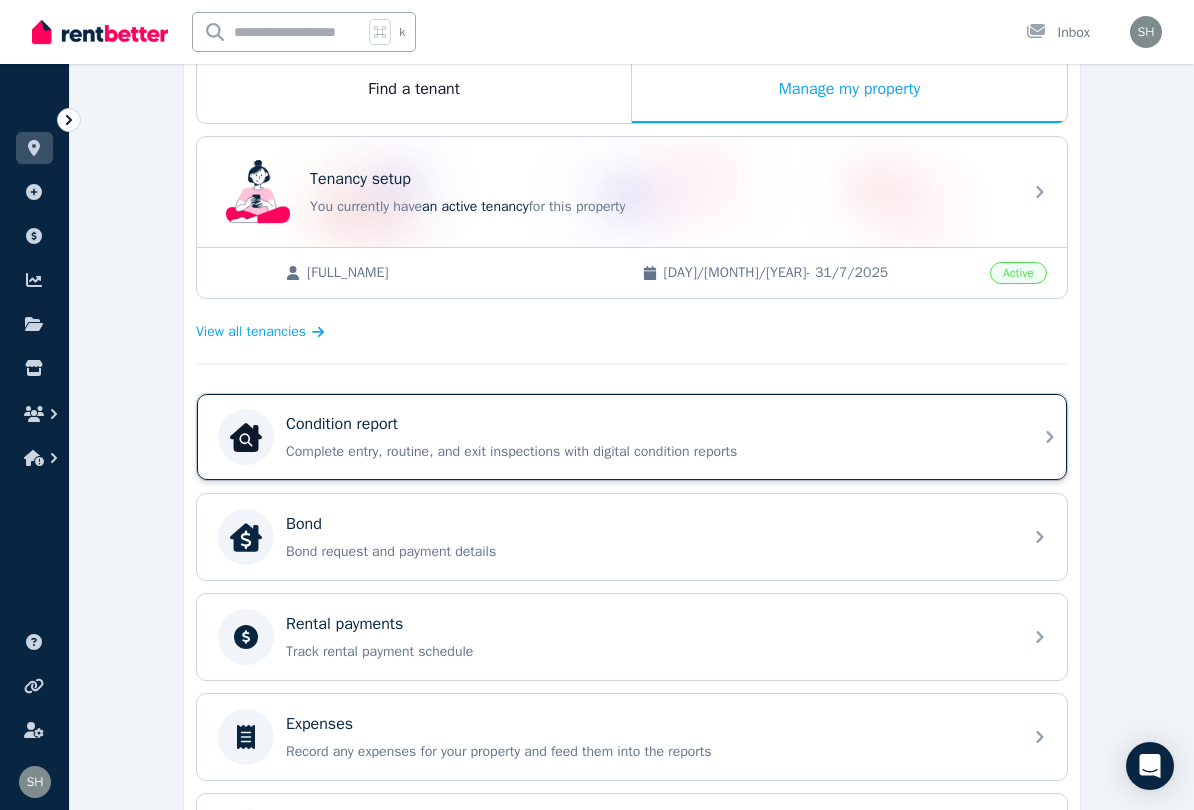 scroll, scrollTop: 341, scrollLeft: 0, axis: vertical 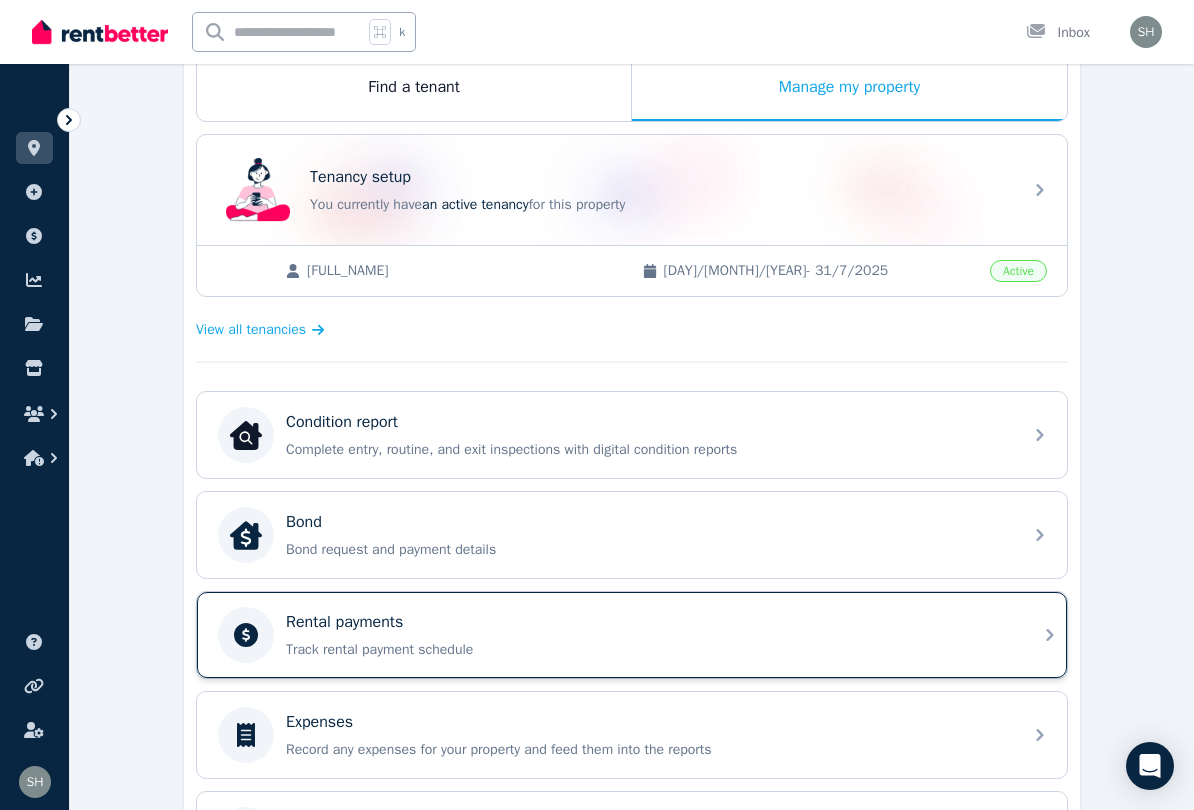 click on "Rental payments" at bounding box center [648, 622] 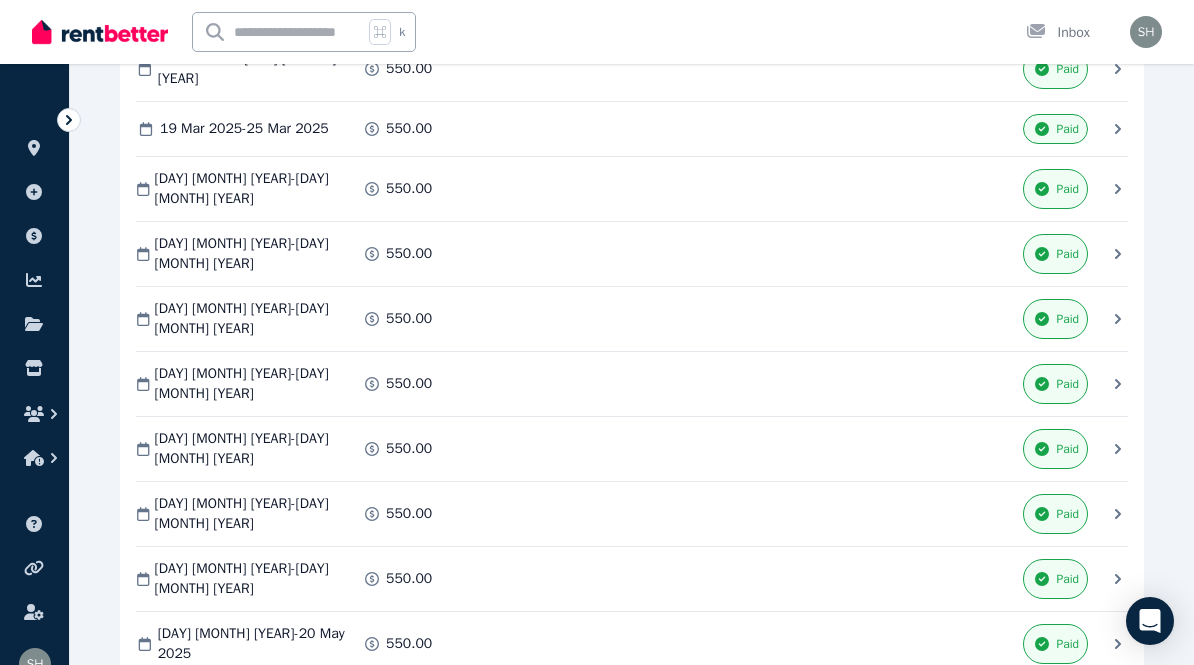 scroll, scrollTop: 2560, scrollLeft: 0, axis: vertical 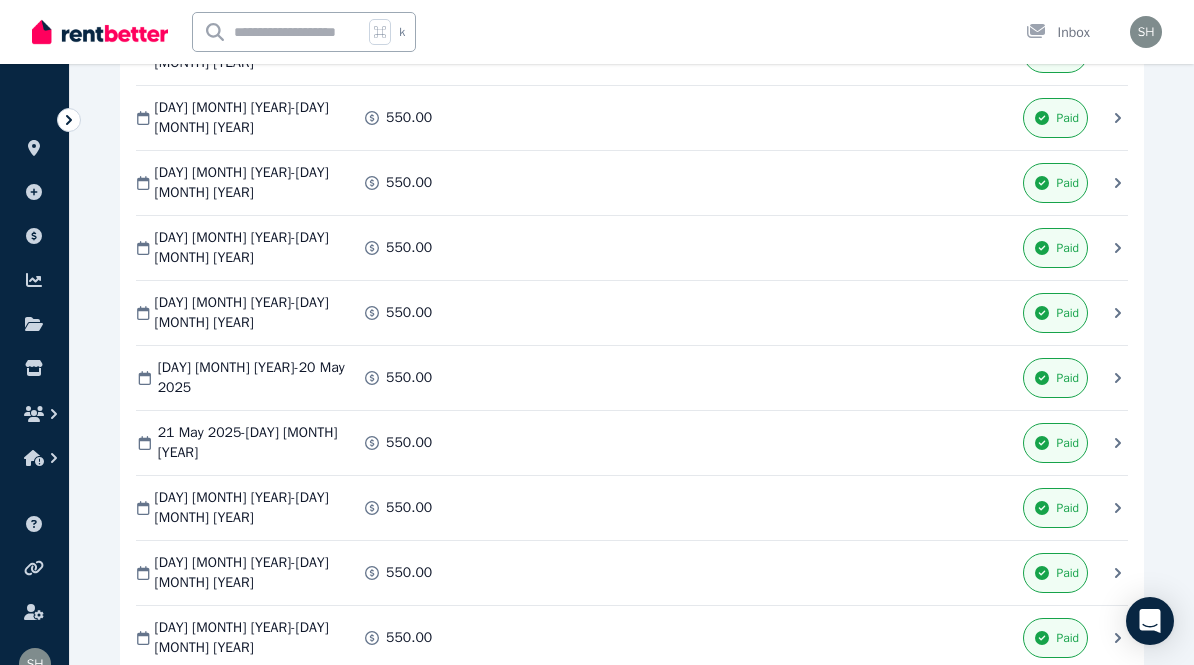 click 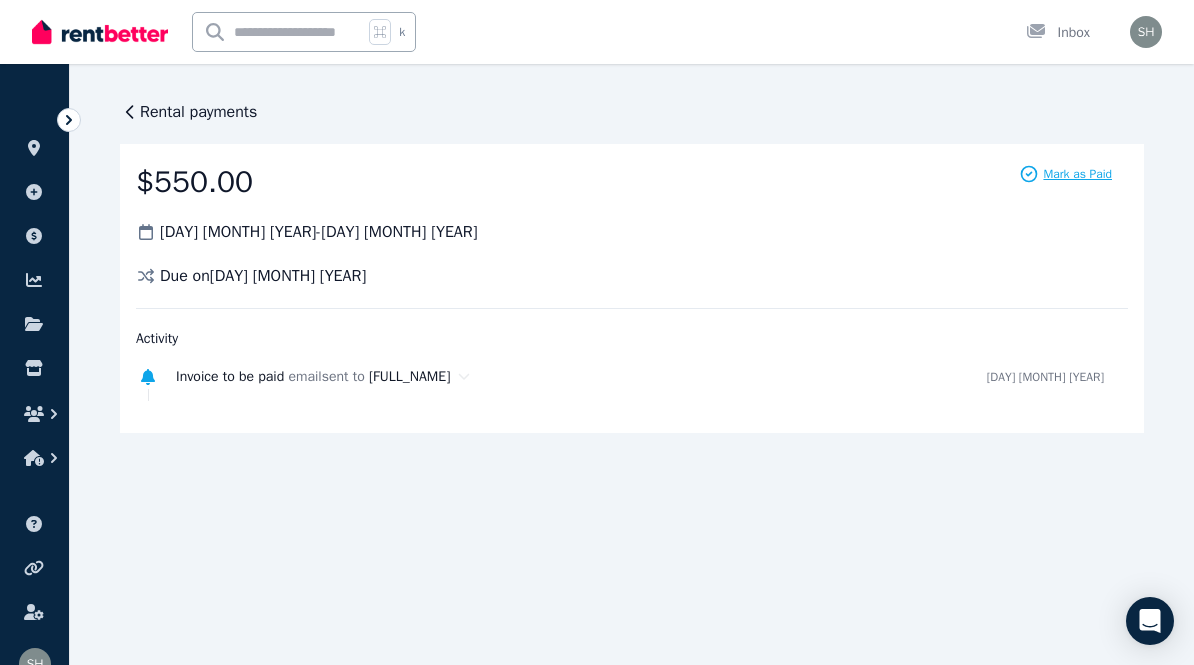 click on "Mark as Paid" at bounding box center [1077, 174] 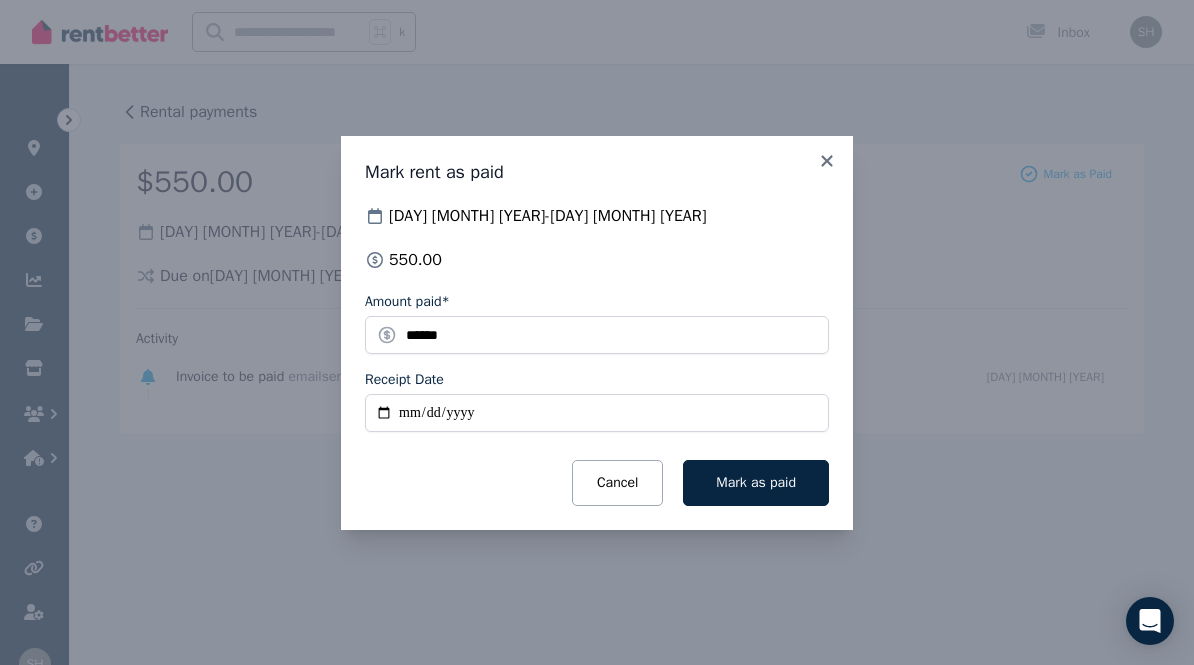 click on "Receipt Date" at bounding box center [597, 413] 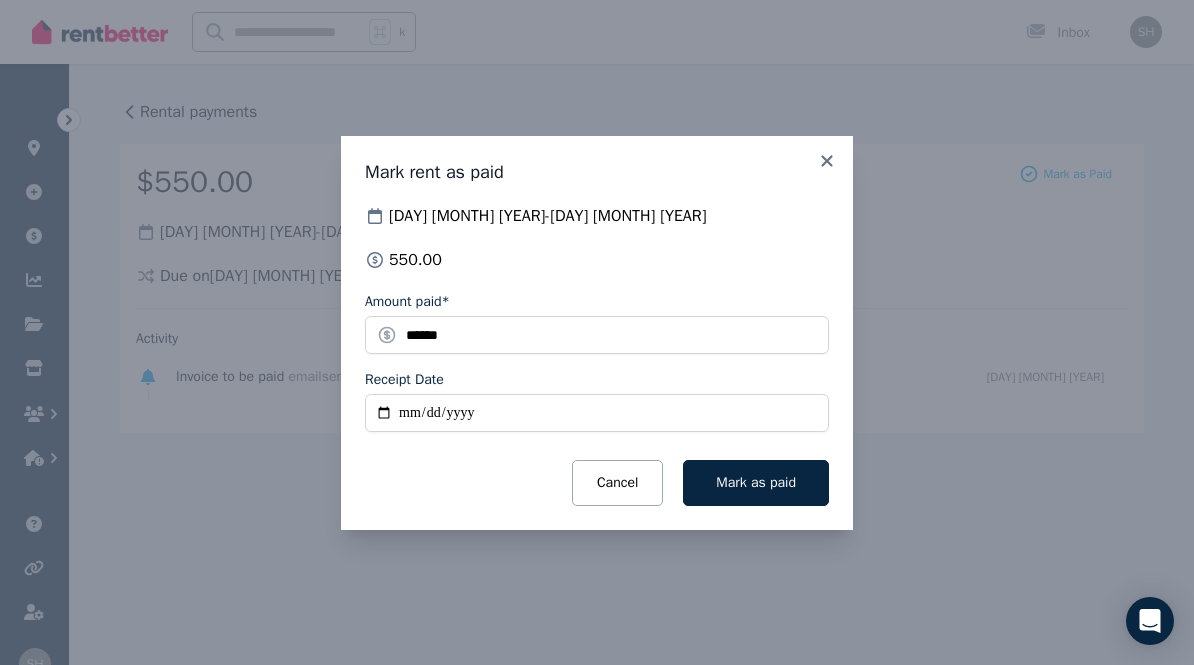 type on "**********" 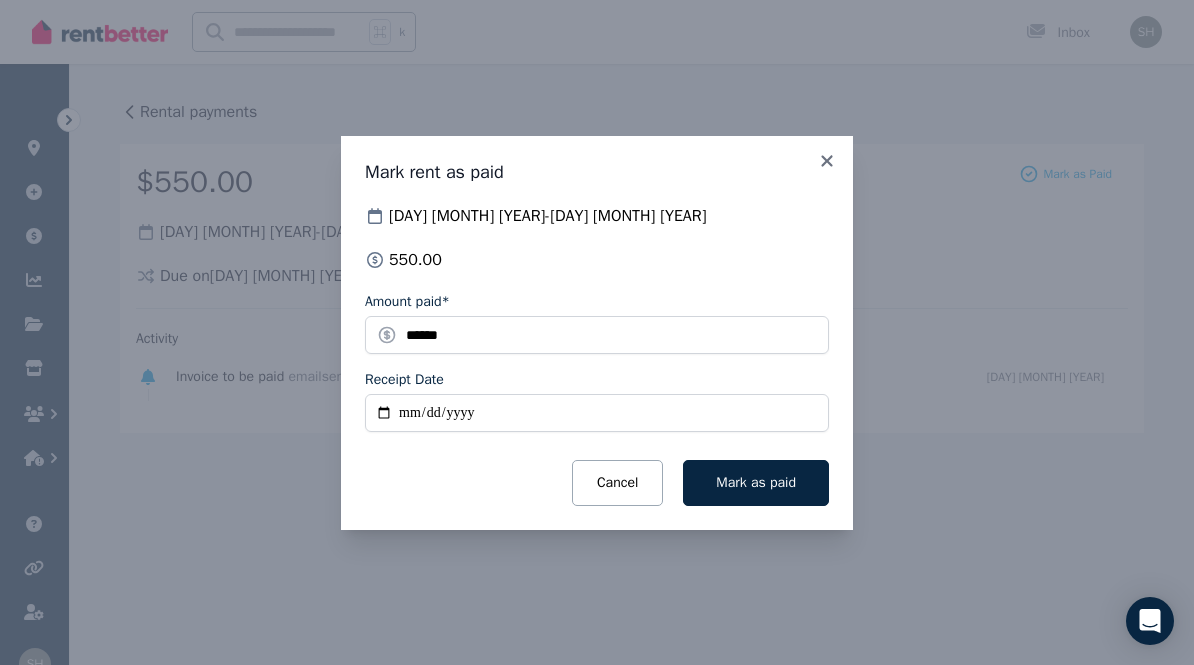 click on "Mark as paid" at bounding box center [756, 483] 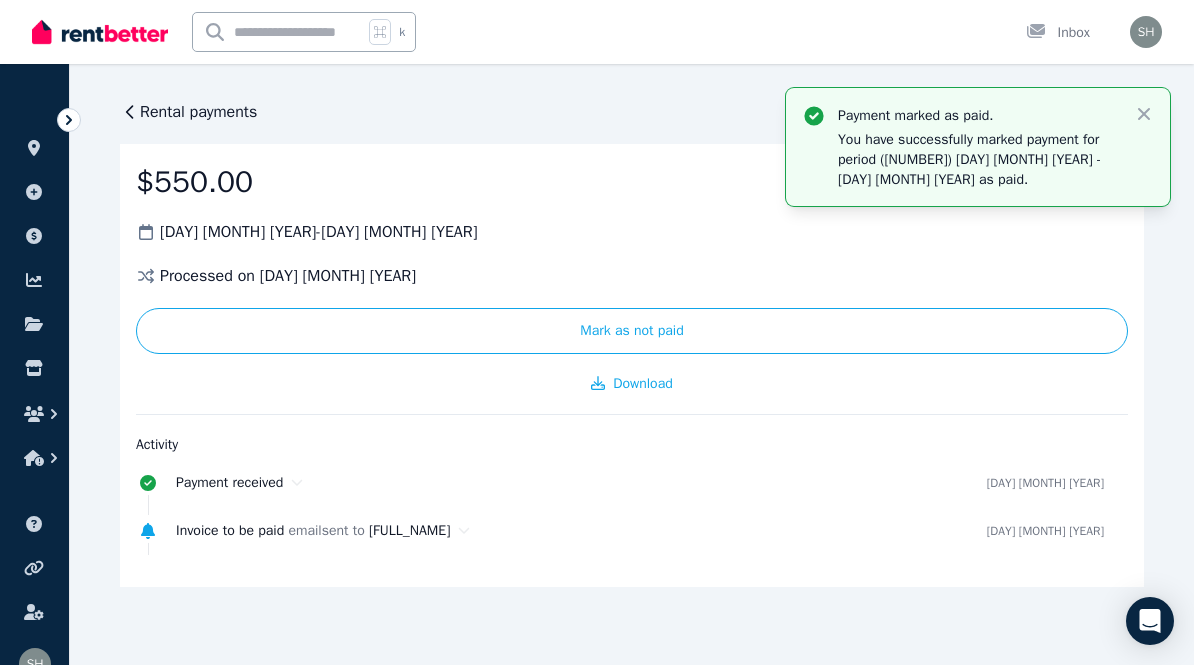 click on "Rental payments" at bounding box center [198, 112] 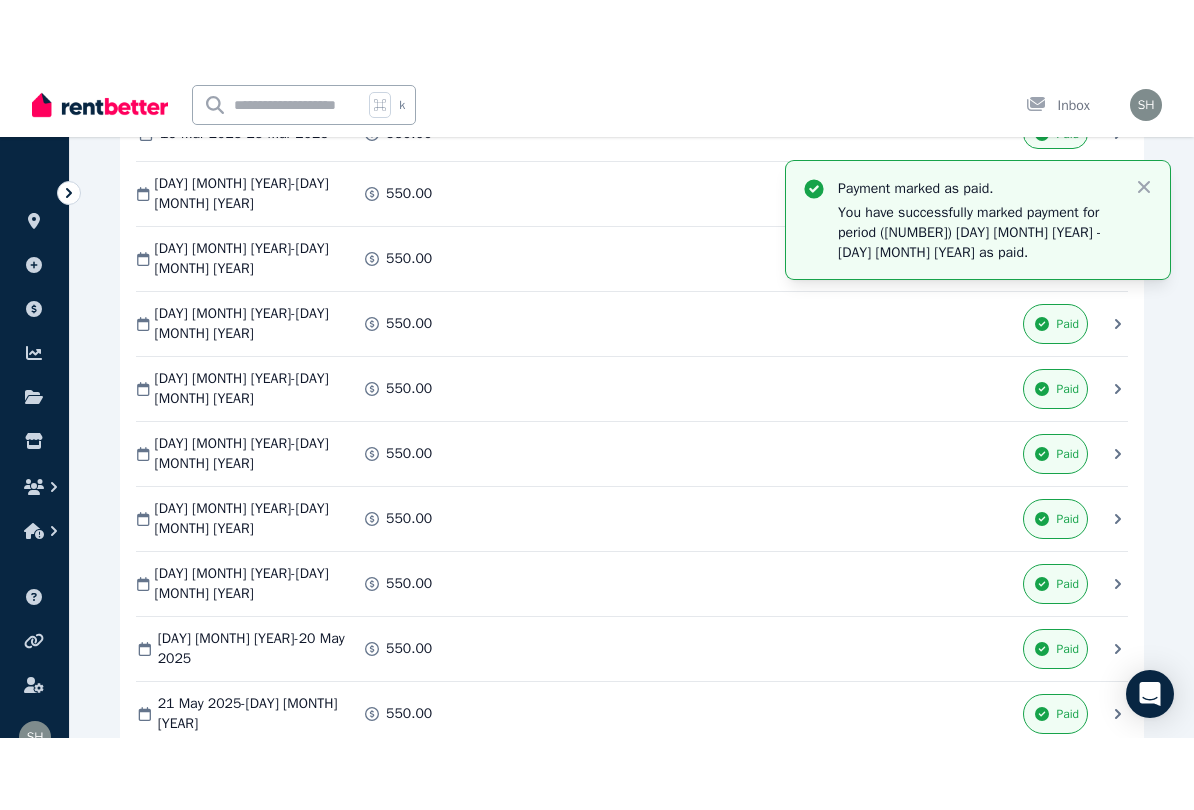 scroll, scrollTop: 2419, scrollLeft: 0, axis: vertical 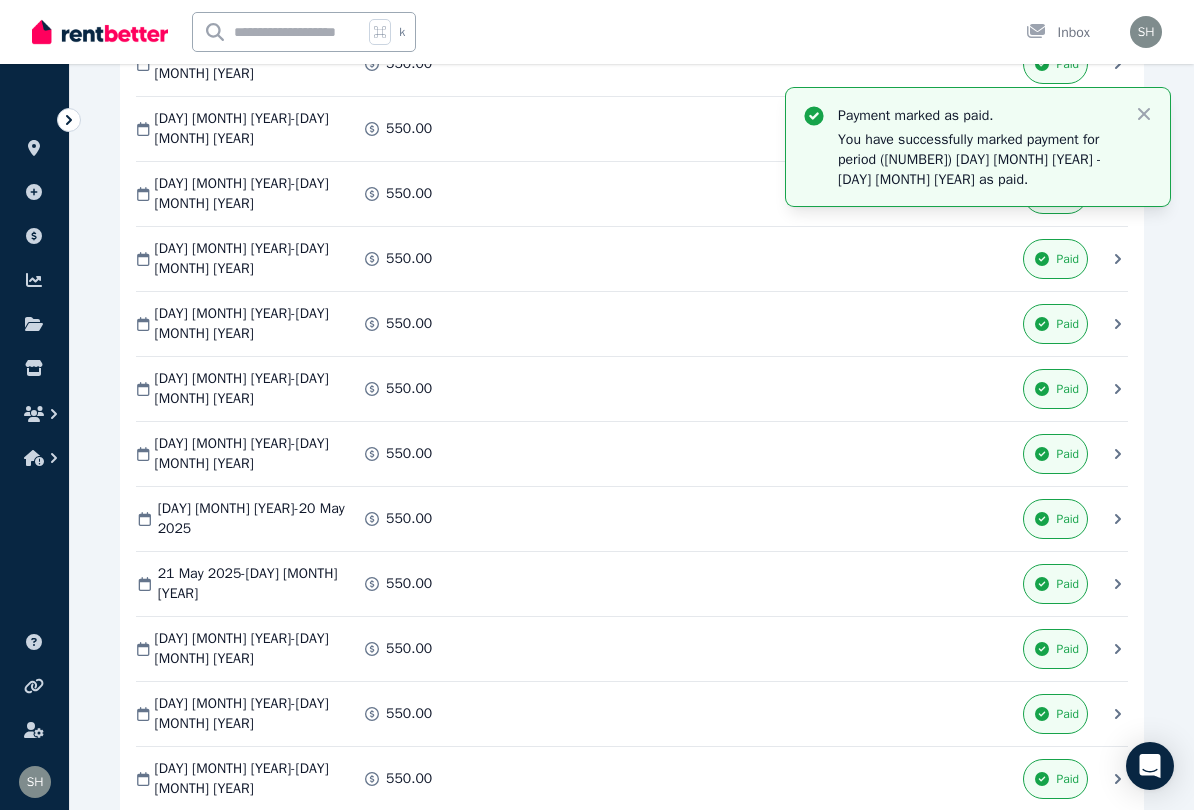 click 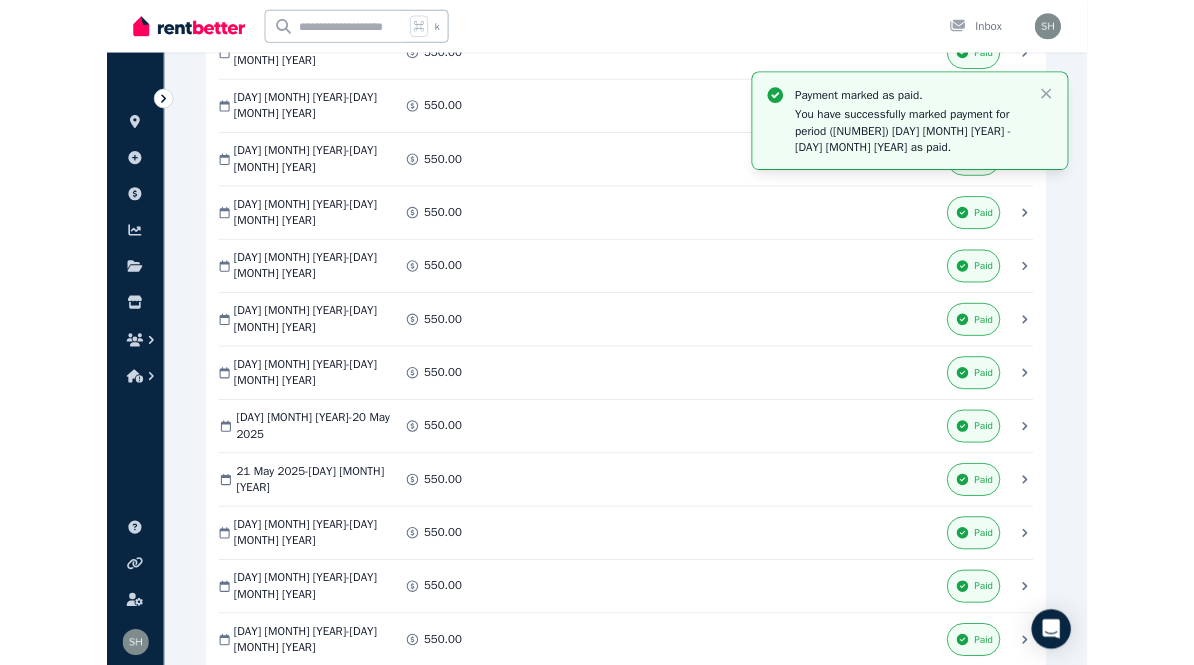 scroll, scrollTop: 0, scrollLeft: 0, axis: both 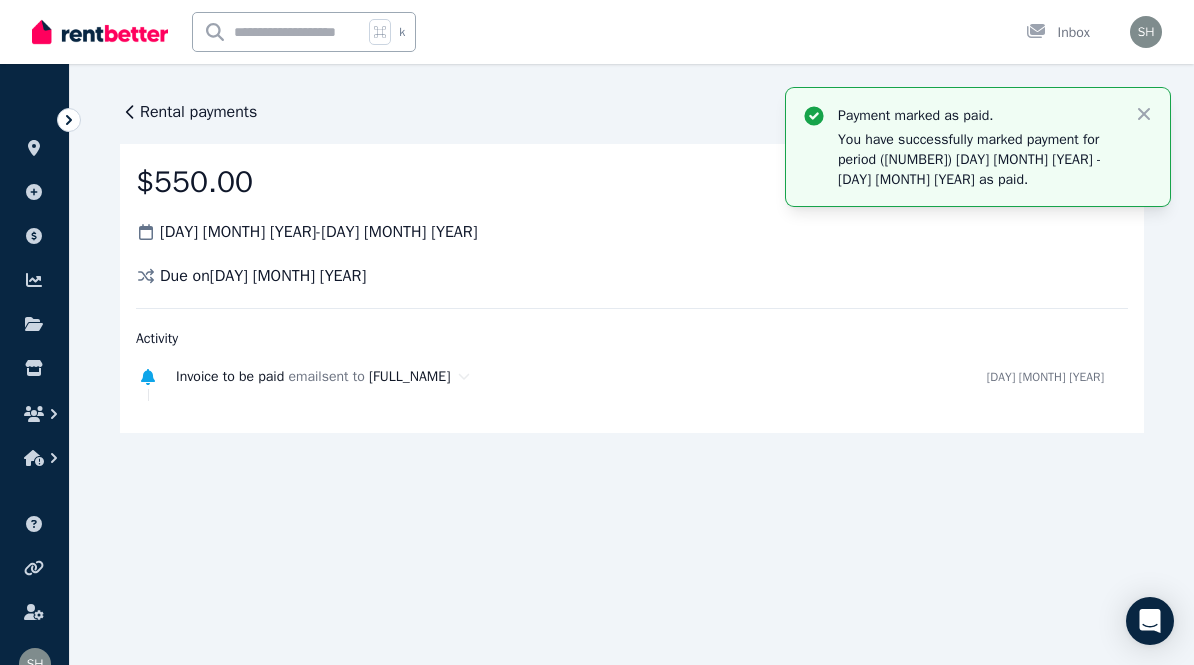 click 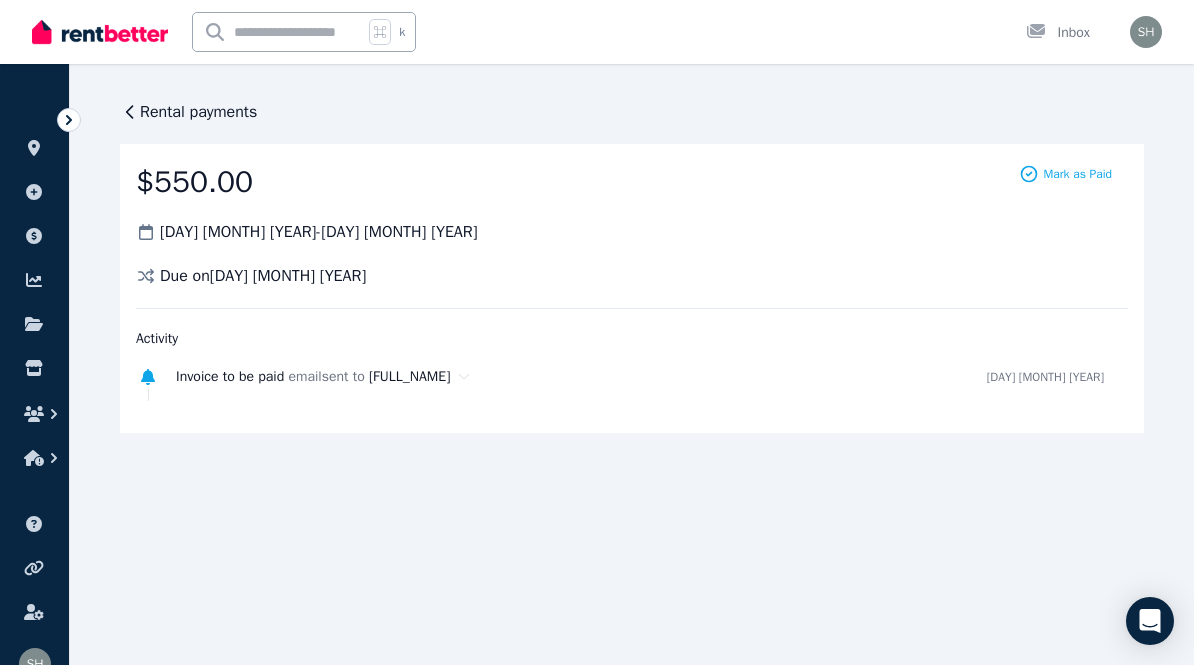 click on "Mark as Paid" at bounding box center [1077, 174] 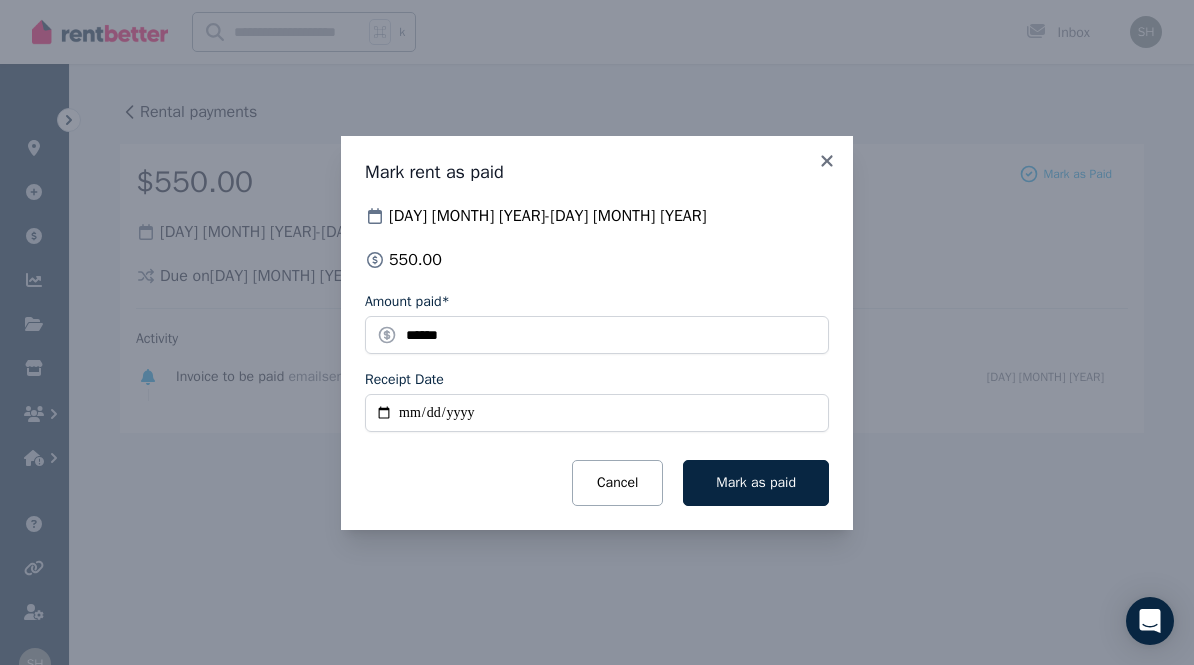 click on "Receipt Date" at bounding box center [597, 413] 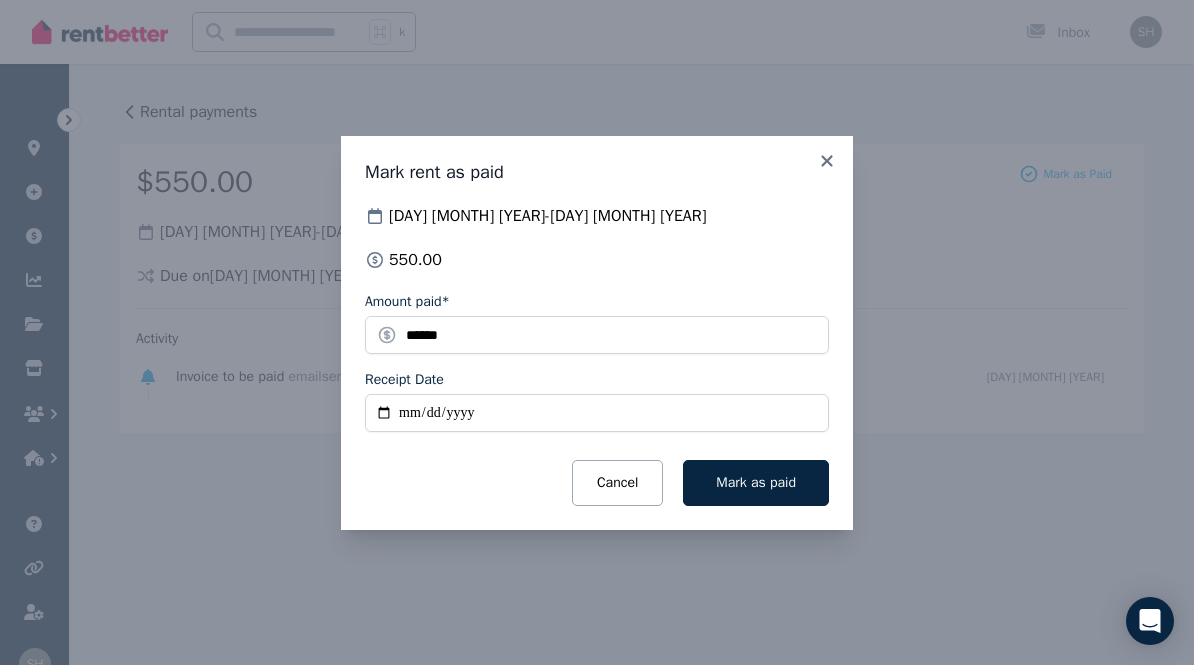 type on "**********" 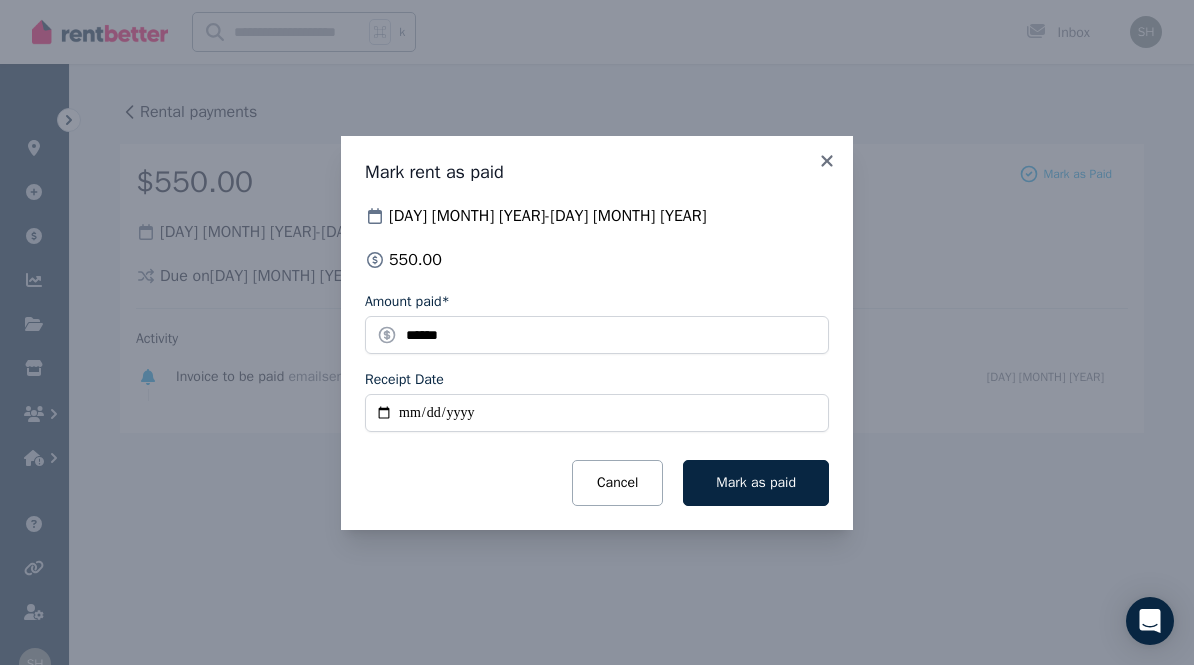 click on "Mark as paid" at bounding box center [756, 483] 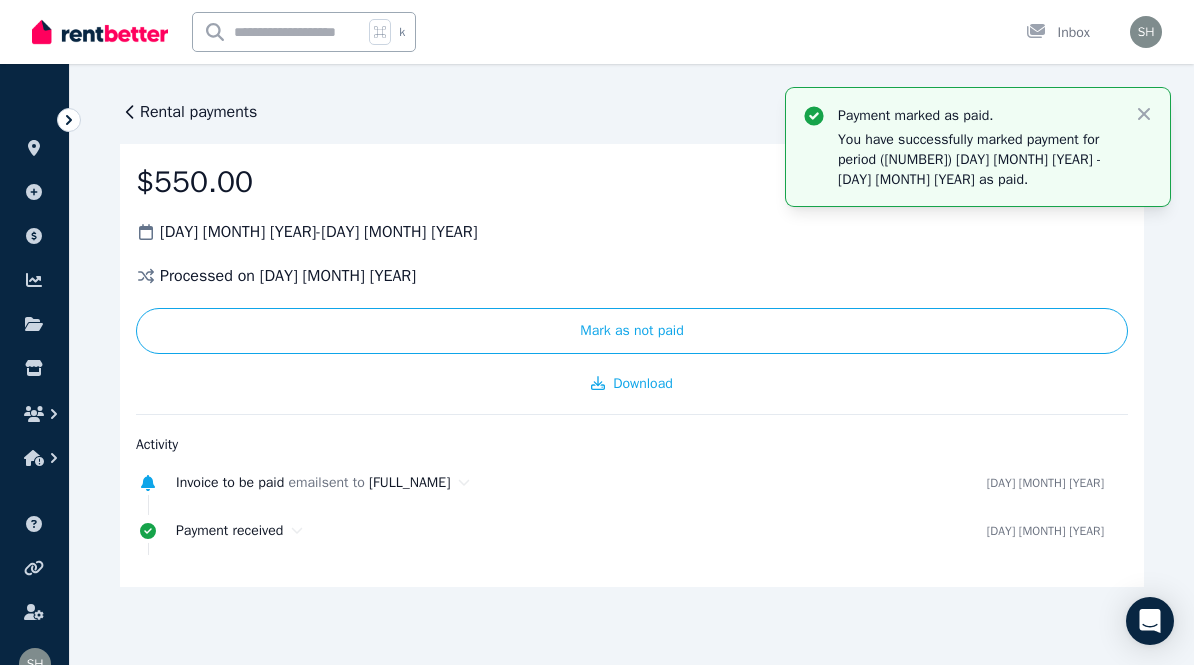 click 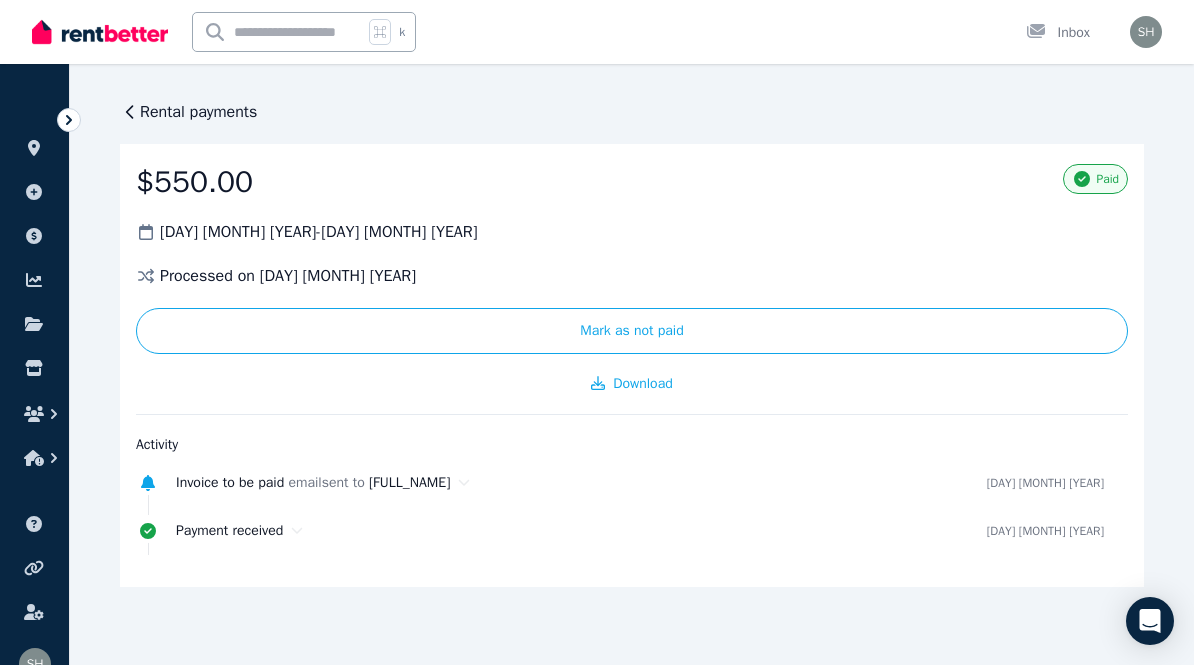 click on "Rental payments" at bounding box center (198, 112) 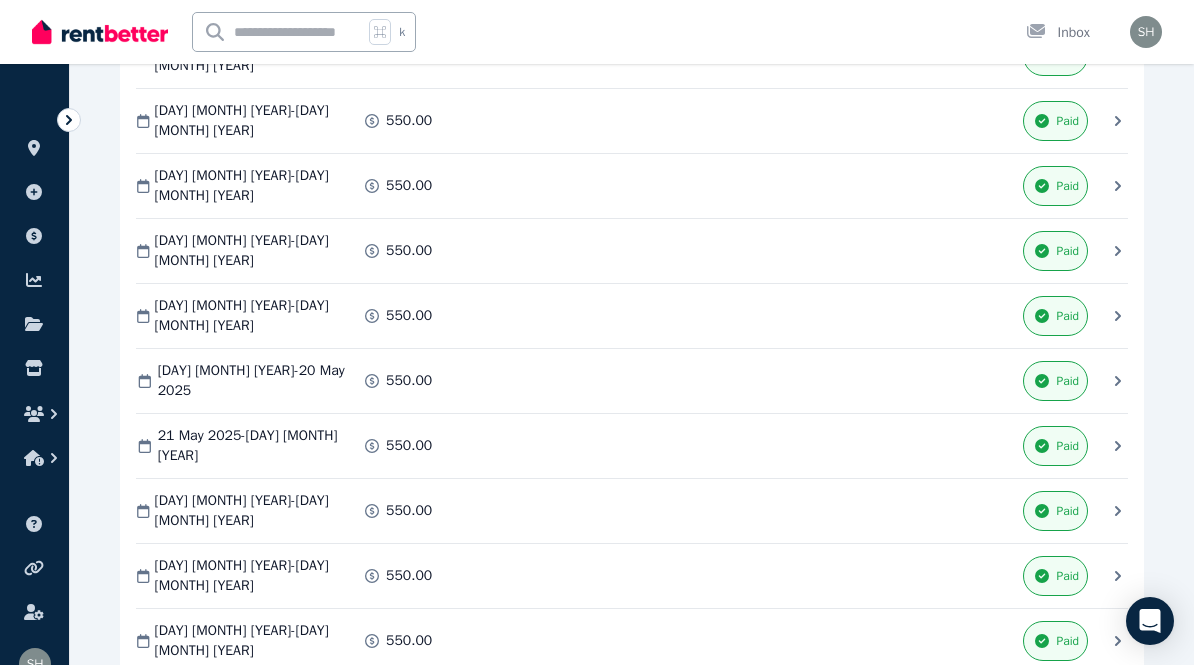 scroll, scrollTop: 2568, scrollLeft: 0, axis: vertical 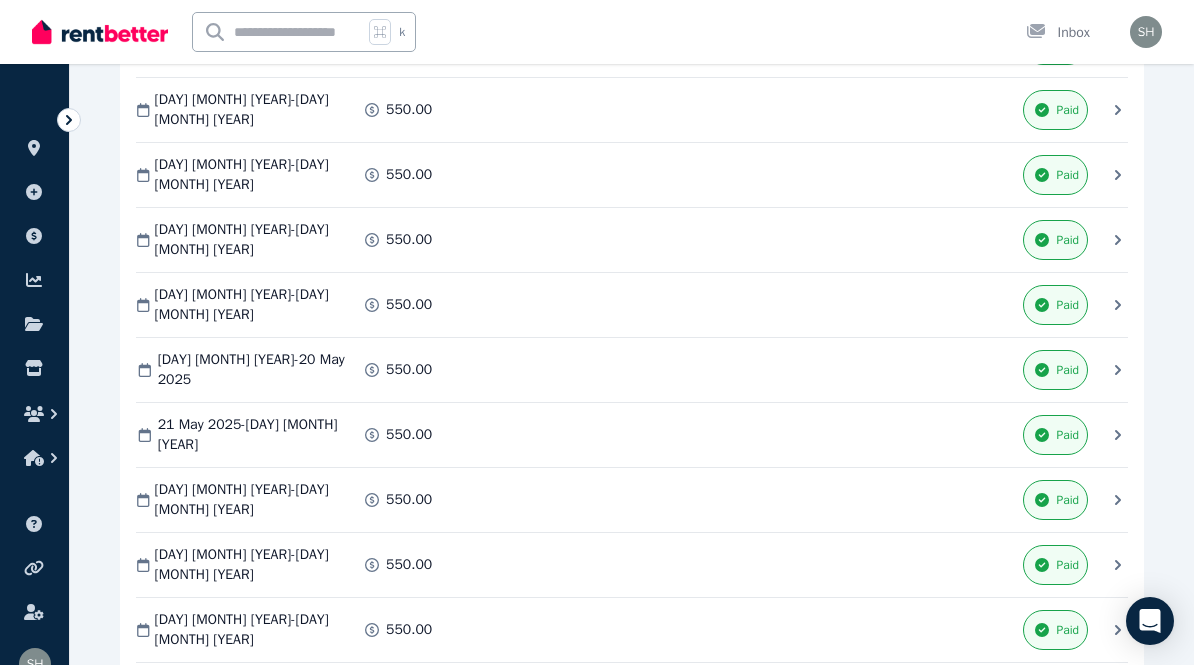 click on "[DAY] [MONTH] [YEAR]  -  [DAY] [MONTH] [YEAR] [NUMBER] [NUMBER] Overdue Mark as Paid" at bounding box center [632, 890] 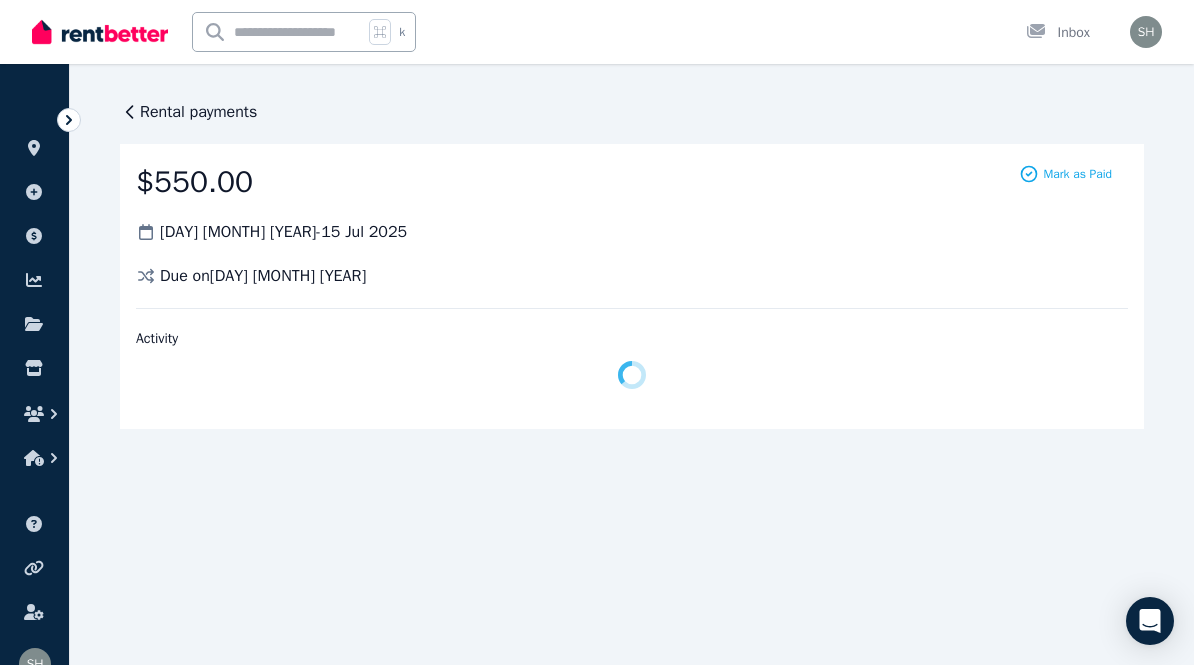 scroll, scrollTop: 0, scrollLeft: 0, axis: both 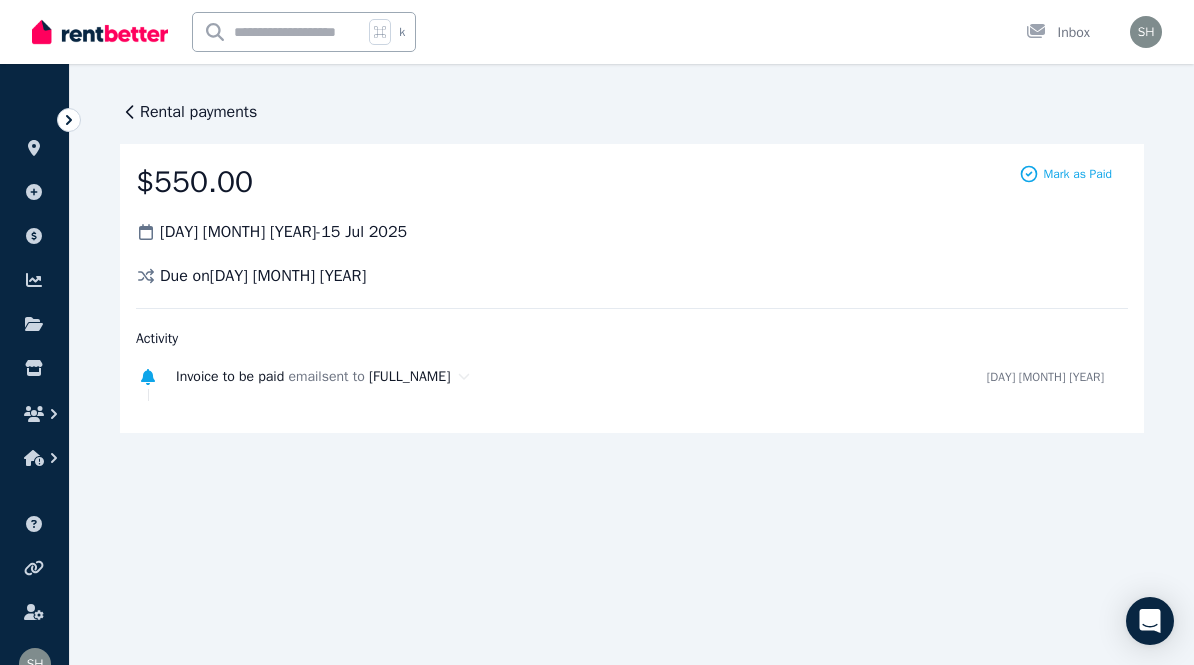 click on "Mark as Paid" at bounding box center (1077, 174) 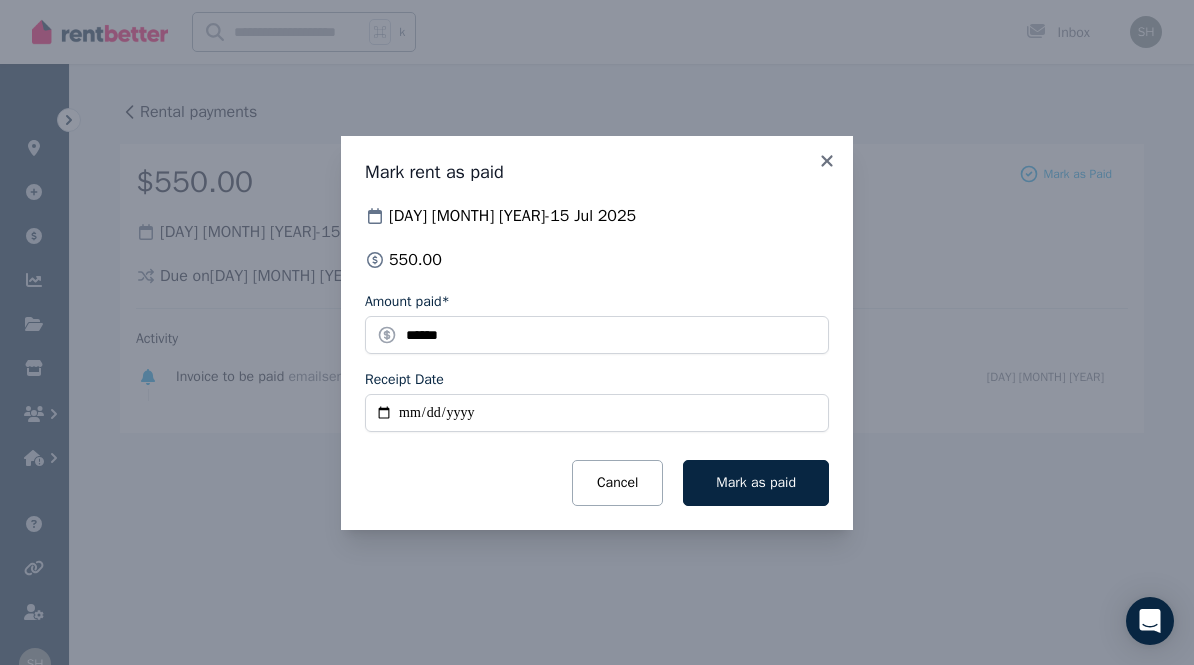 click on "Receipt Date" at bounding box center [597, 413] 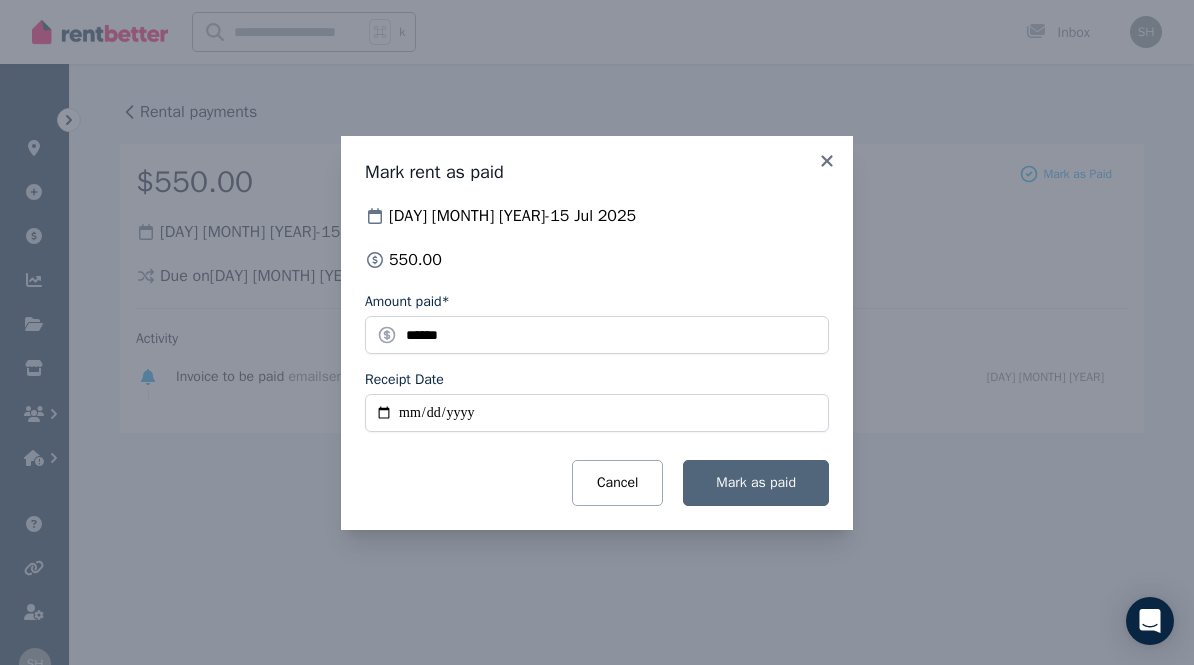 type on "**********" 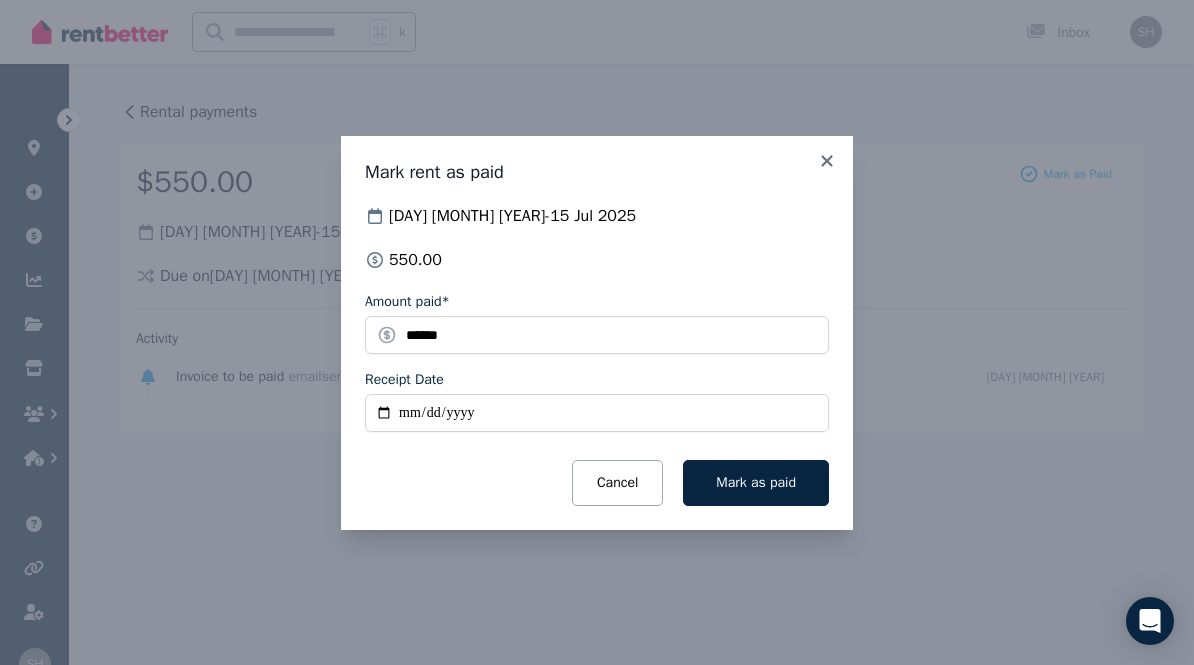 click on "Mark as paid" at bounding box center [756, 482] 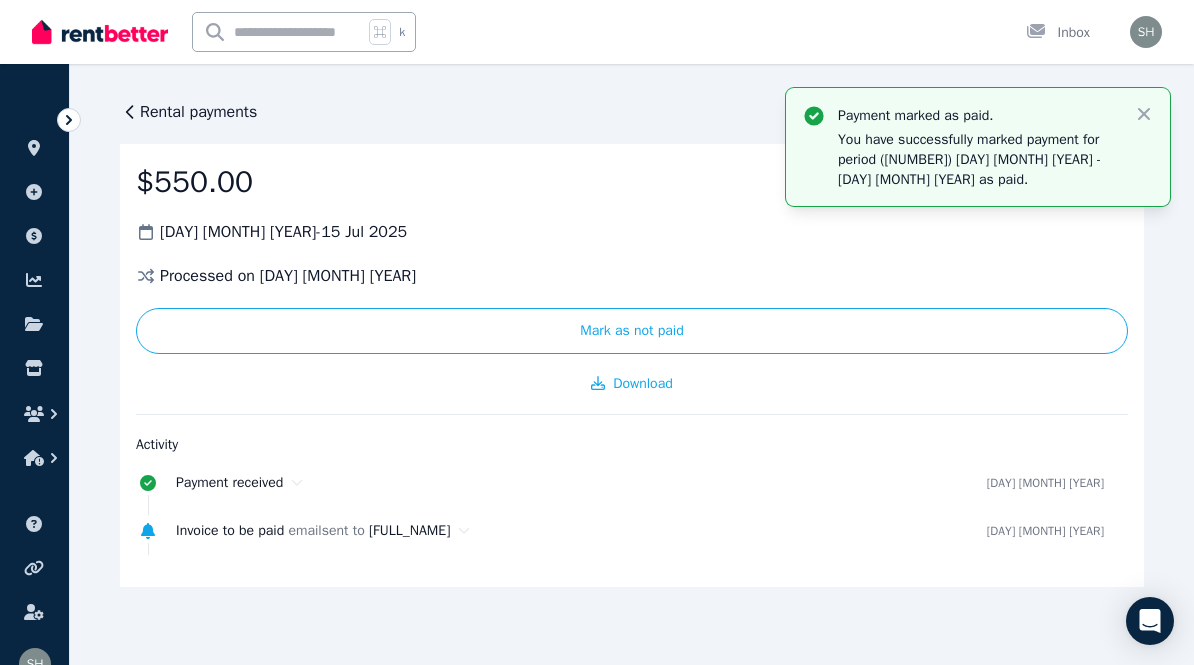 click 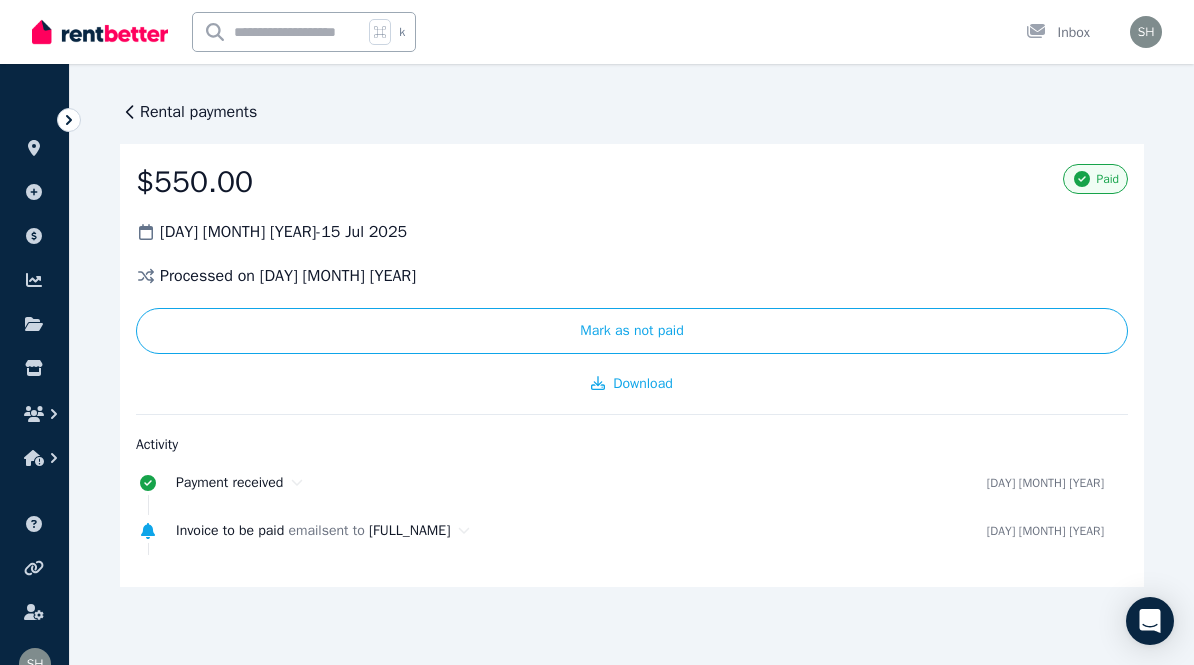 click on "Rental payments" at bounding box center (198, 112) 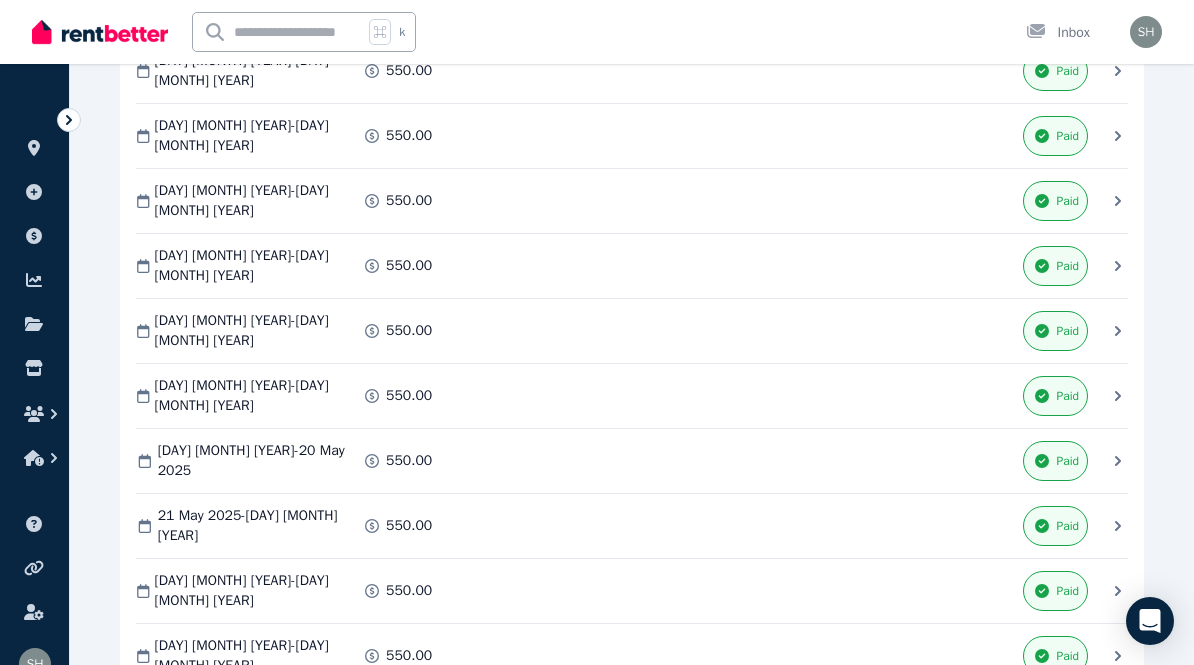 scroll, scrollTop: 2572, scrollLeft: 0, axis: vertical 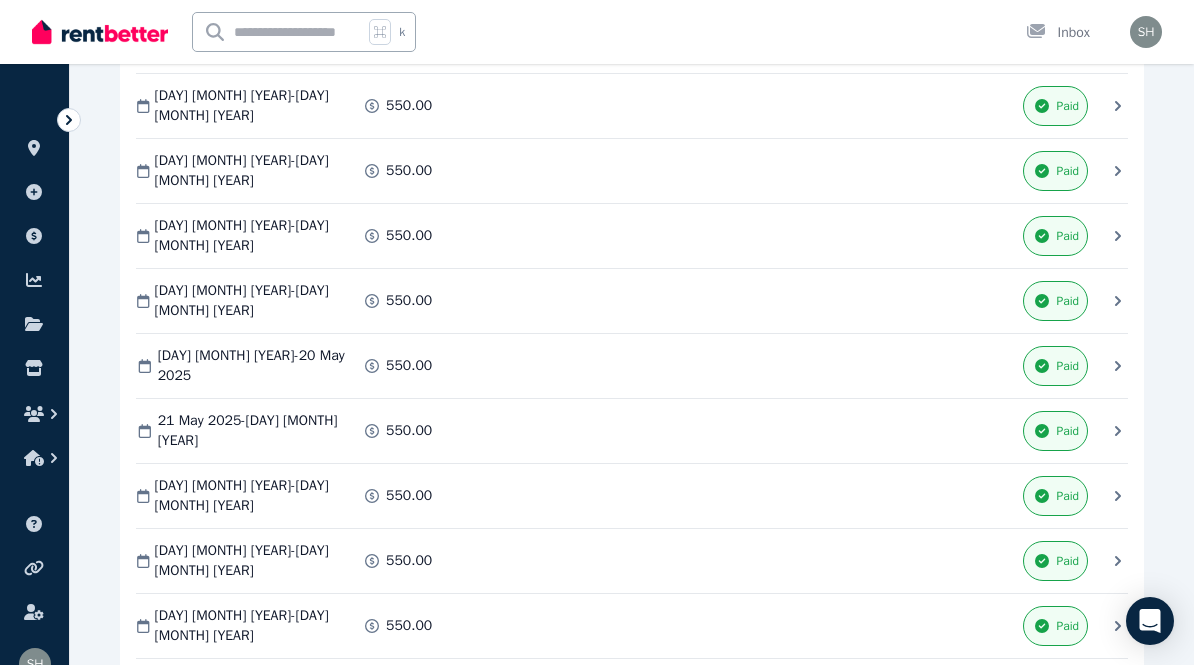 click 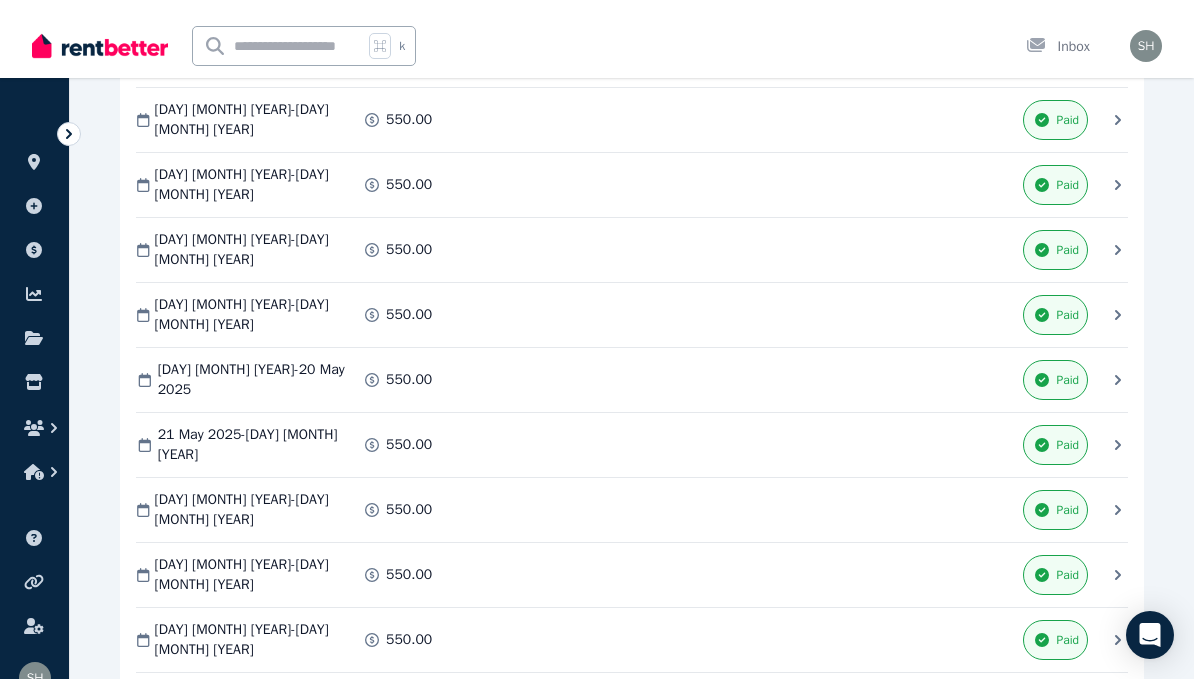 scroll, scrollTop: 0, scrollLeft: 0, axis: both 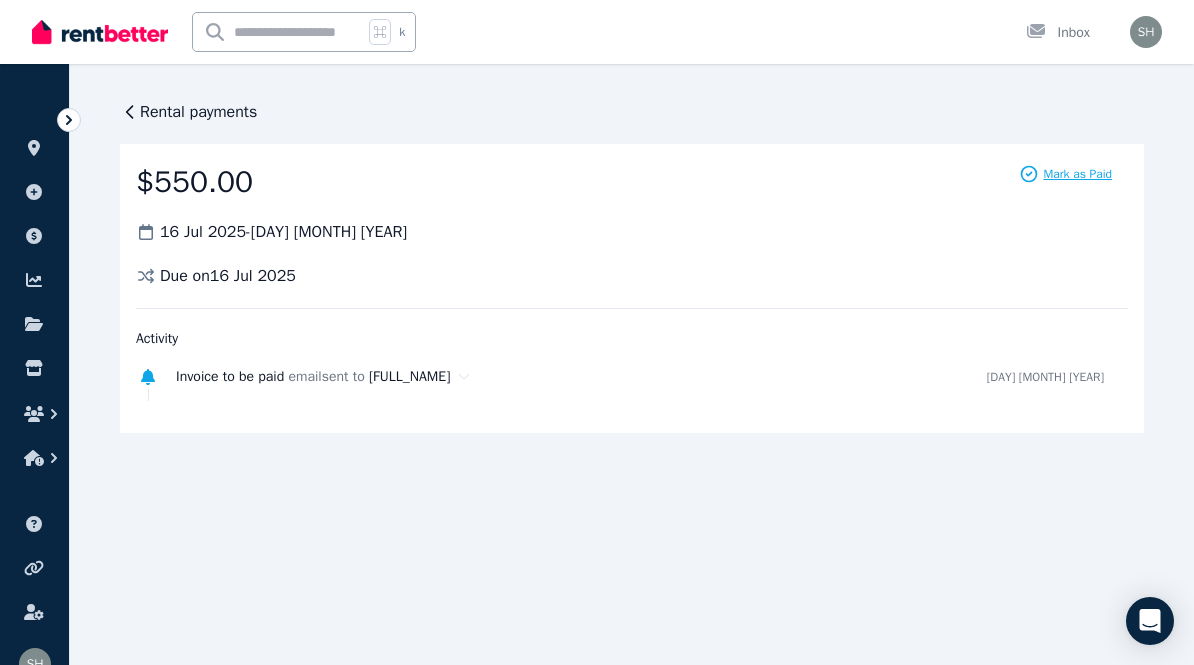 click on "Mark as Paid" at bounding box center (1077, 174) 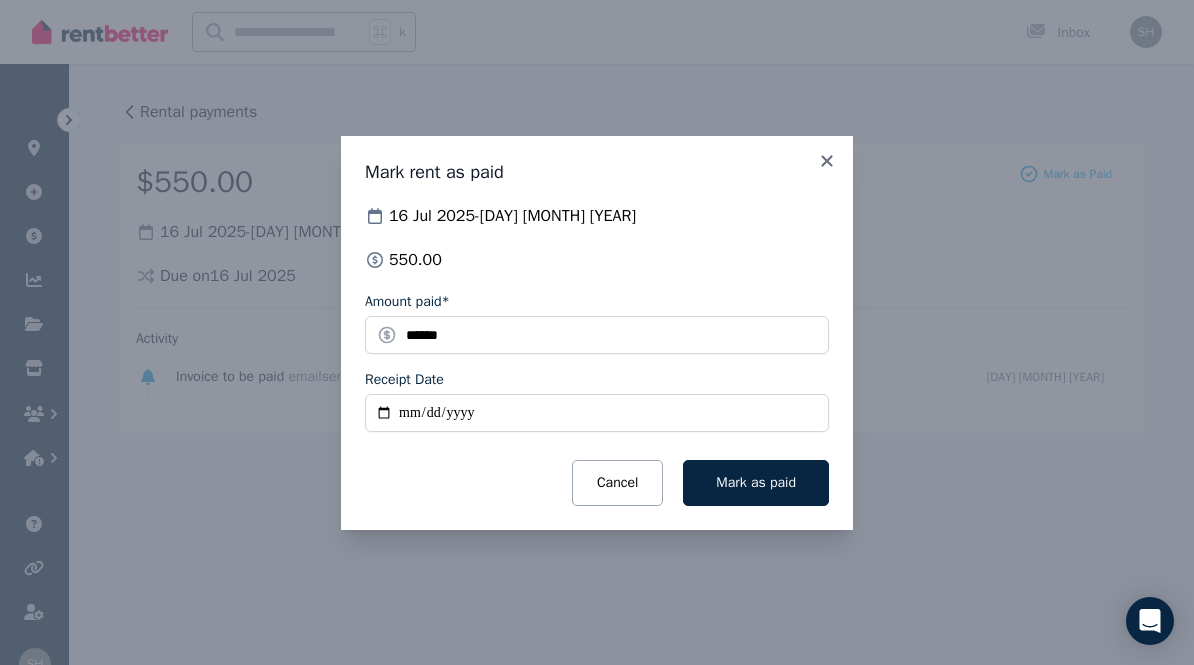 click on "Receipt Date" at bounding box center [597, 413] 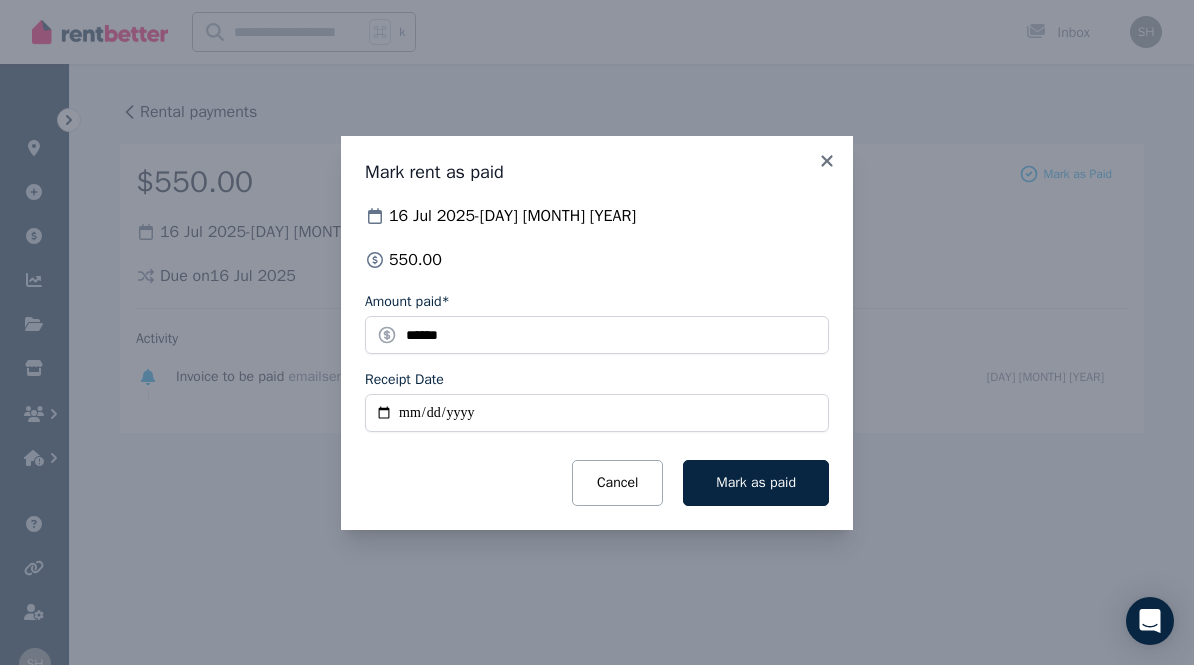 type on "**********" 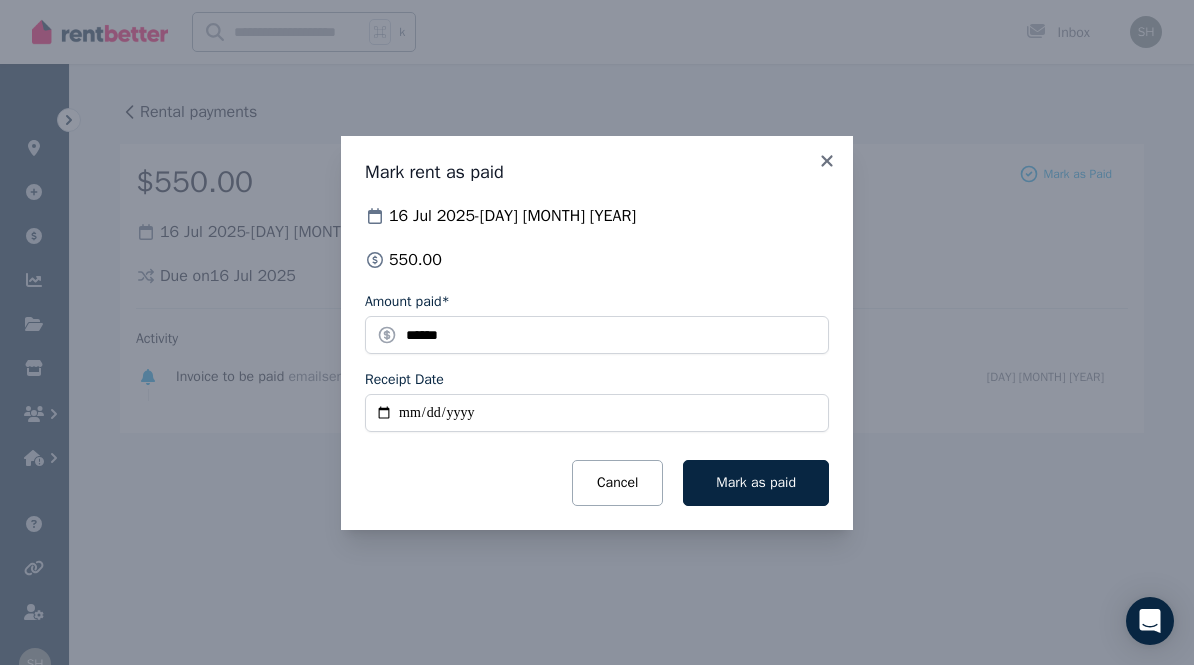click on "Mark as paid" at bounding box center [756, 482] 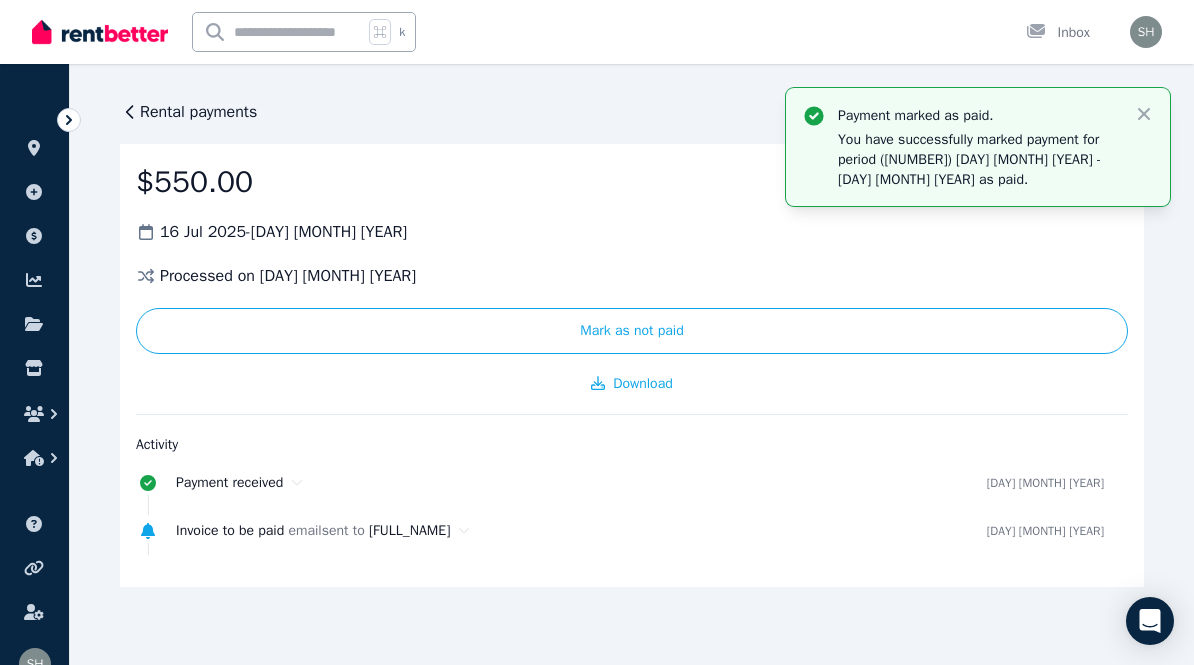 click 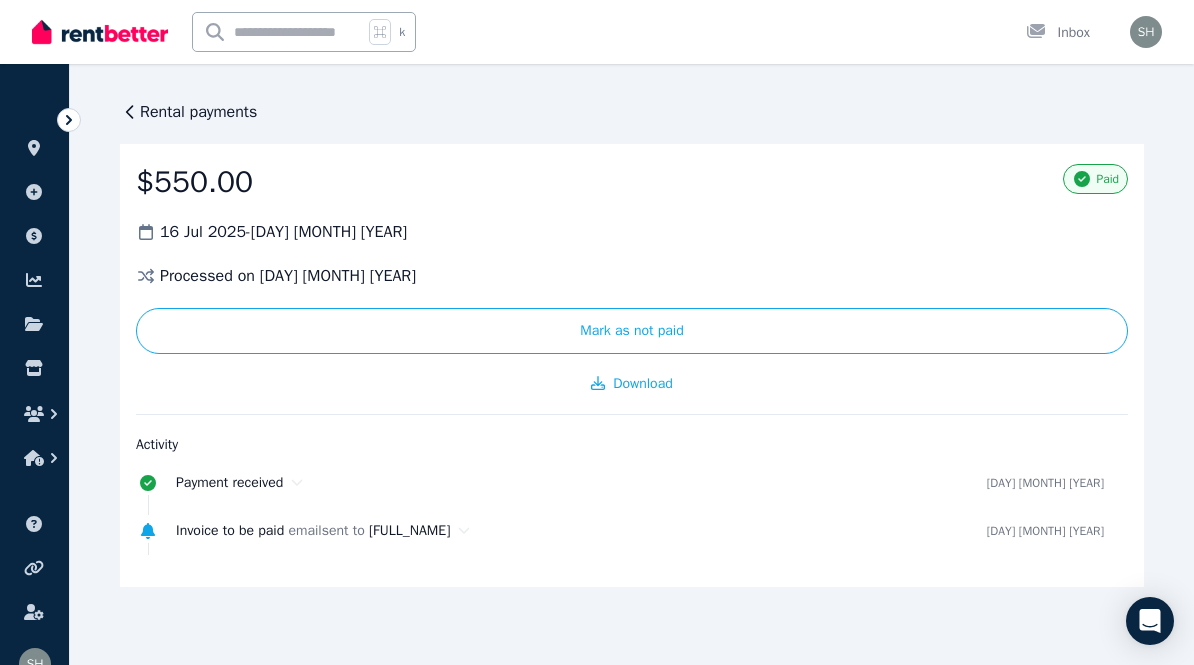 click on "Rental payments" at bounding box center (198, 112) 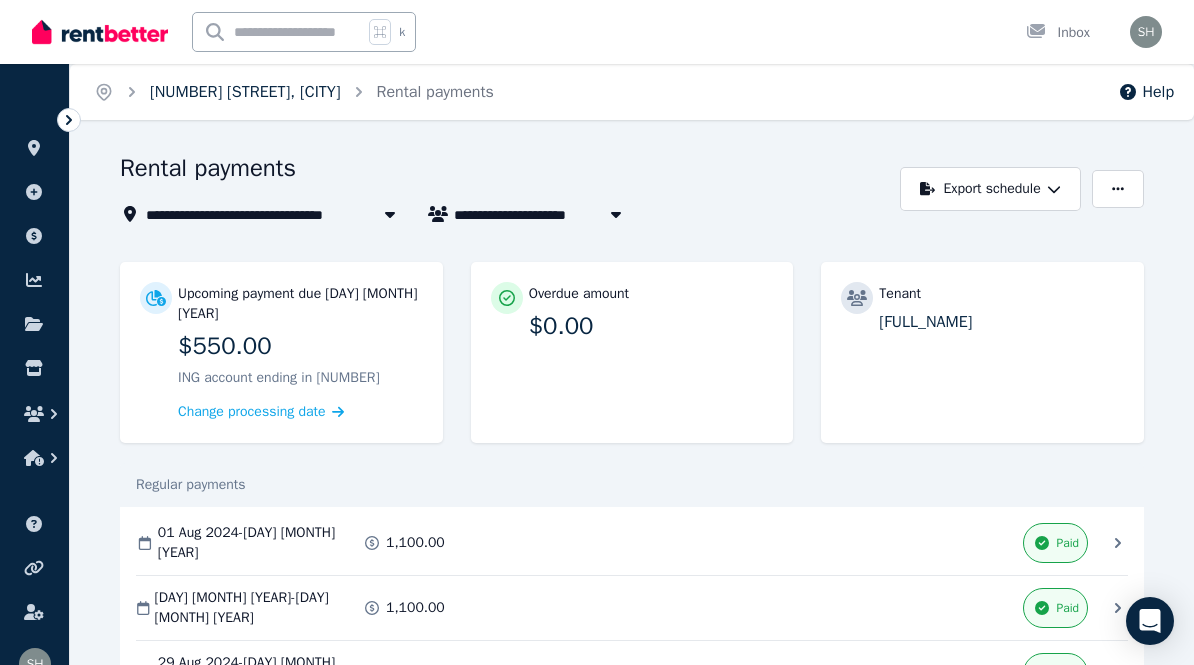 click on "[NUMBER] [STREET], [CITY]" at bounding box center [245, 92] 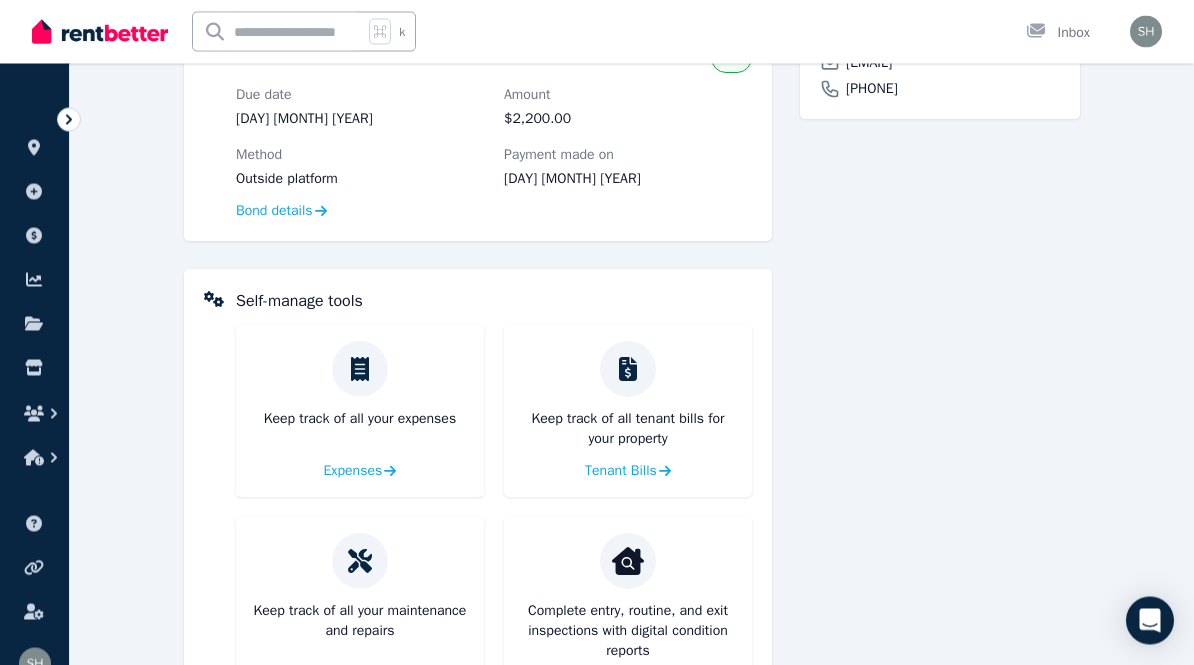 scroll, scrollTop: 777, scrollLeft: 0, axis: vertical 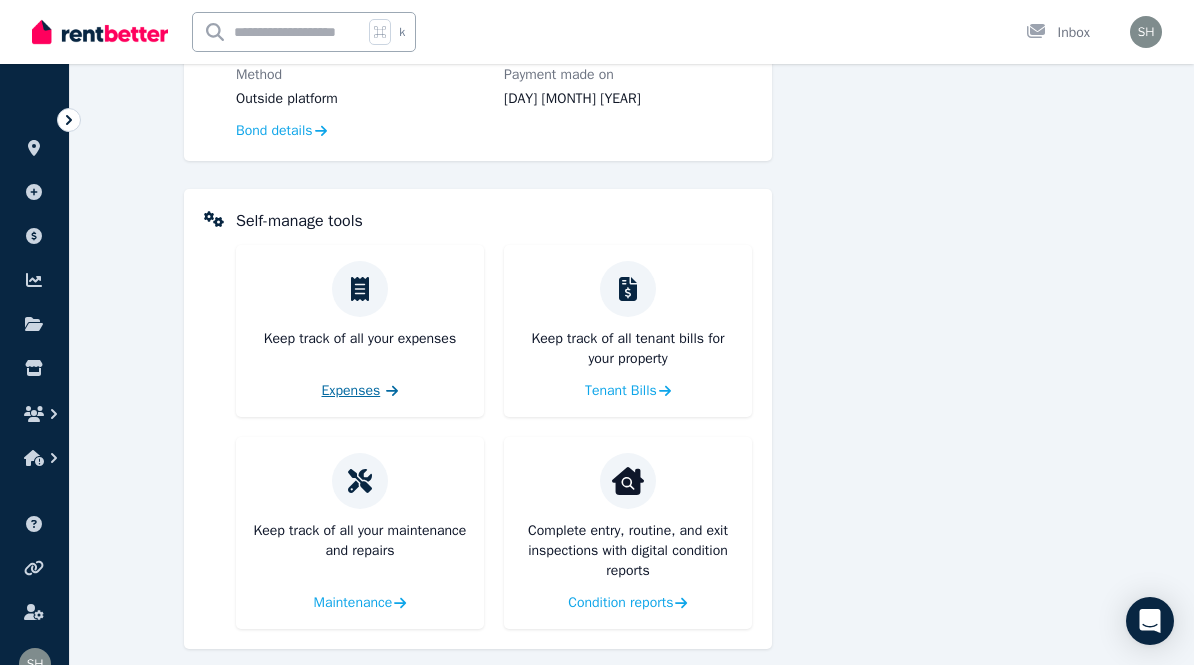 click on "Expenses" at bounding box center [351, 391] 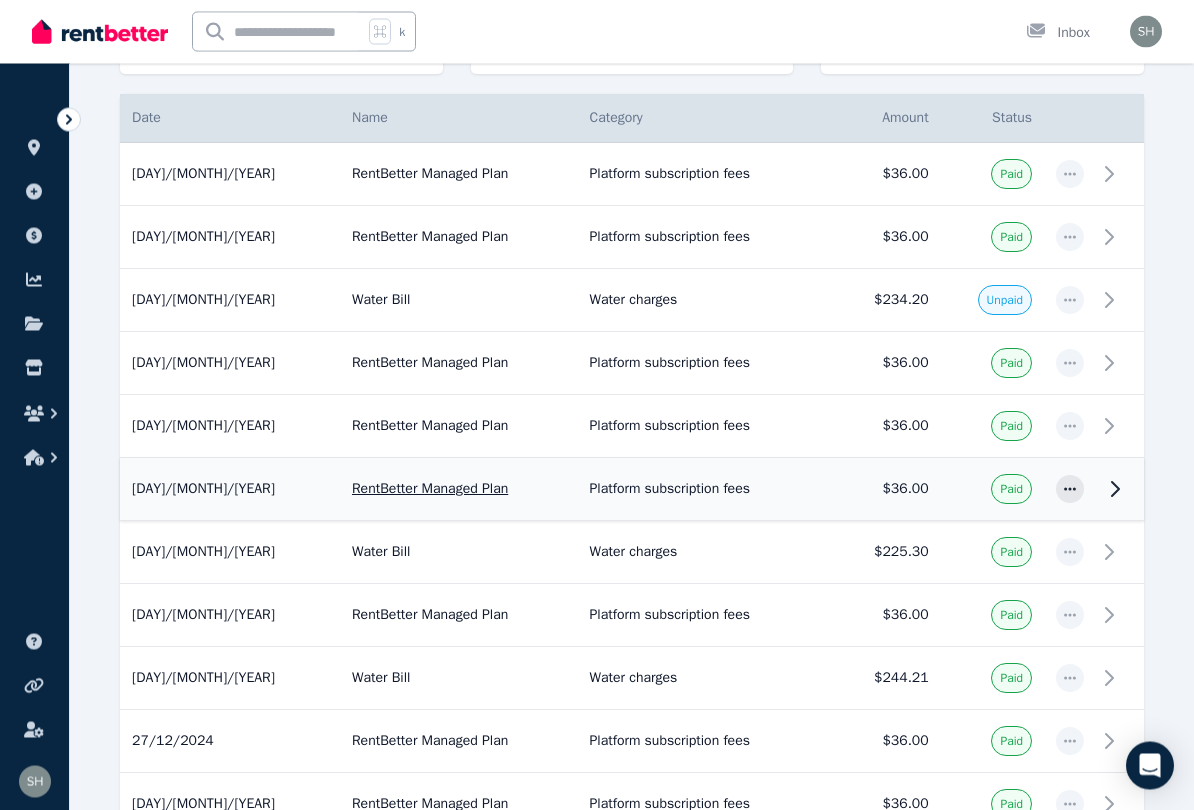 scroll, scrollTop: 350, scrollLeft: 0, axis: vertical 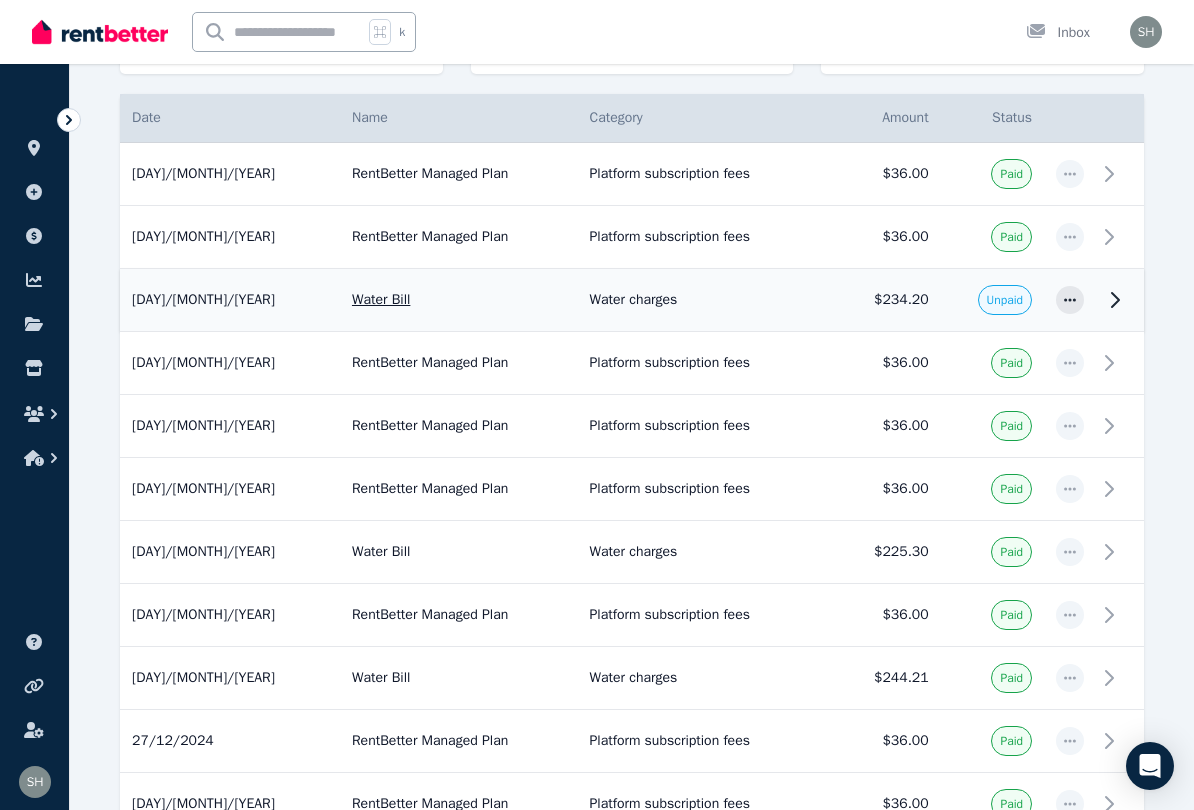 click 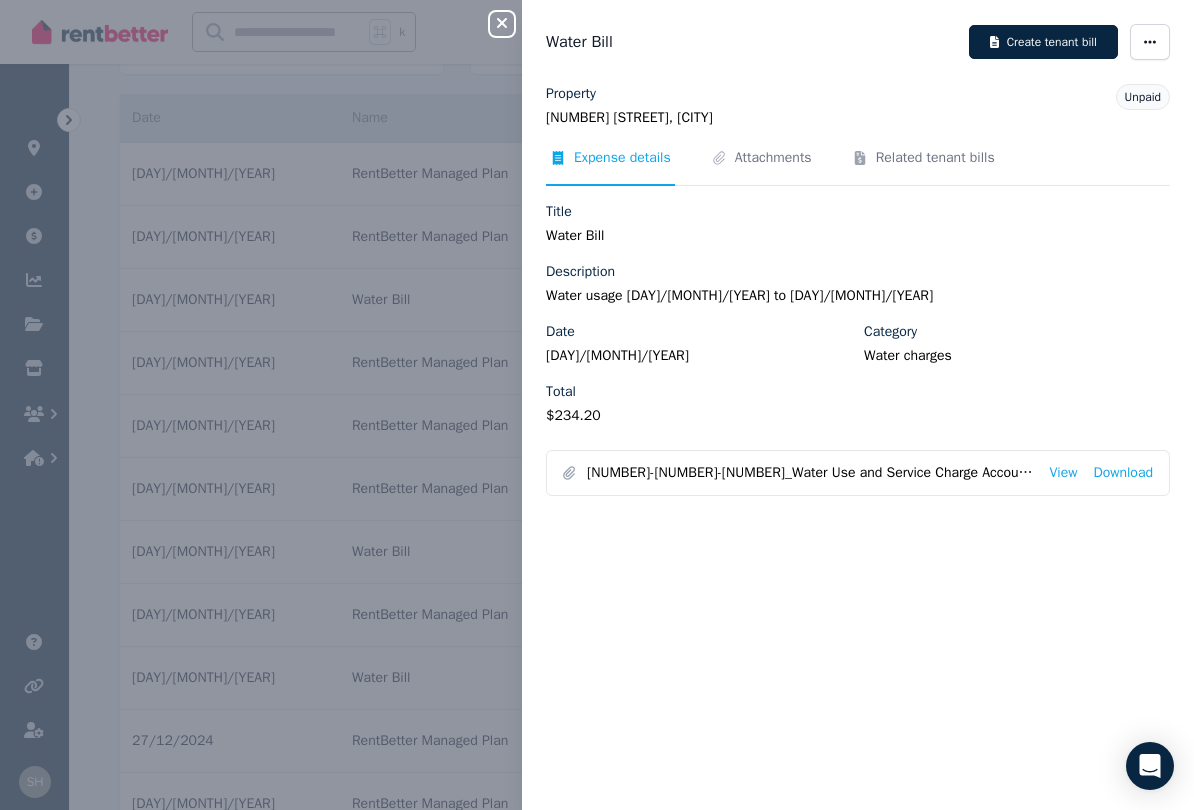 click on "Unpaid" at bounding box center (1143, 97) 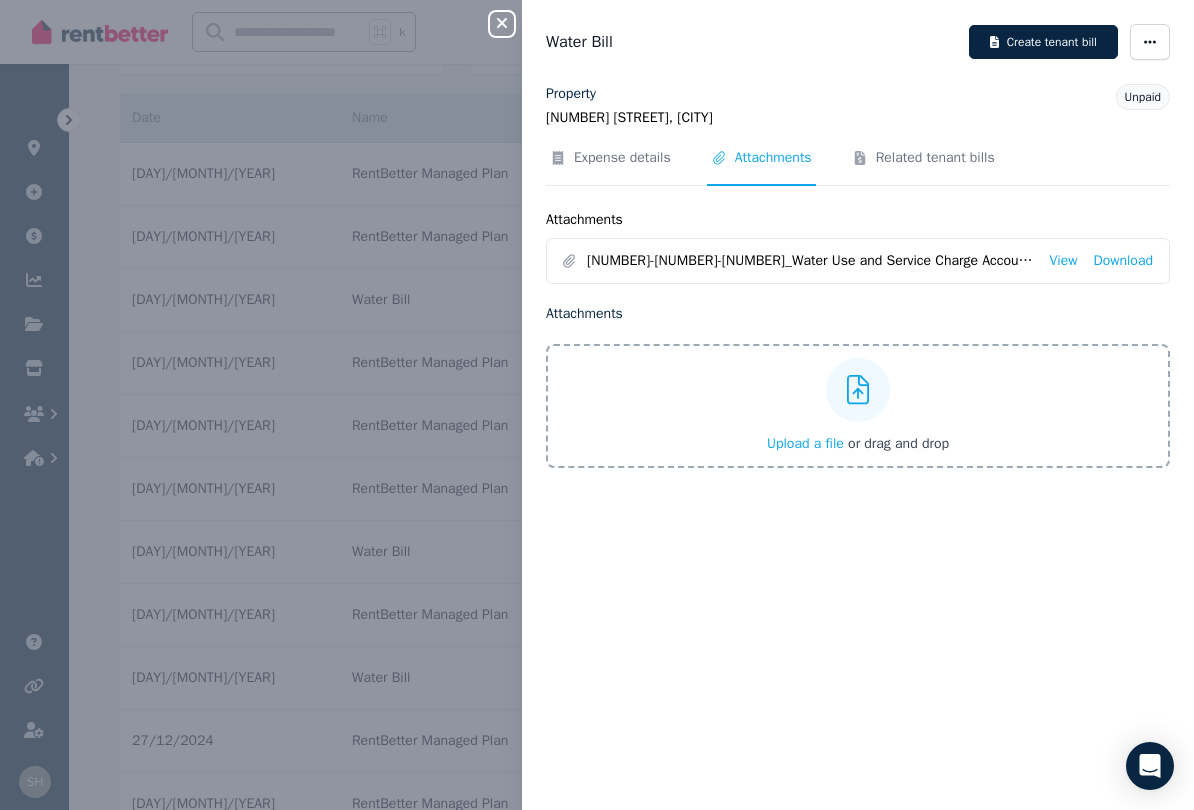 click on "Related tenant bills" at bounding box center (923, 167) 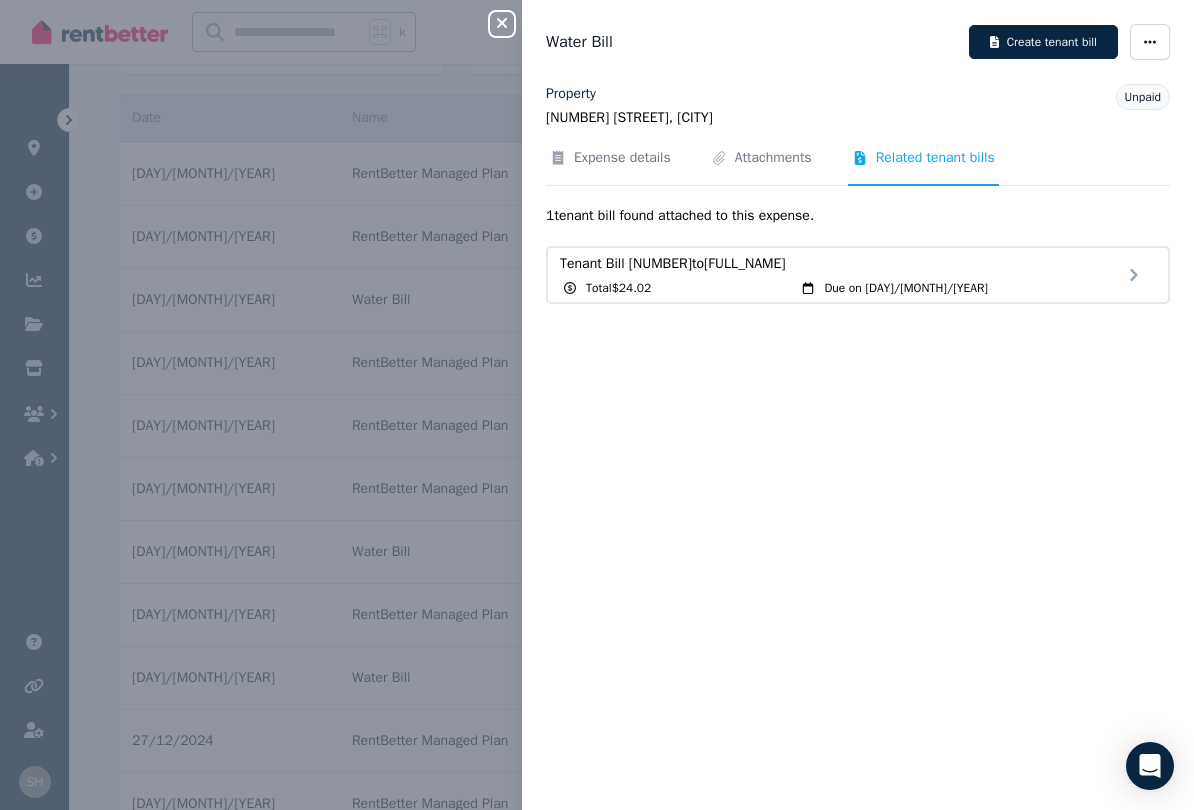click on "Expense details" at bounding box center [622, 158] 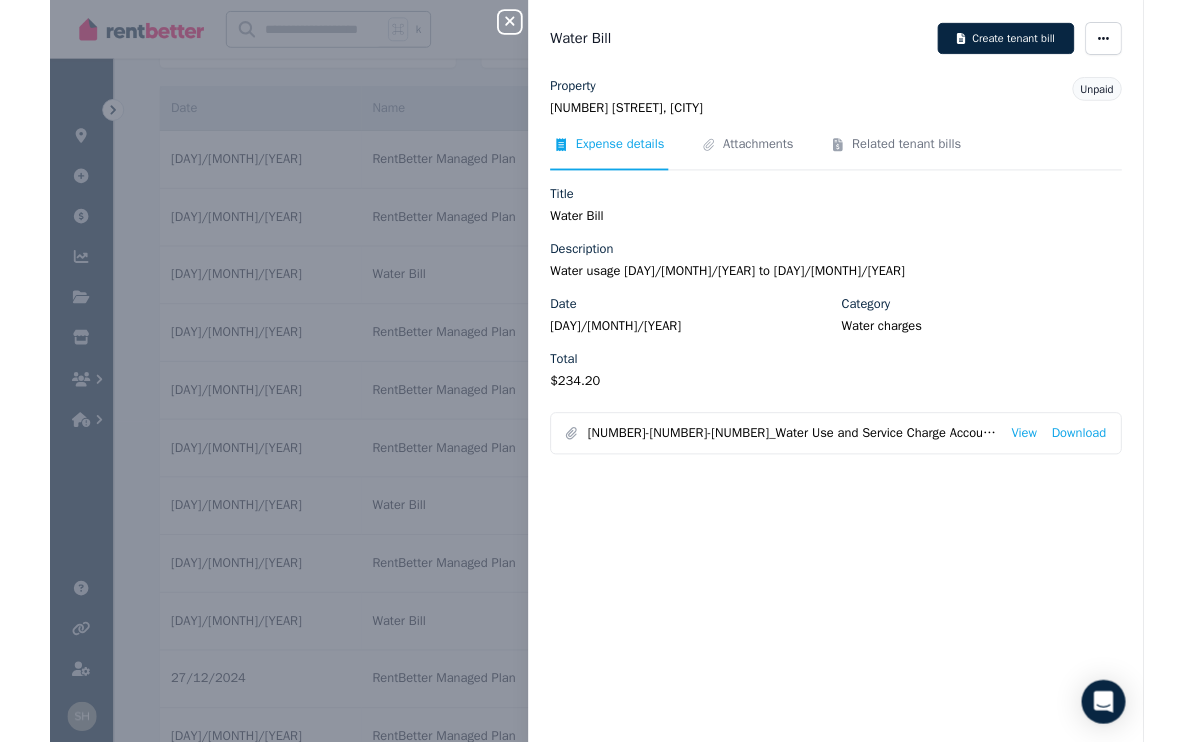 scroll, scrollTop: 414, scrollLeft: 0, axis: vertical 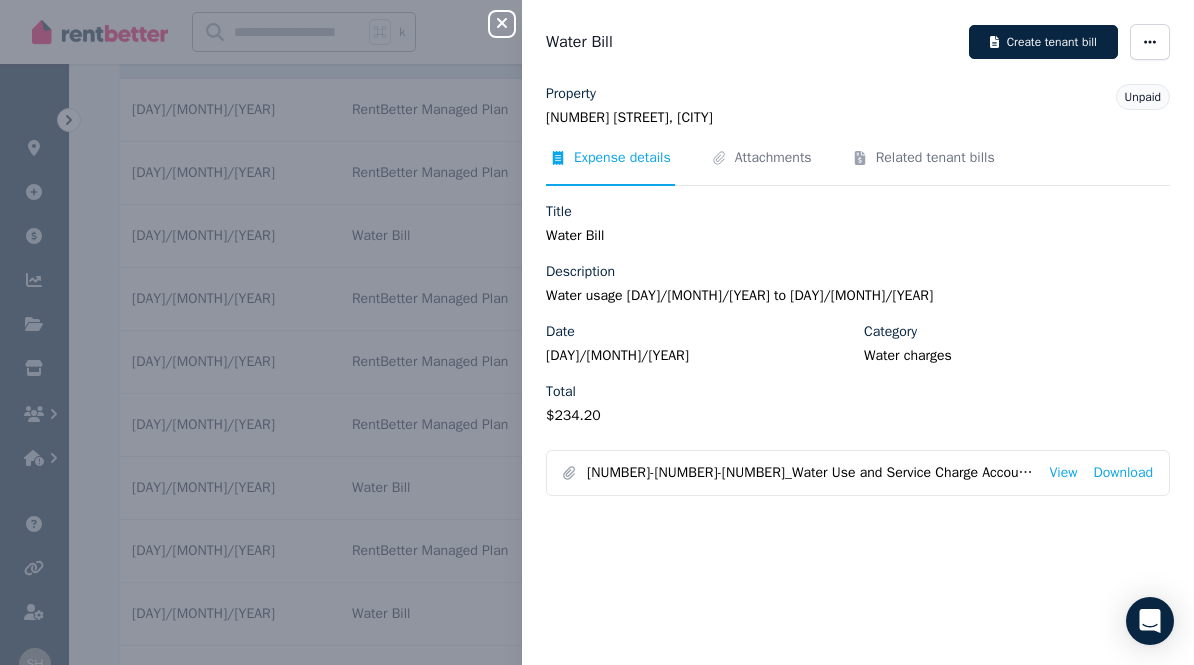 click 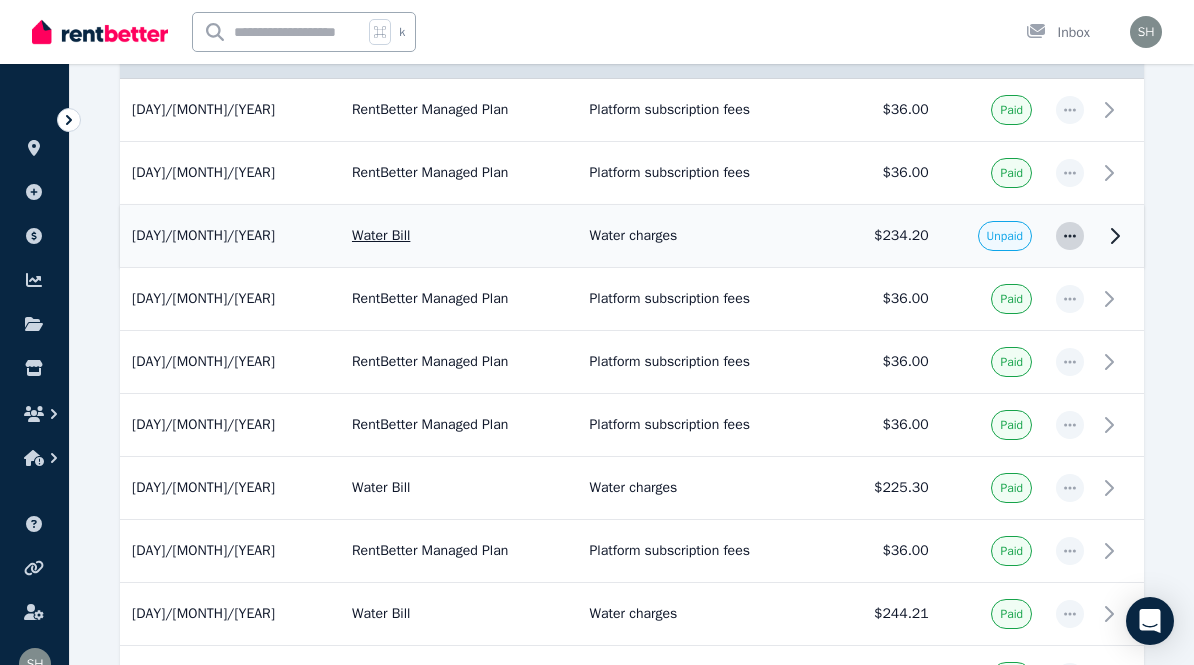 click 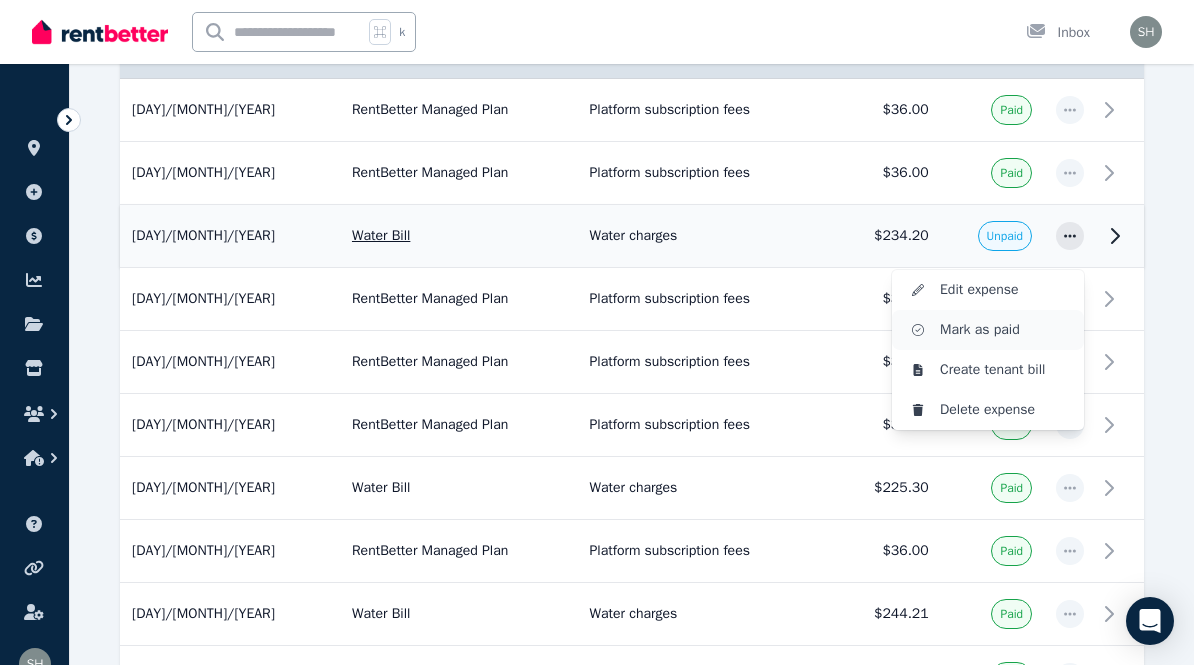 click on "Mark as paid" at bounding box center [1004, 330] 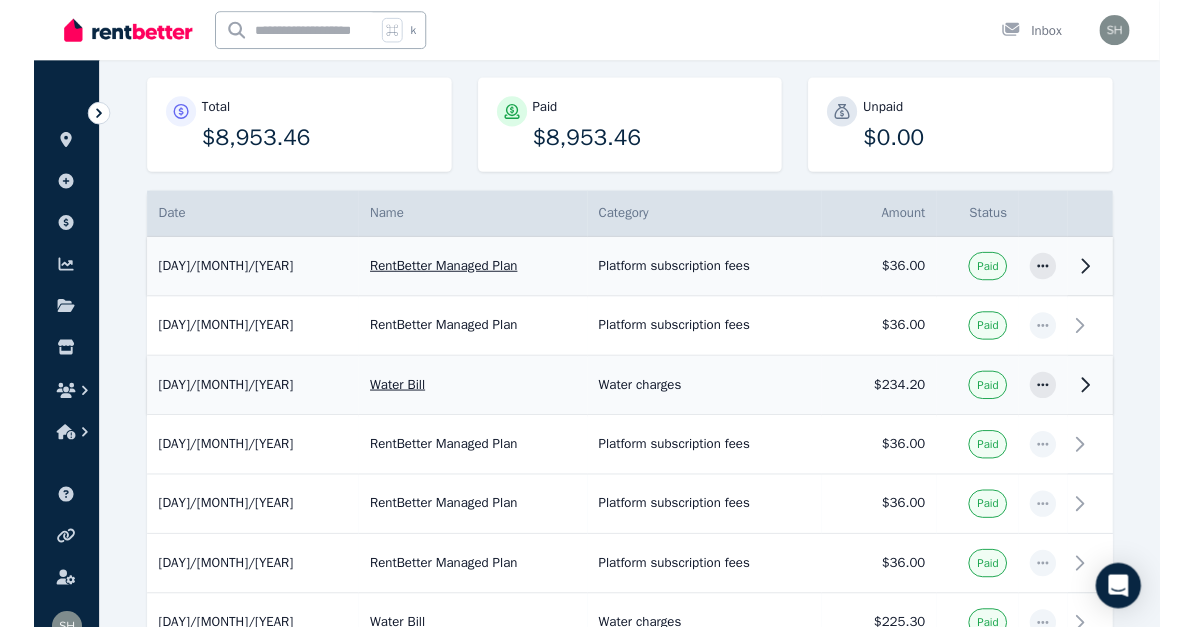 scroll, scrollTop: 0, scrollLeft: 0, axis: both 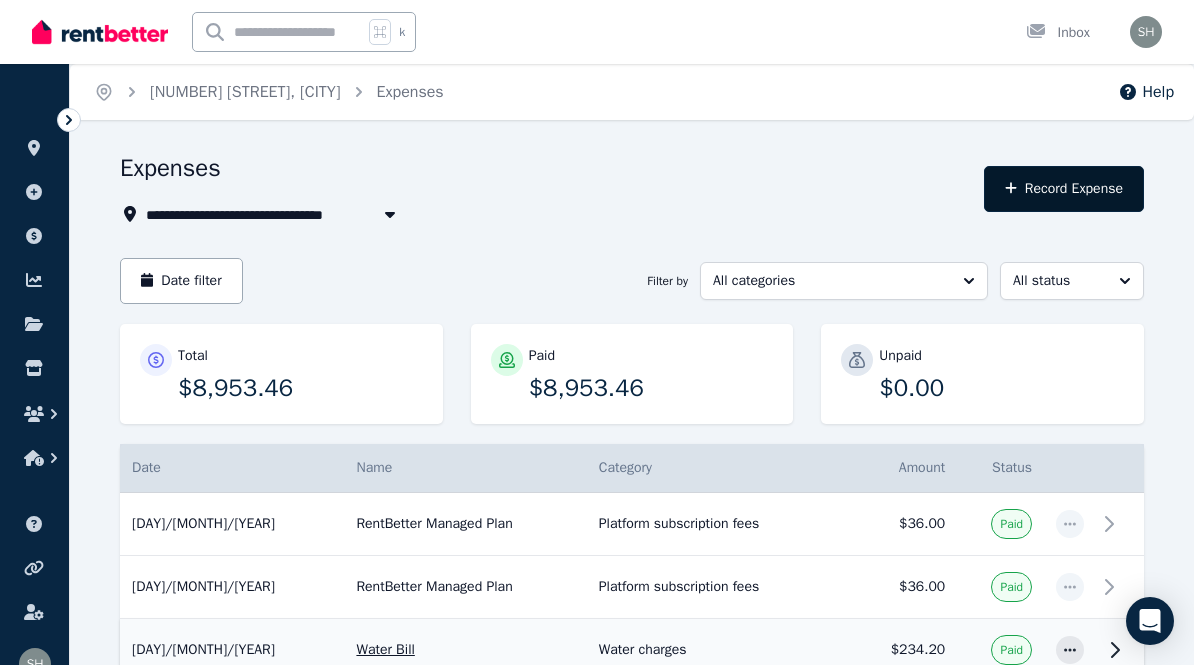 click on "Record Expense" at bounding box center (1064, 189) 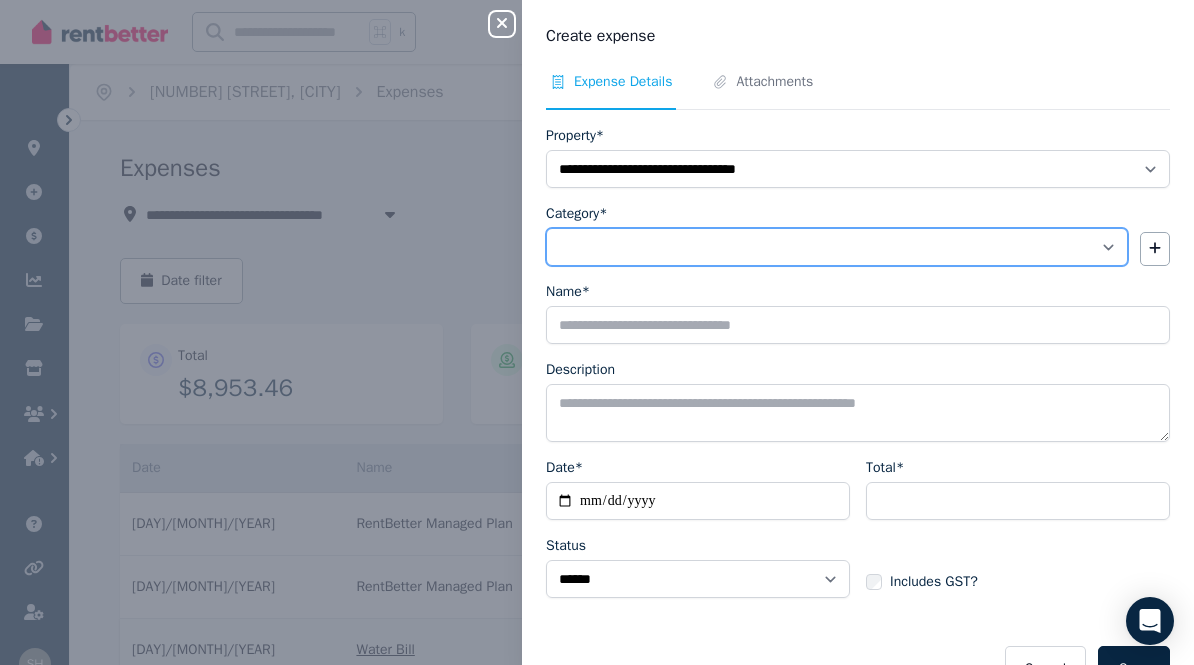 click on "**********" at bounding box center (837, 247) 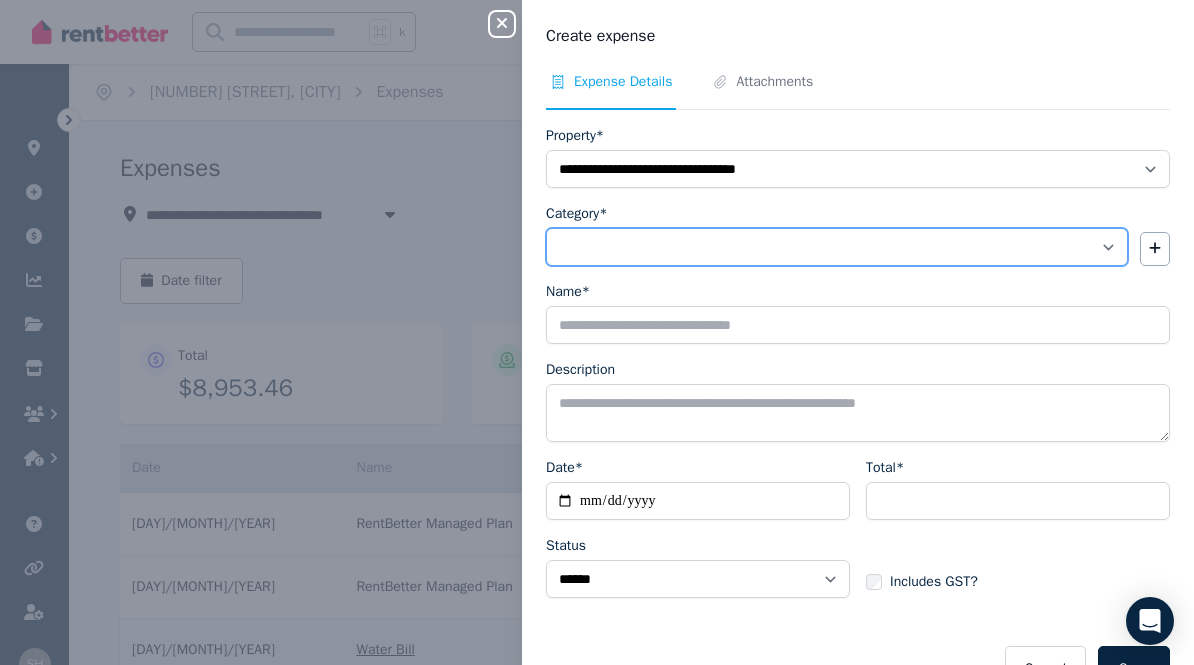 select on "**********" 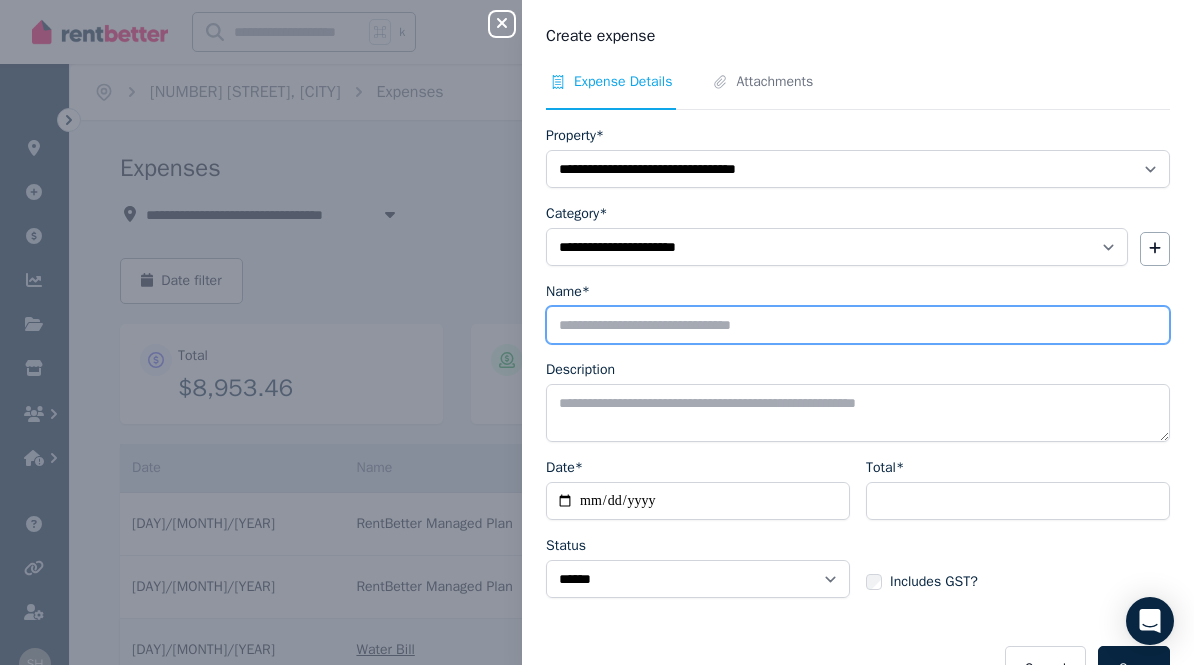 click on "Name*" at bounding box center [858, 325] 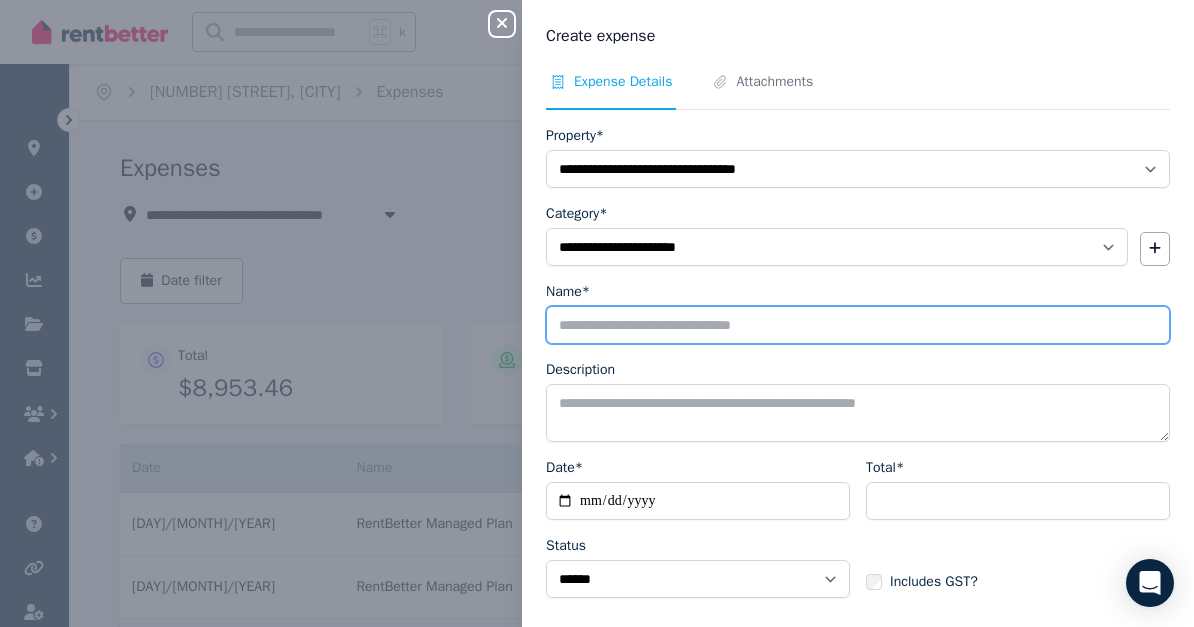 click on "Name*" at bounding box center (858, 325) 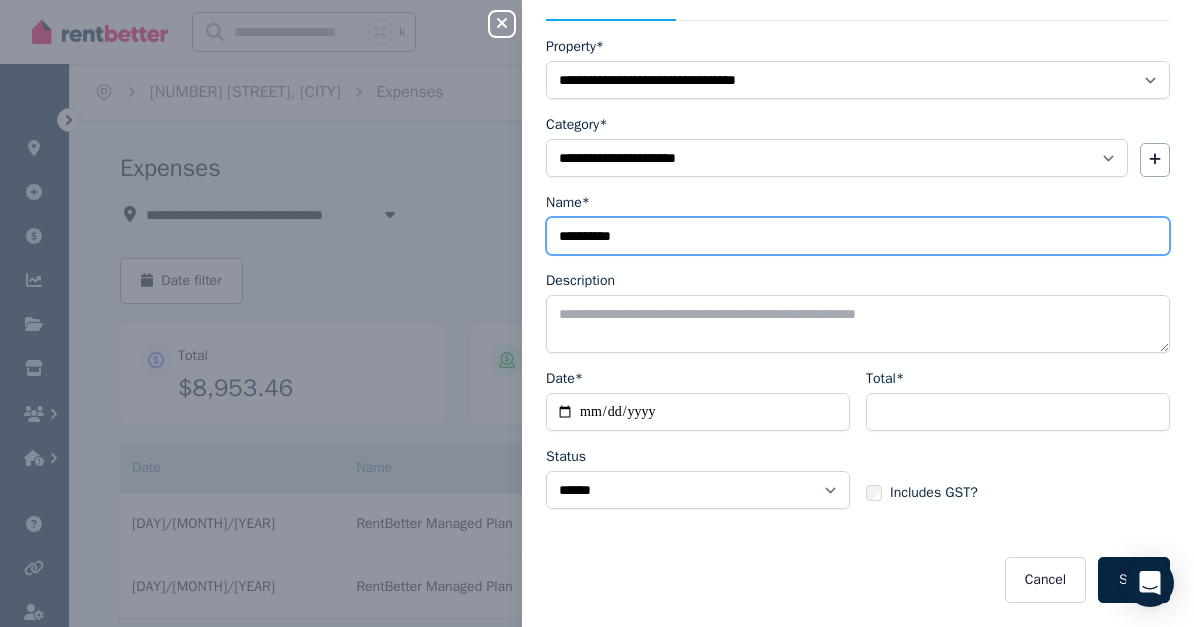 type on "**********" 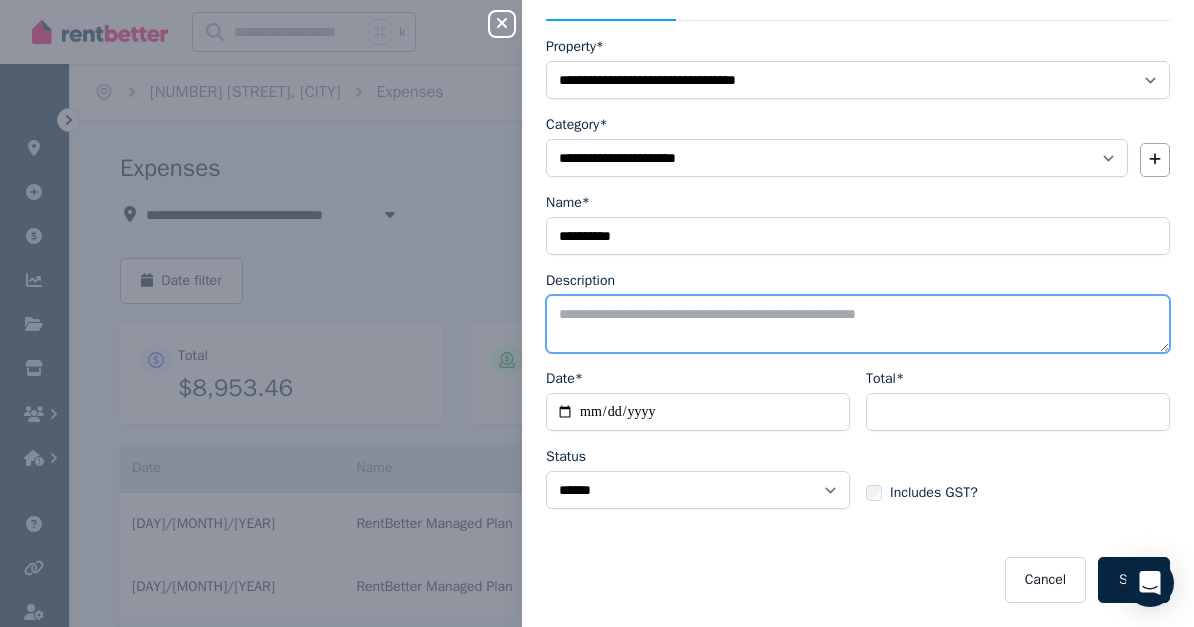 click on "Description" at bounding box center (858, 324) 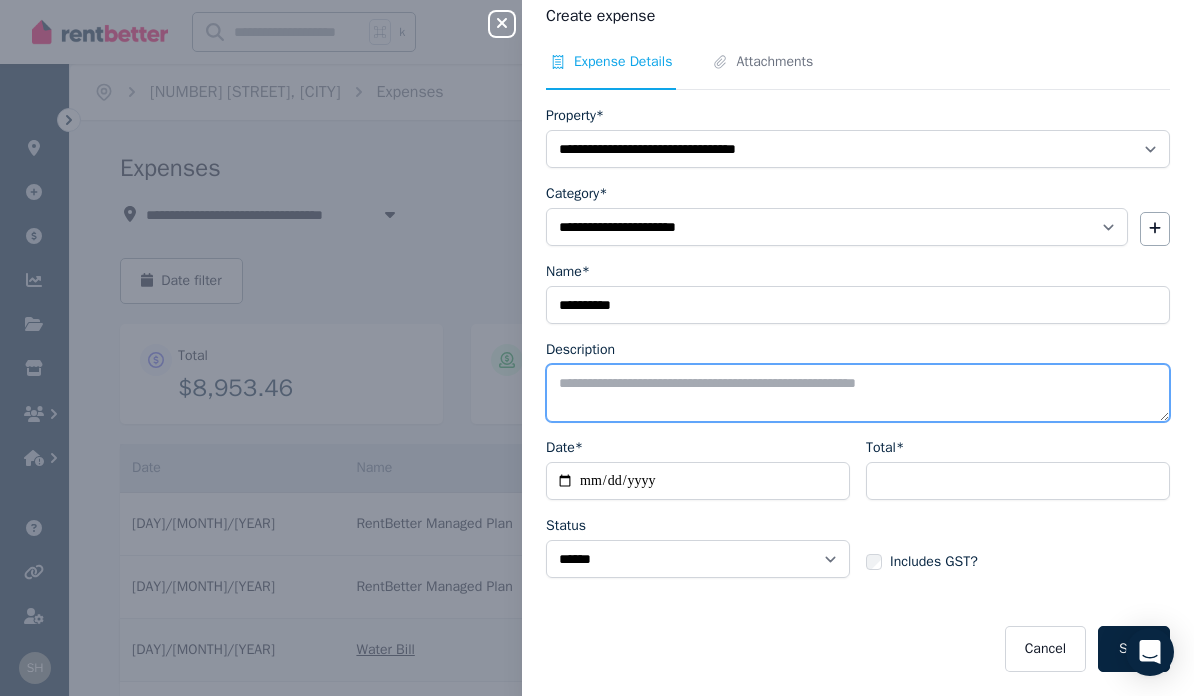 scroll, scrollTop: 21, scrollLeft: 0, axis: vertical 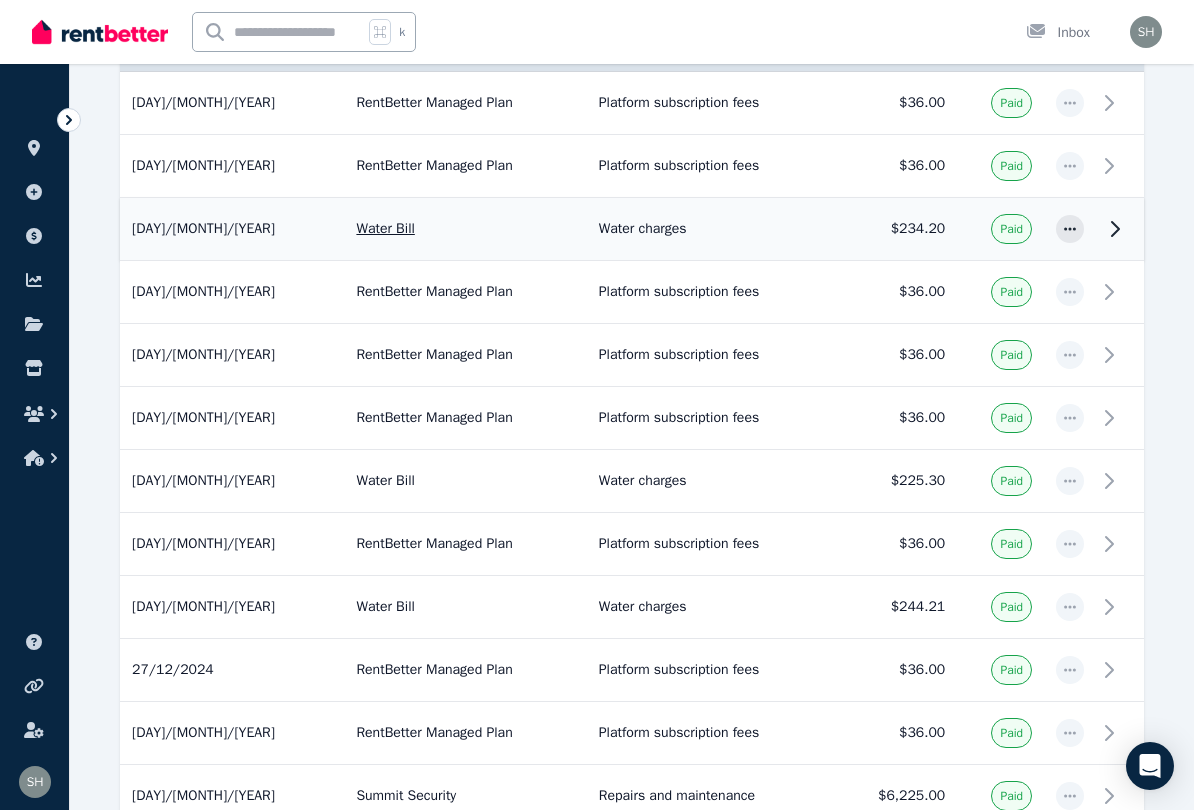 click on "Water charges" at bounding box center [711, 229] 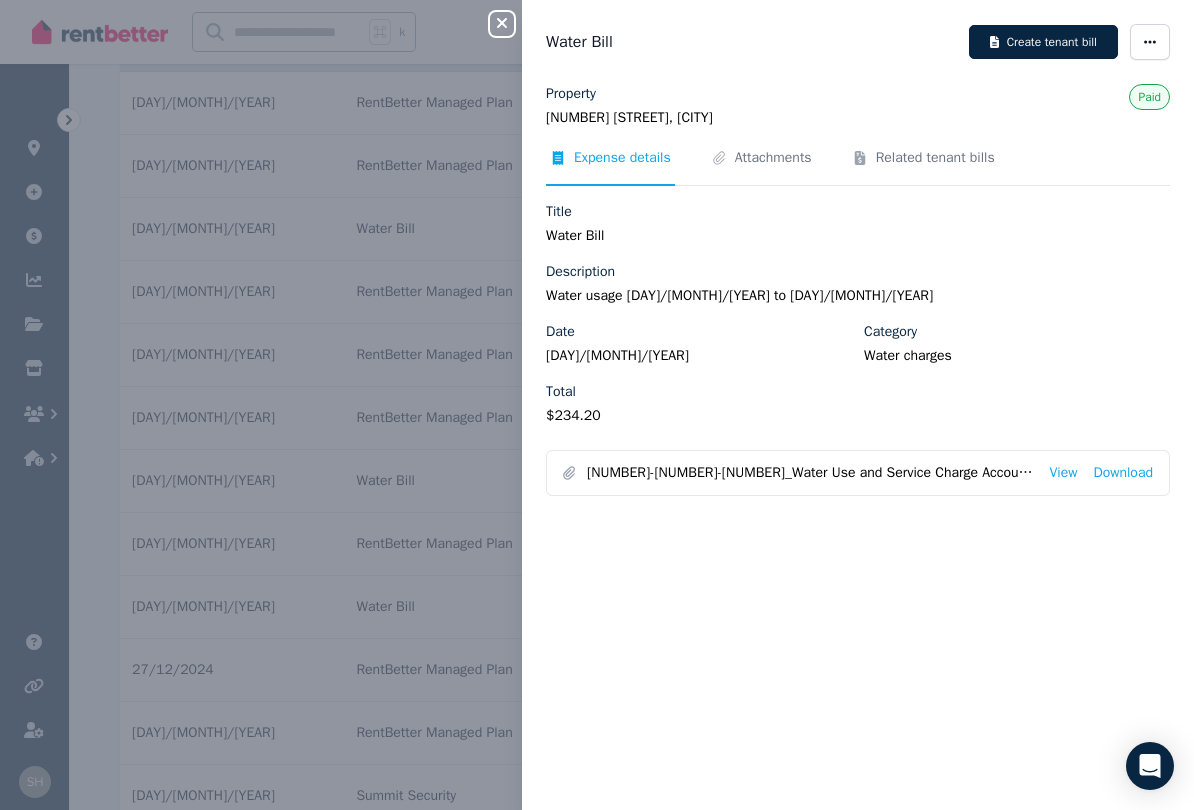 click 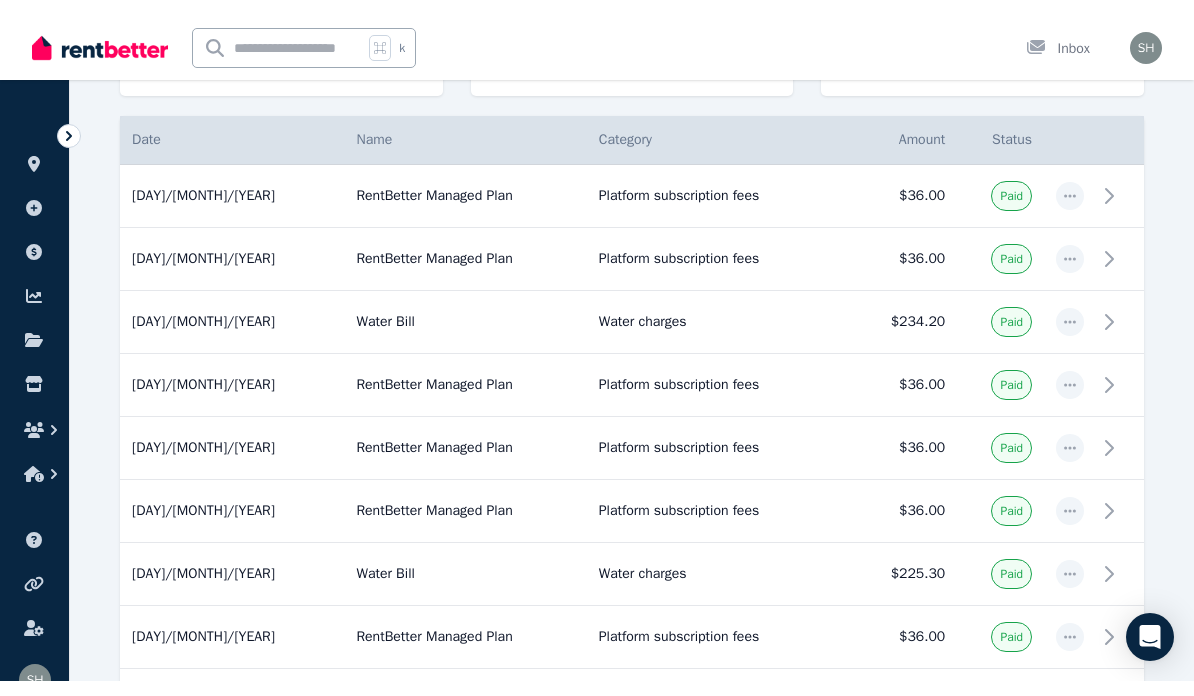 scroll, scrollTop: 0, scrollLeft: 0, axis: both 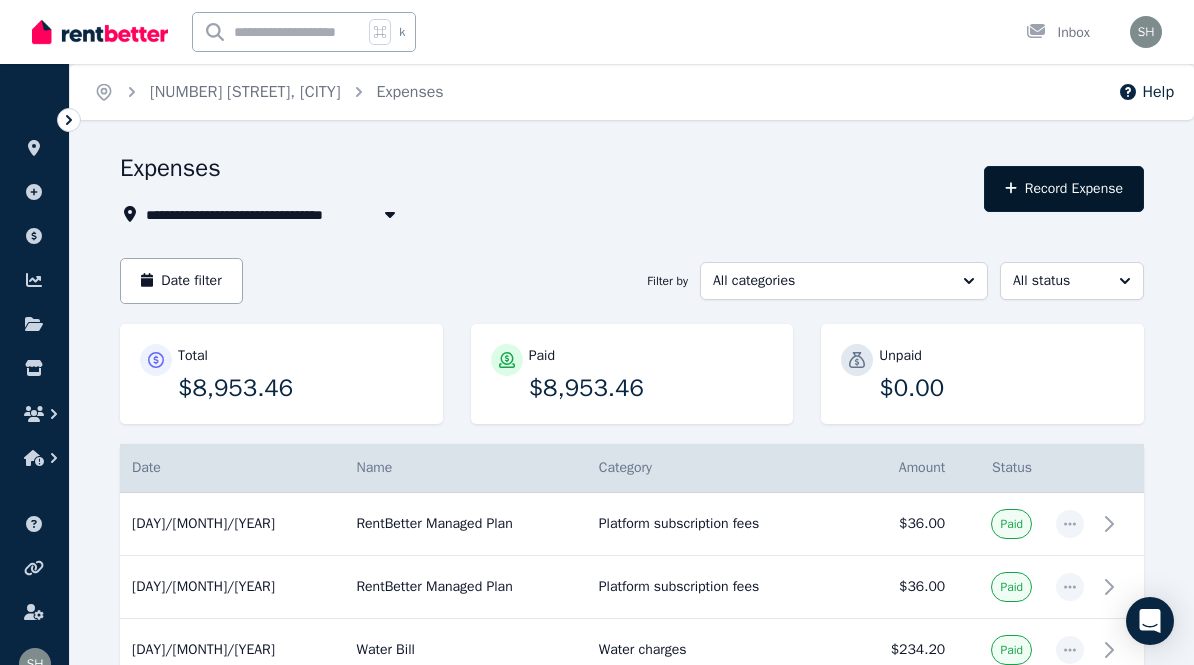 click on "Record Expense" at bounding box center (1064, 189) 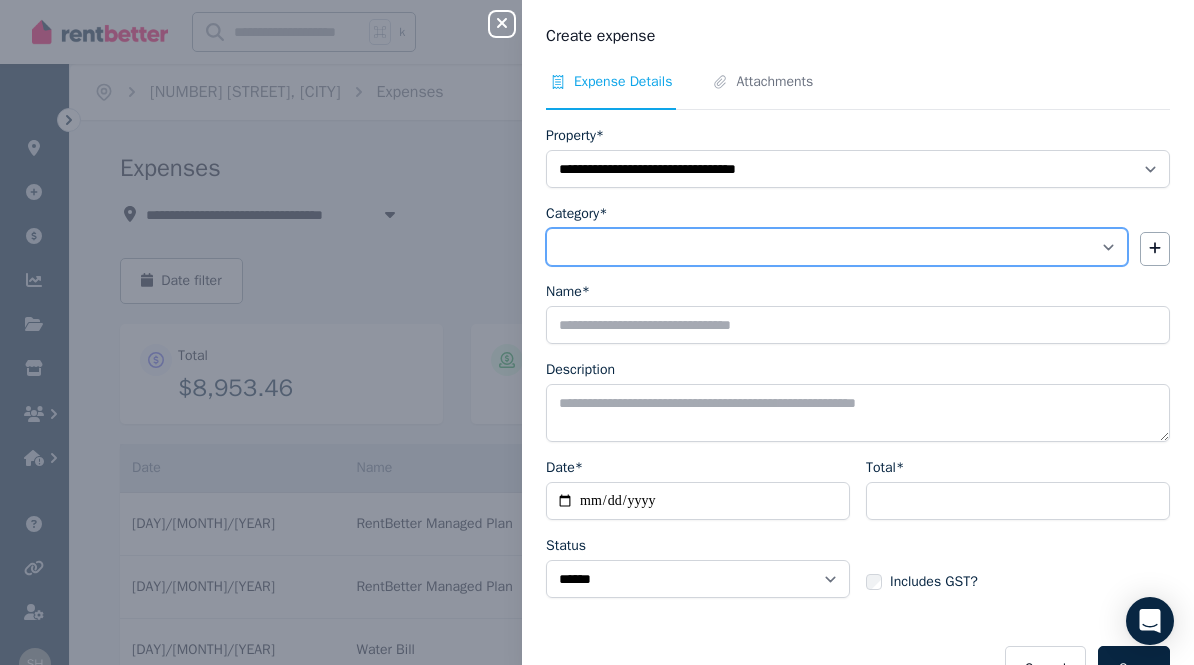 click on "**********" at bounding box center (837, 247) 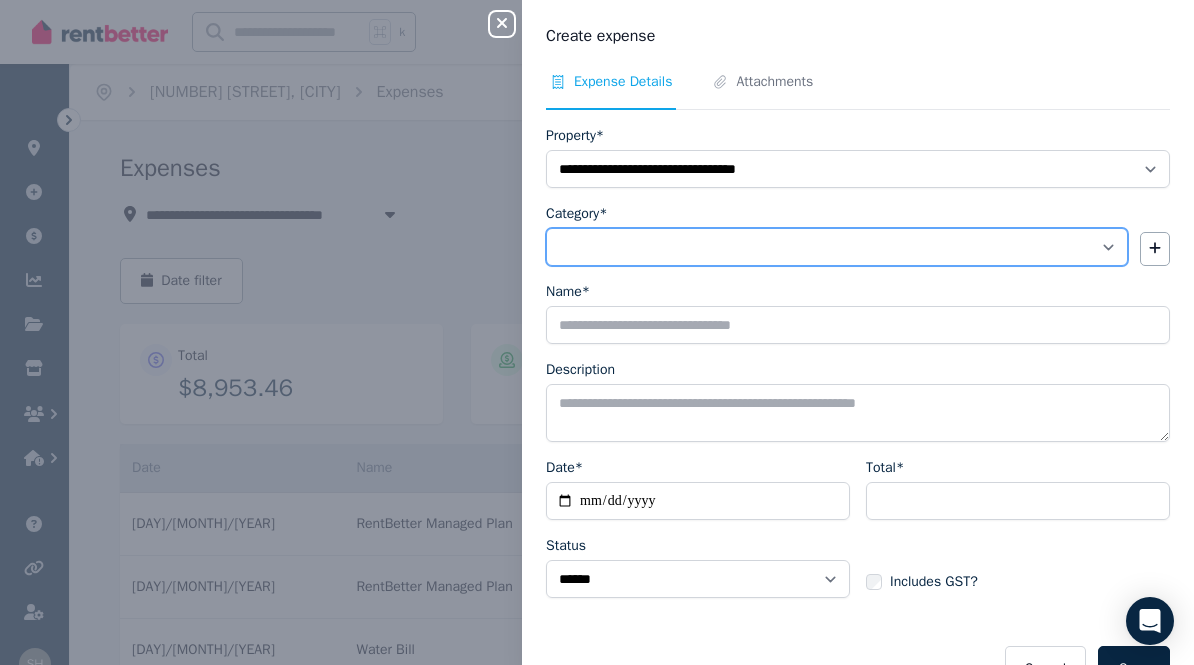 select on "**********" 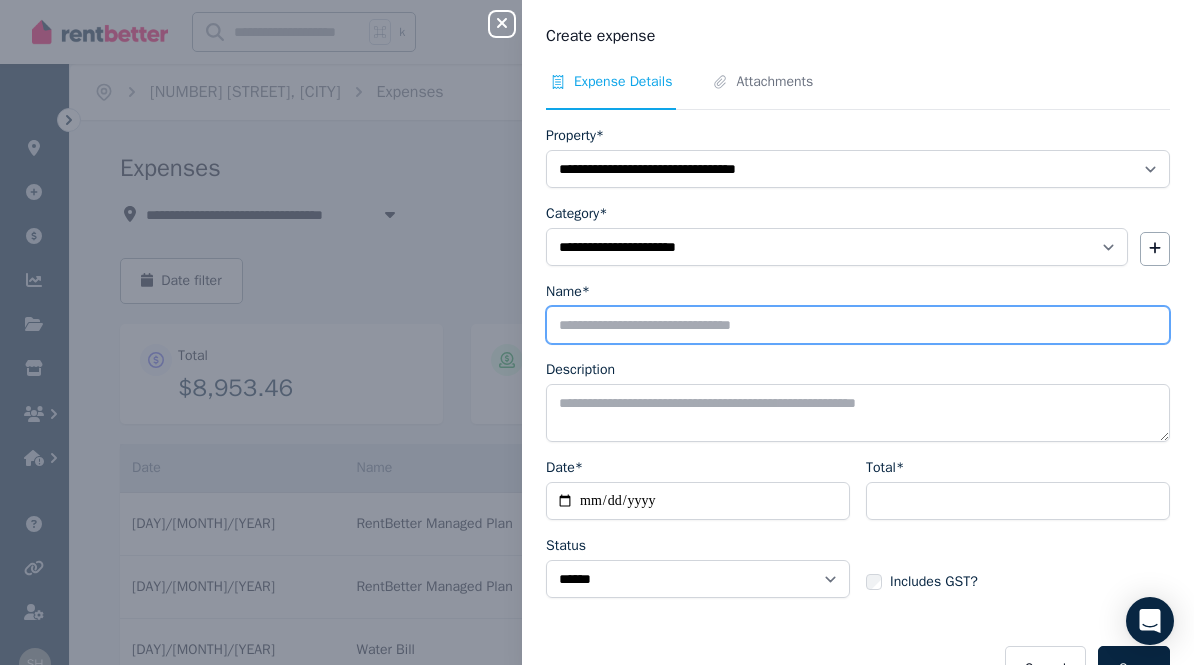 click on "Name*" at bounding box center (858, 325) 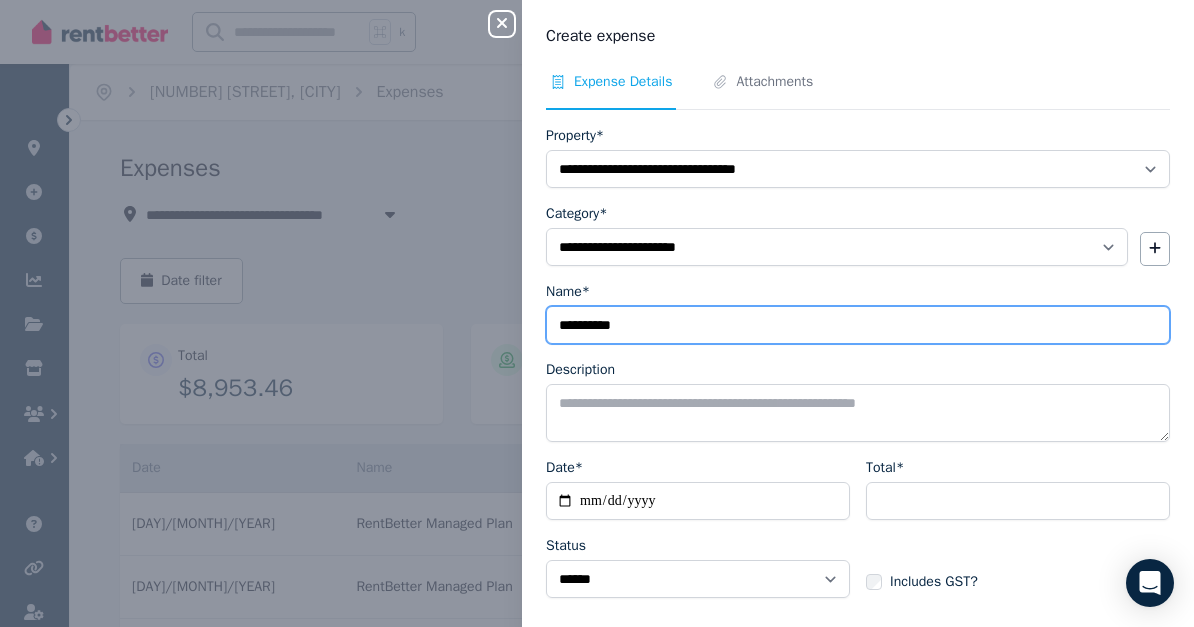 type on "**********" 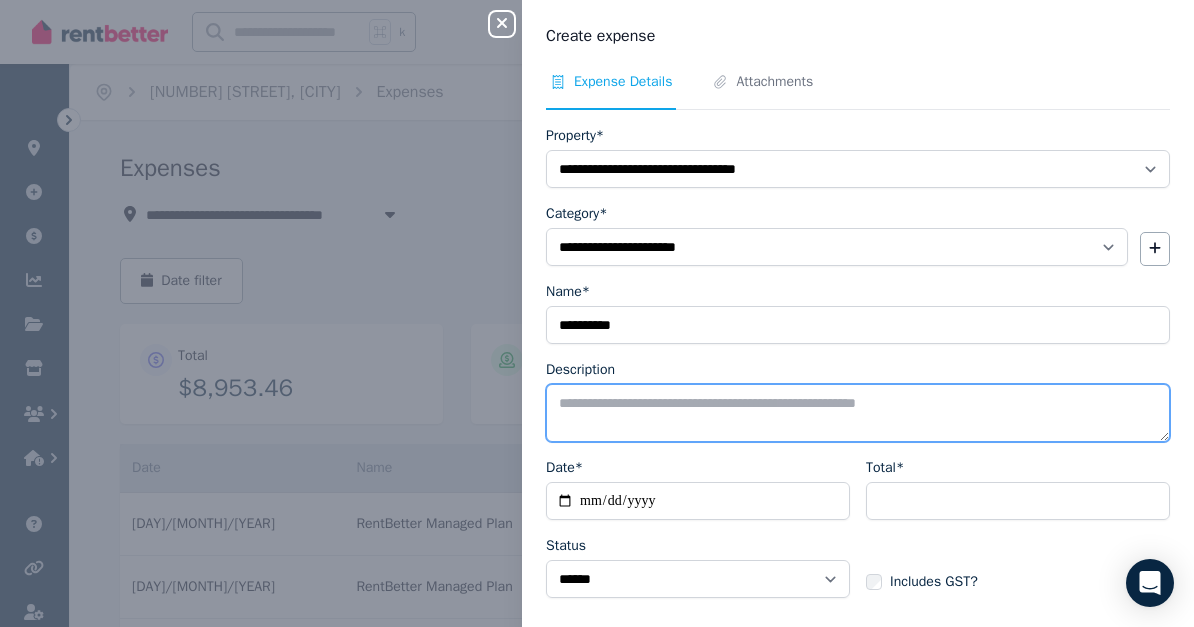 click on "Description" at bounding box center (858, 413) 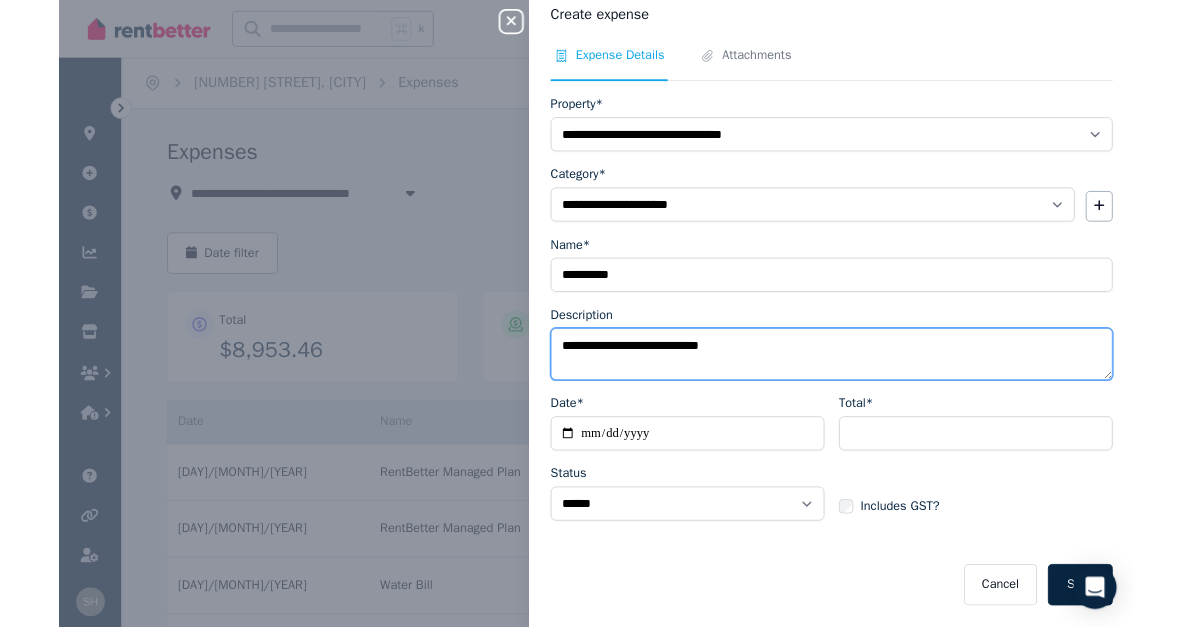 scroll, scrollTop: 21, scrollLeft: 0, axis: vertical 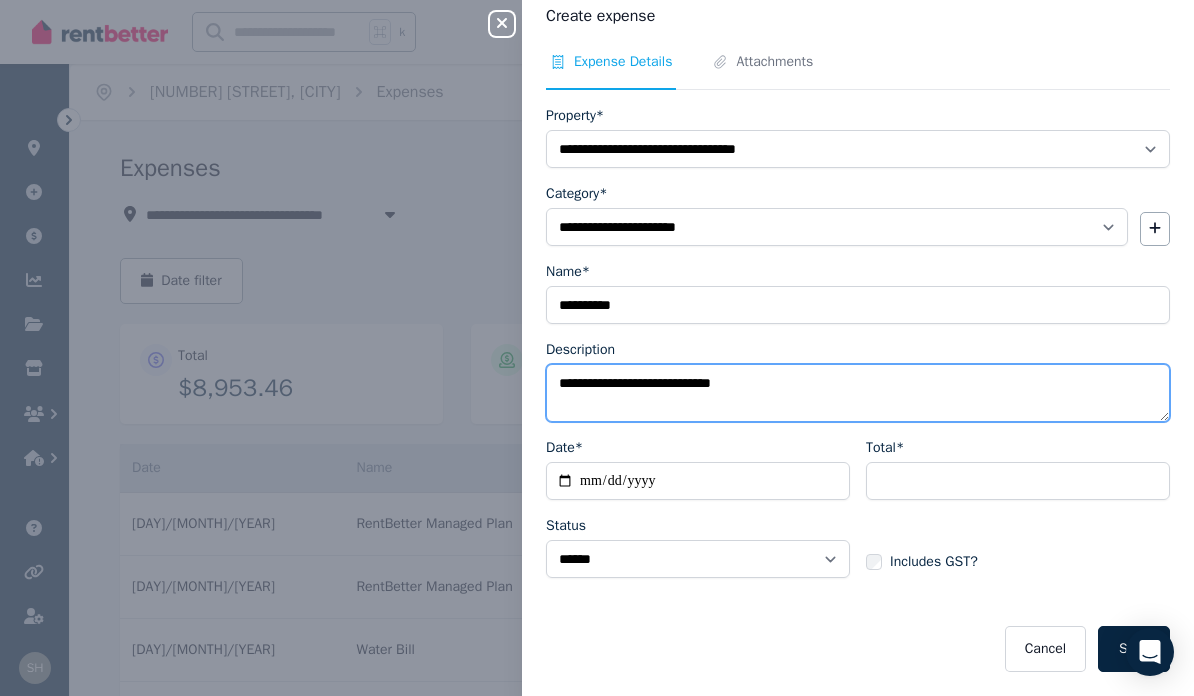 type on "**********" 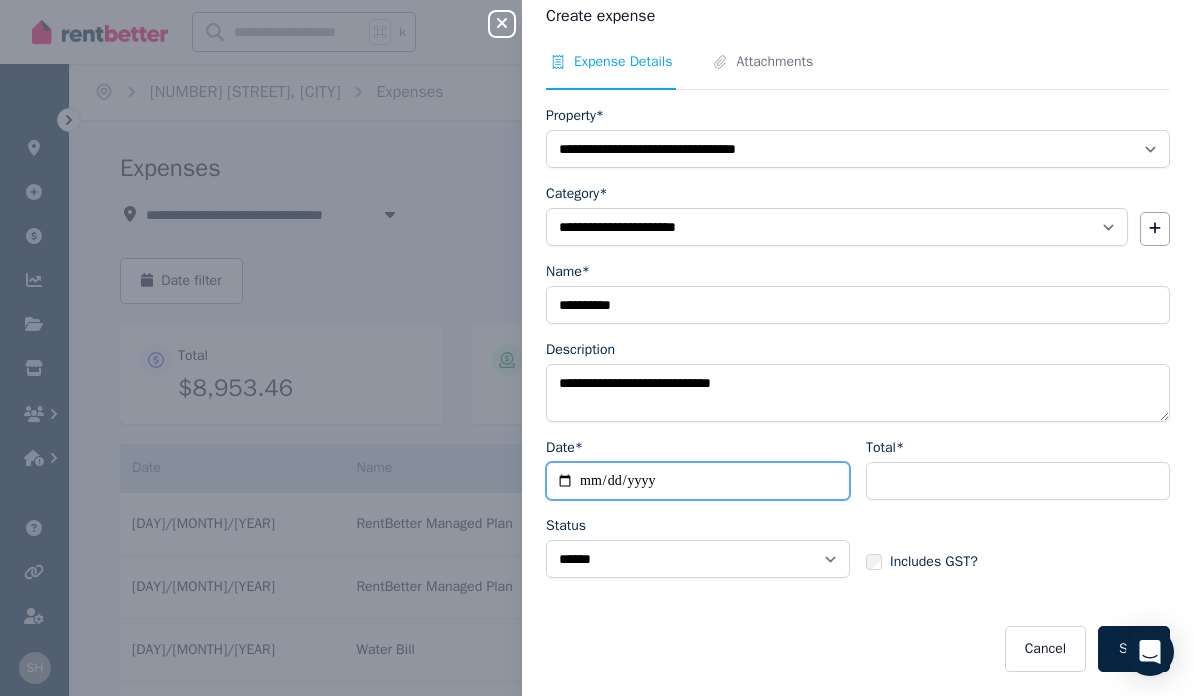 click on "Date*" at bounding box center [698, 481] 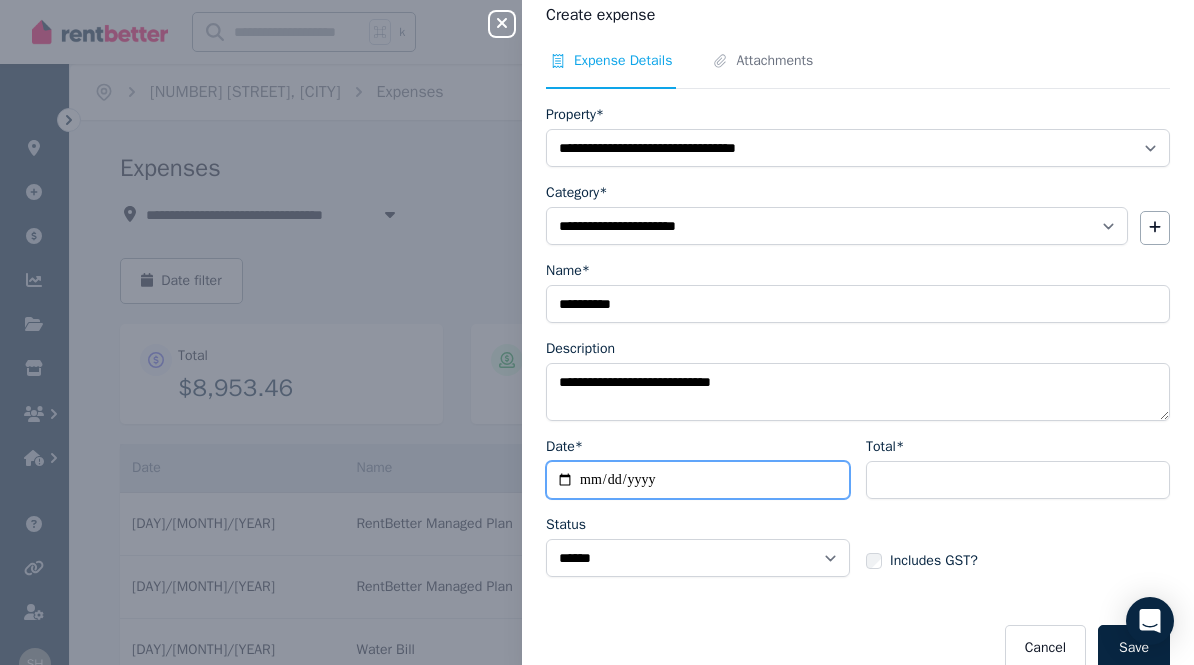 type on "**********" 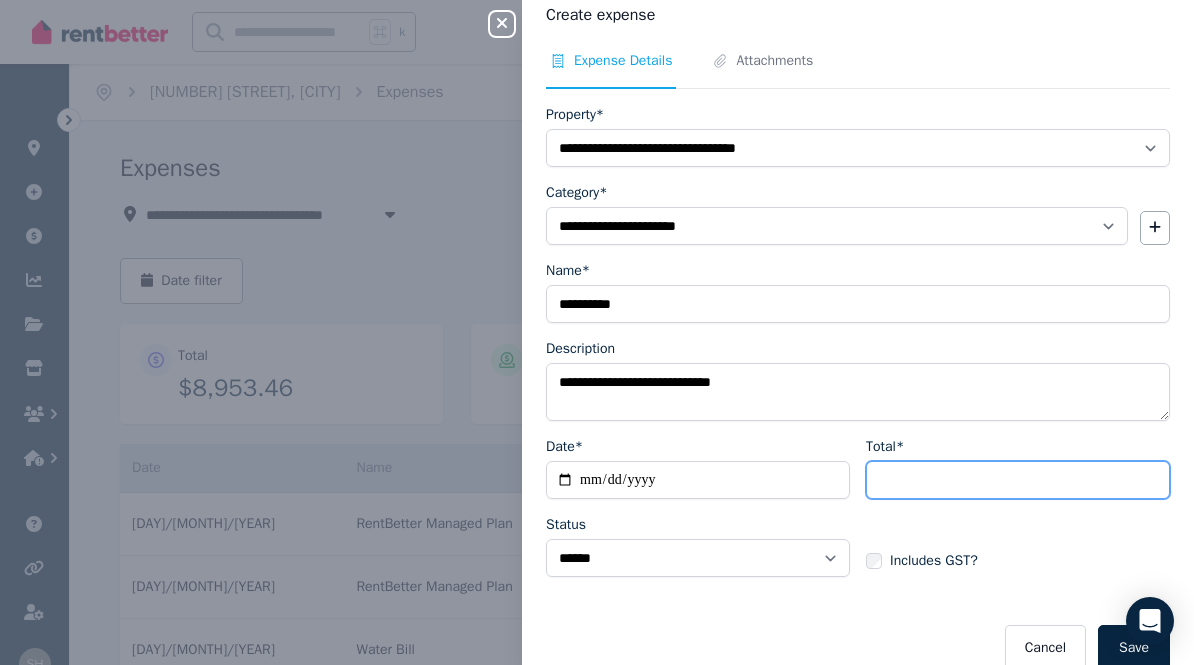 click on "Total*" at bounding box center [1018, 480] 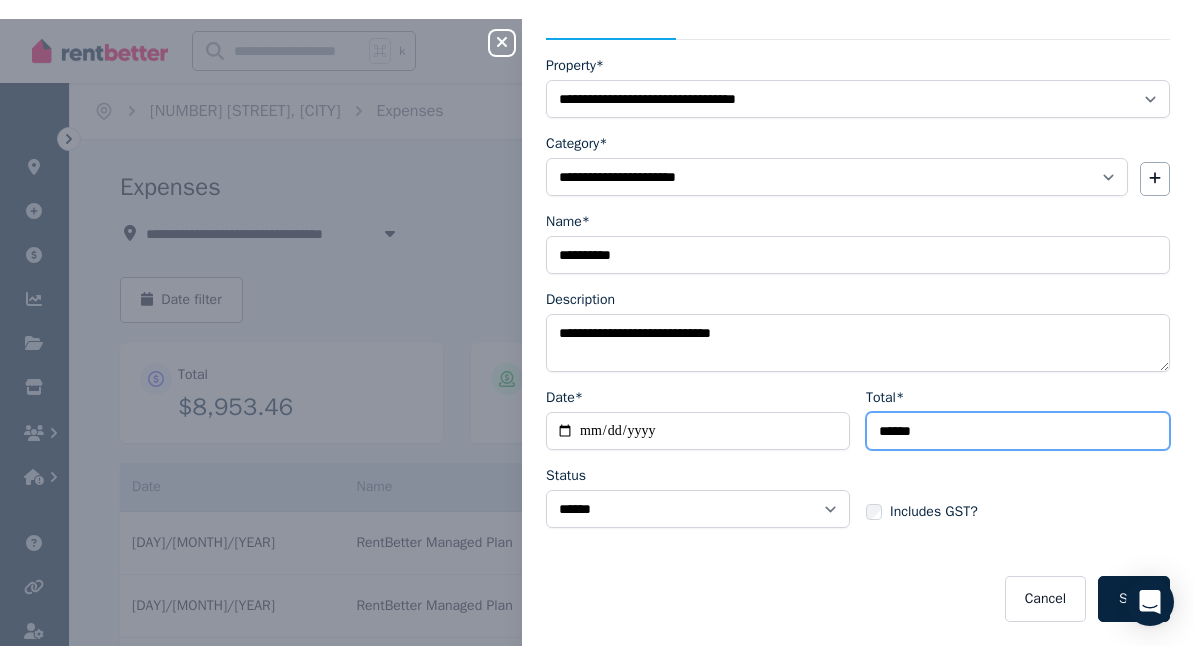scroll, scrollTop: 90, scrollLeft: 0, axis: vertical 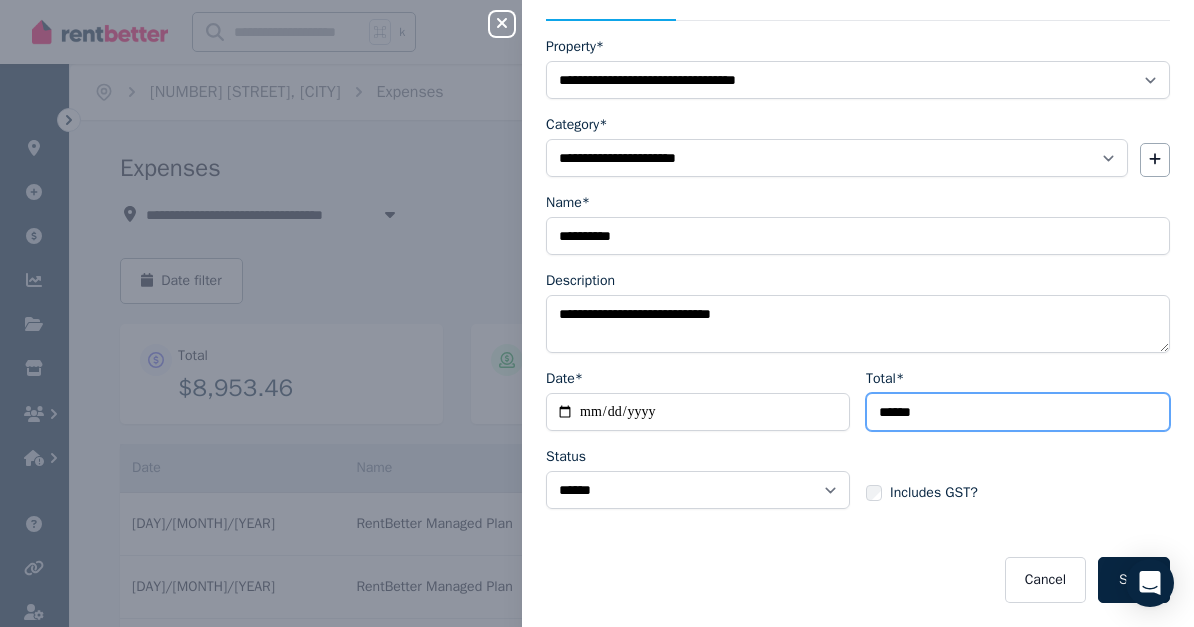 type on "******" 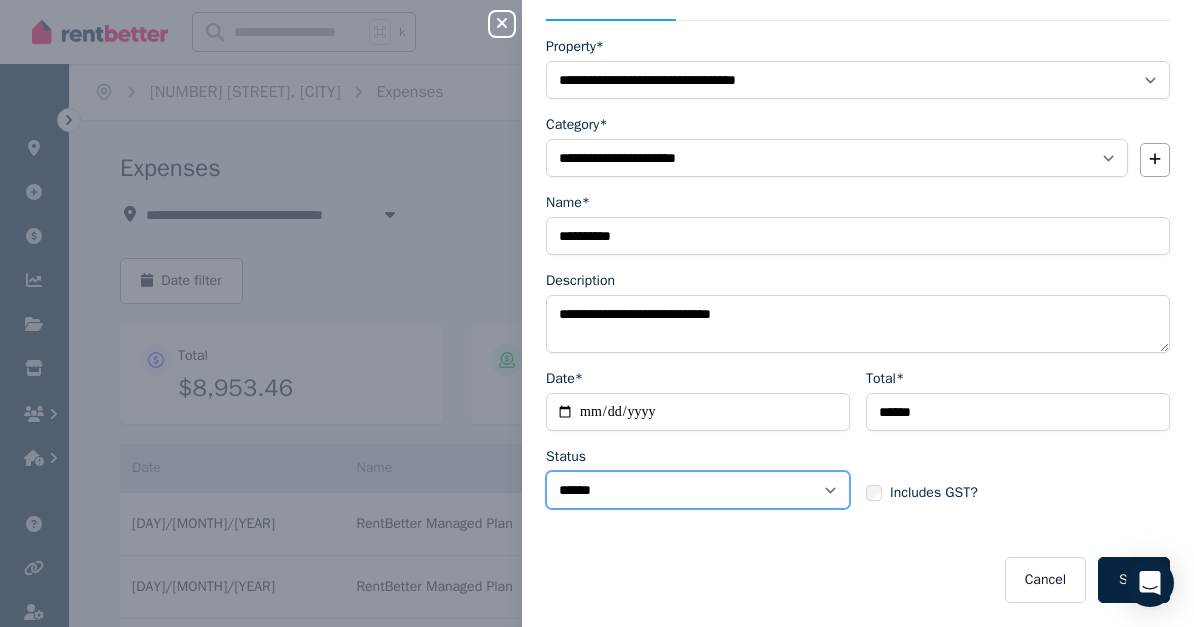click on "****** ****" at bounding box center (698, 490) 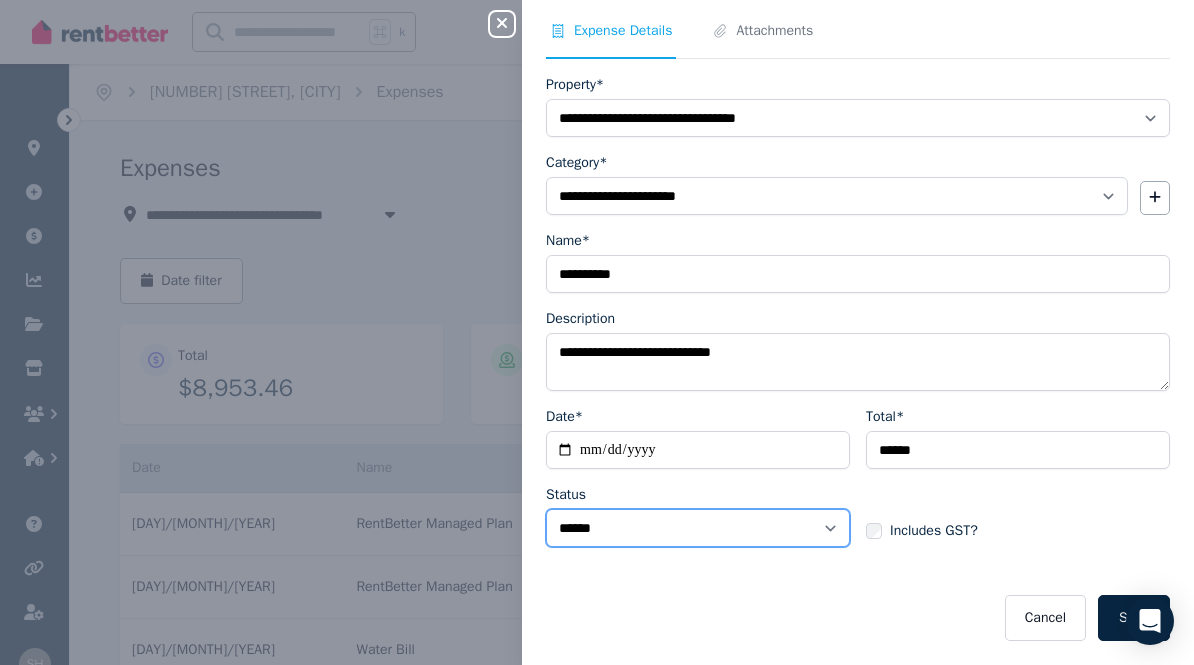 scroll, scrollTop: 21, scrollLeft: 0, axis: vertical 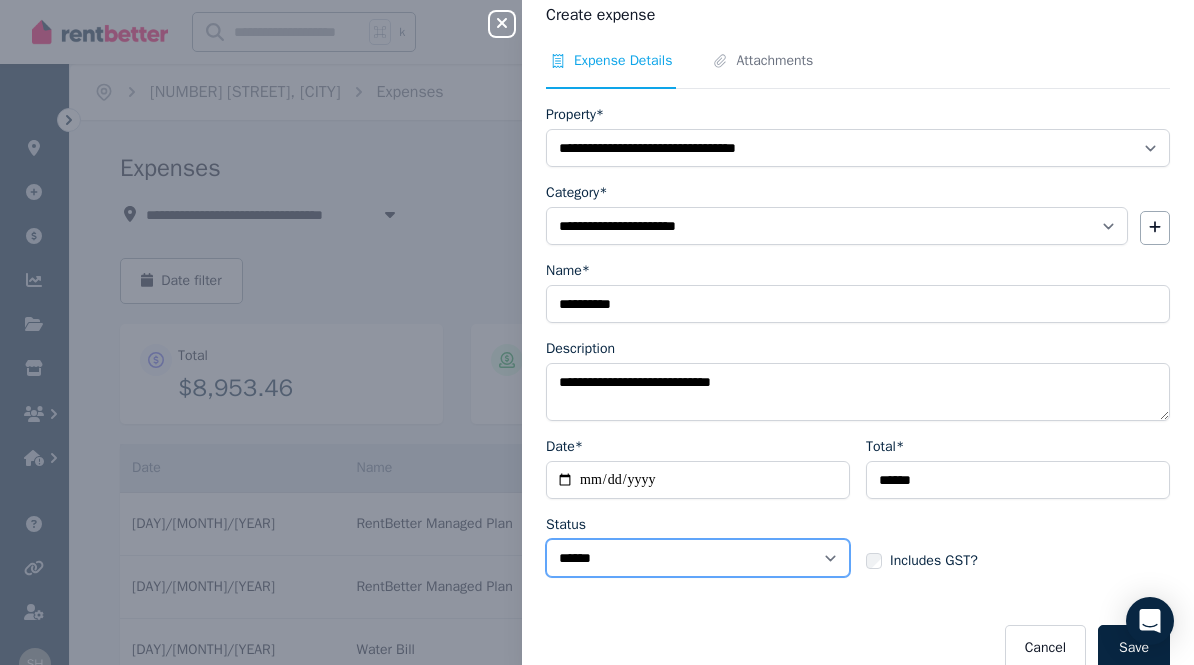 select on "**********" 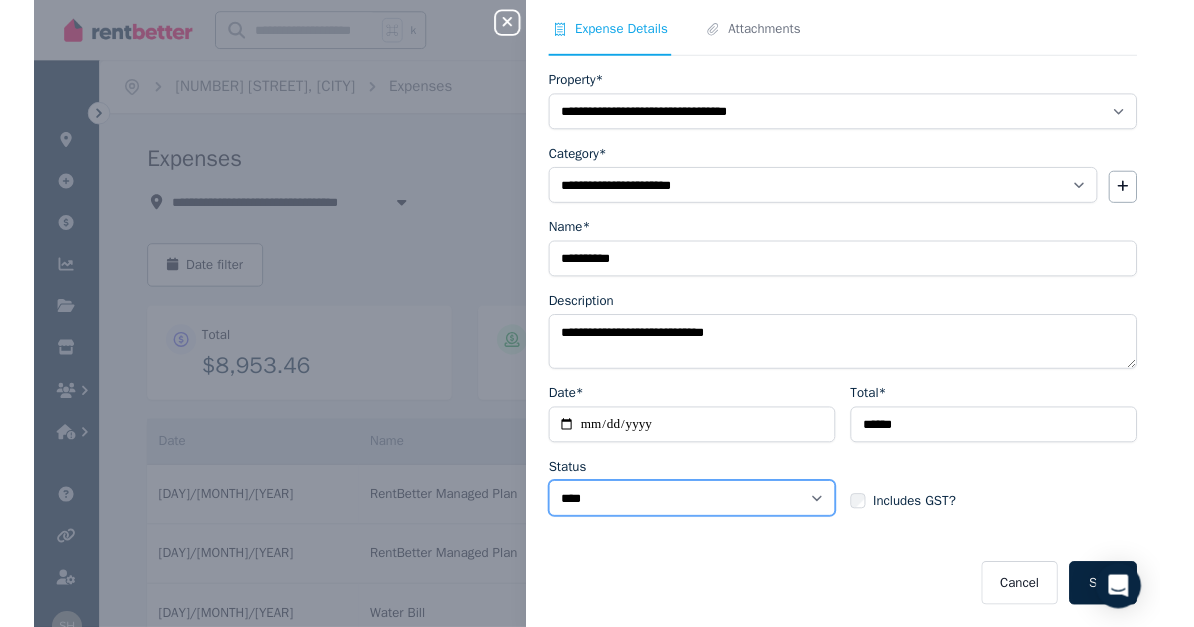 scroll, scrollTop: 52, scrollLeft: 0, axis: vertical 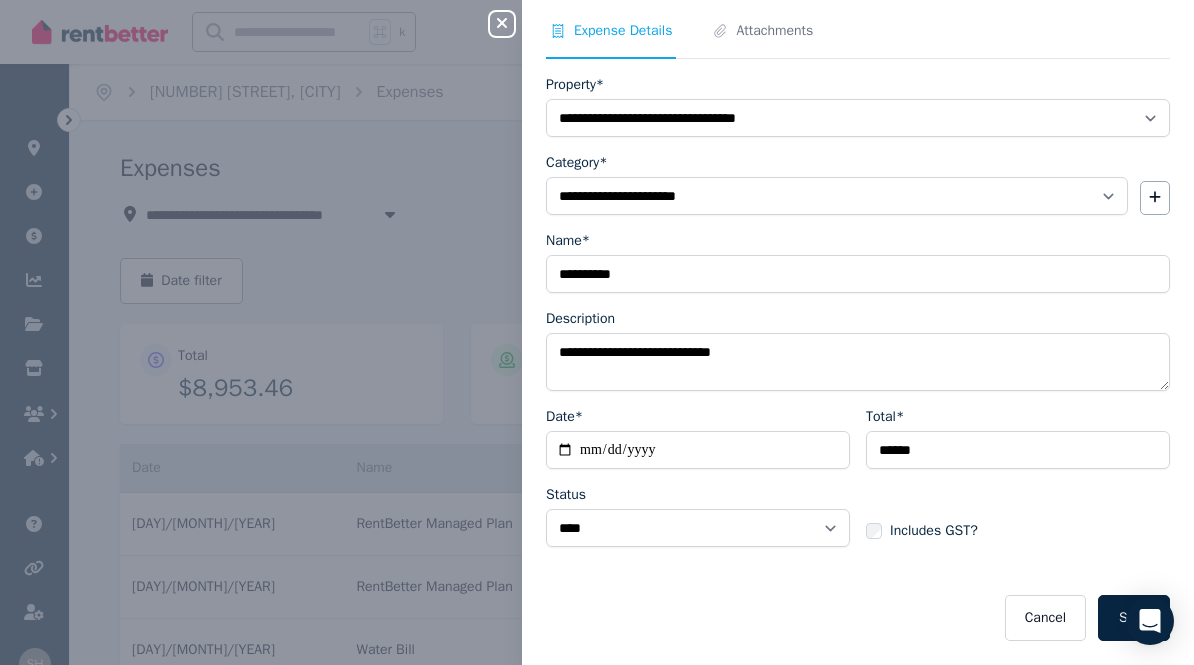 click on "Save" at bounding box center (1134, 618) 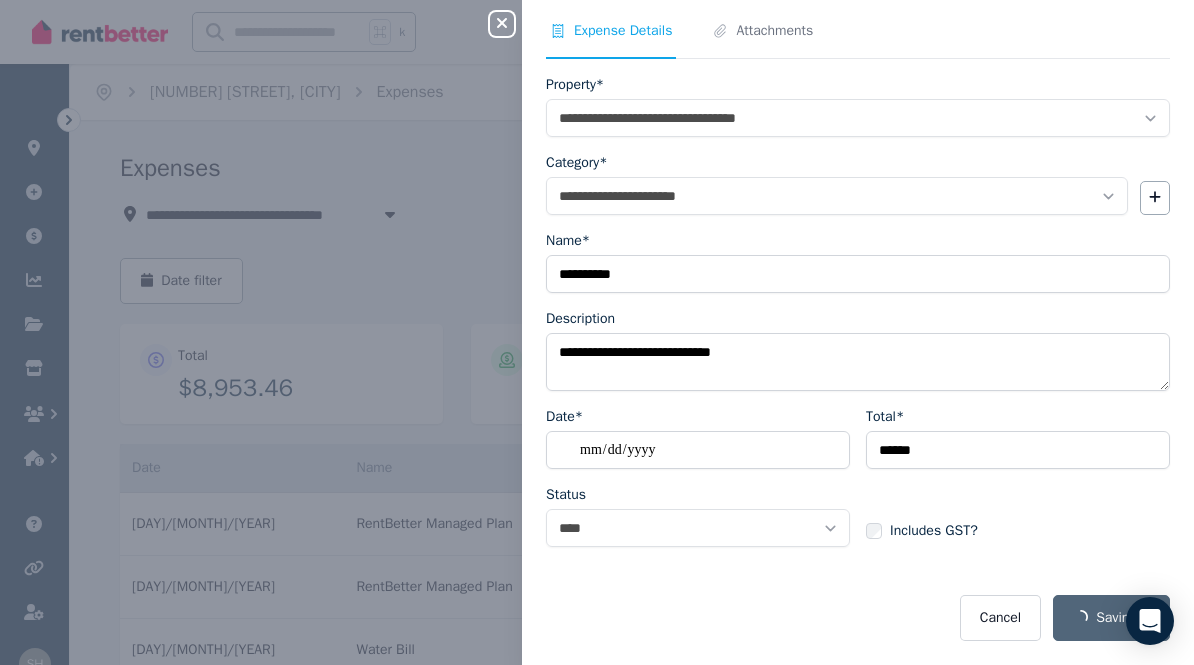 select on "**********" 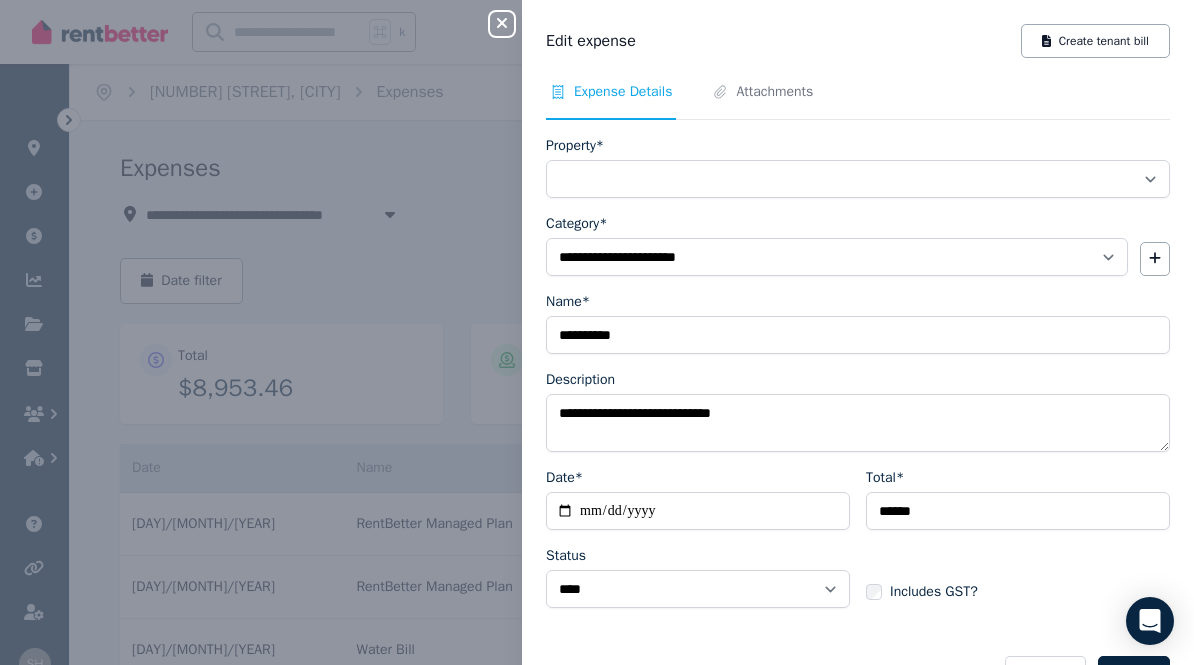 select on "**********" 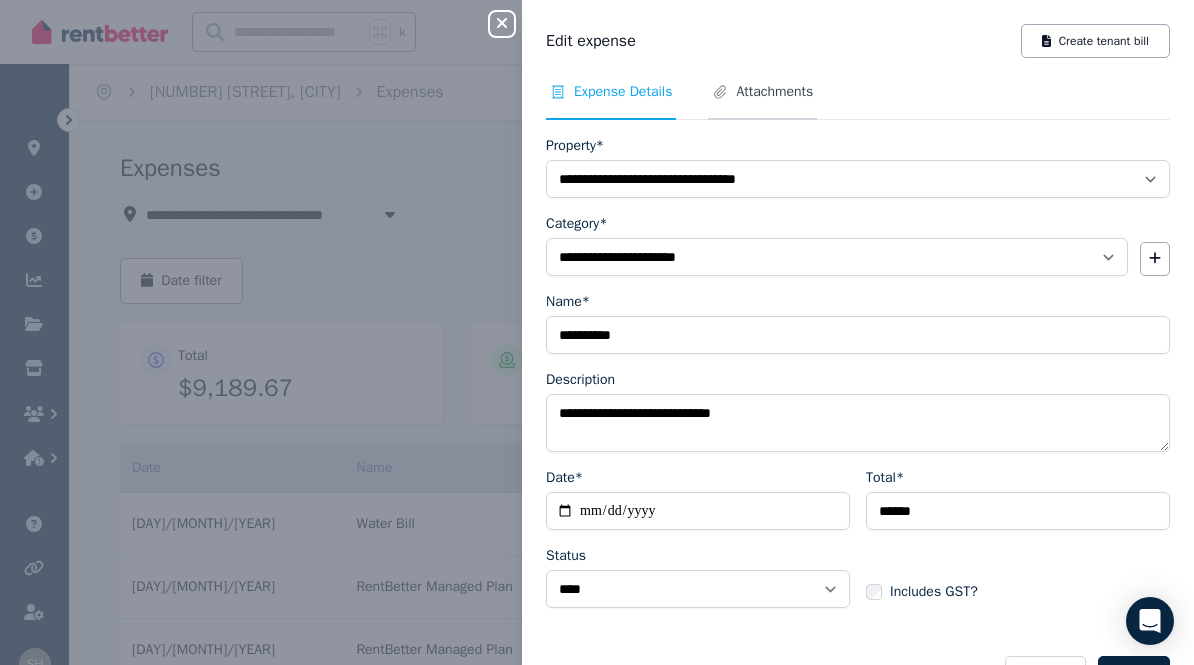click on "Attachments" at bounding box center (774, 92) 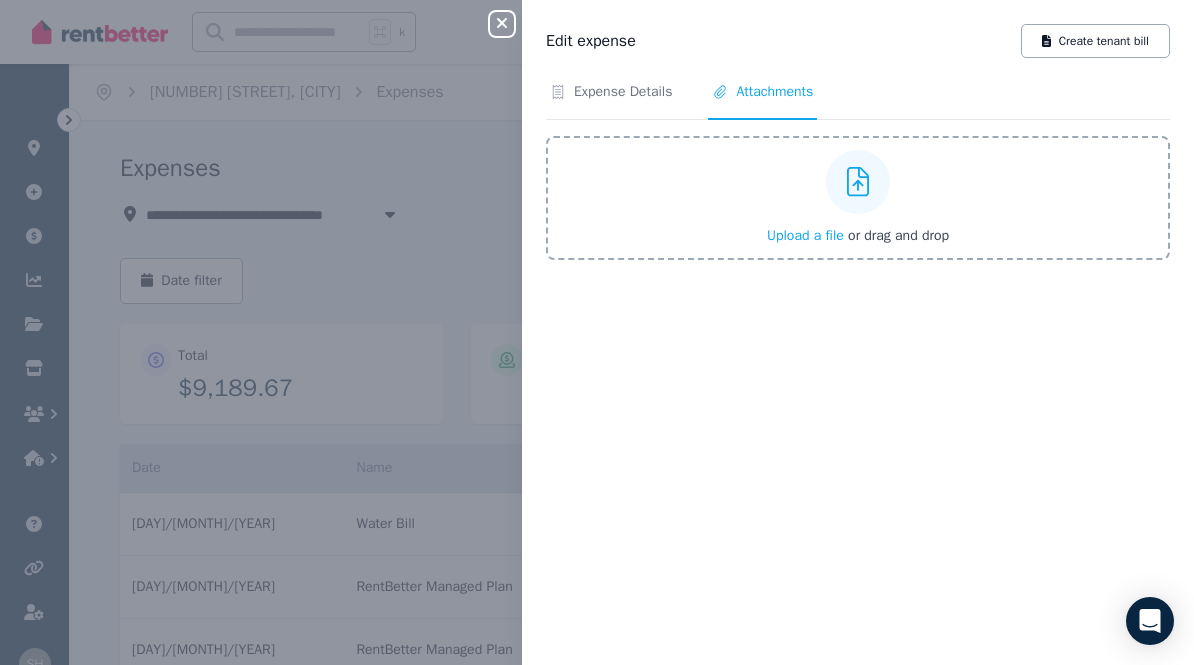 click at bounding box center [858, 182] 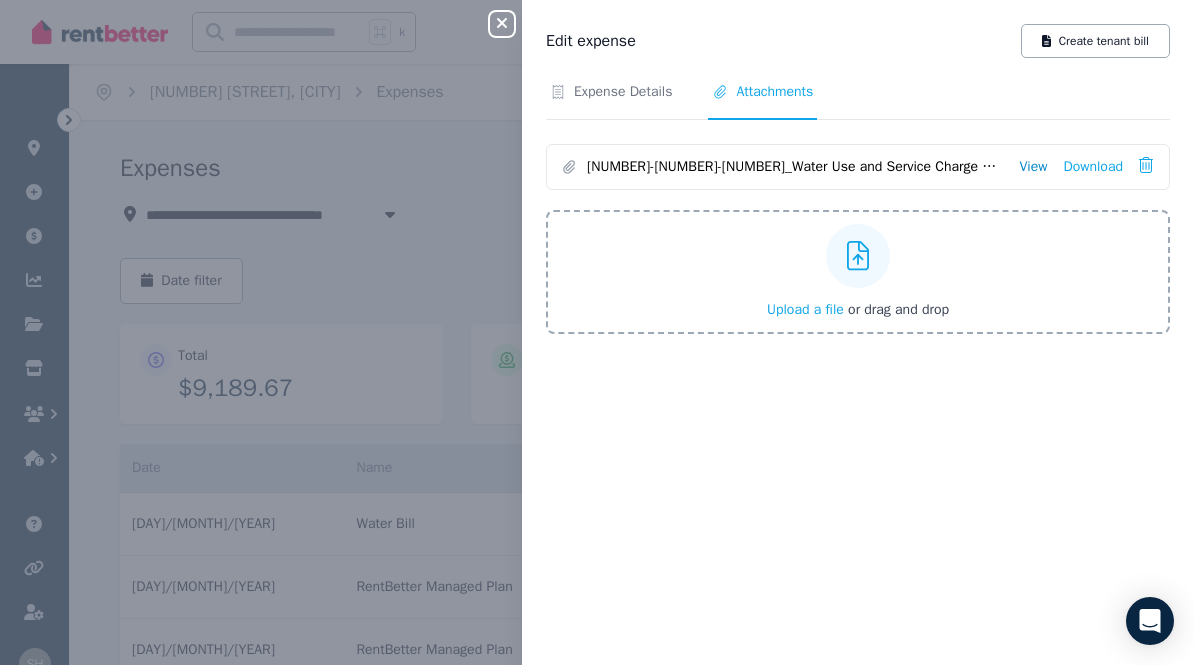 click on "View" at bounding box center (1033, 167) 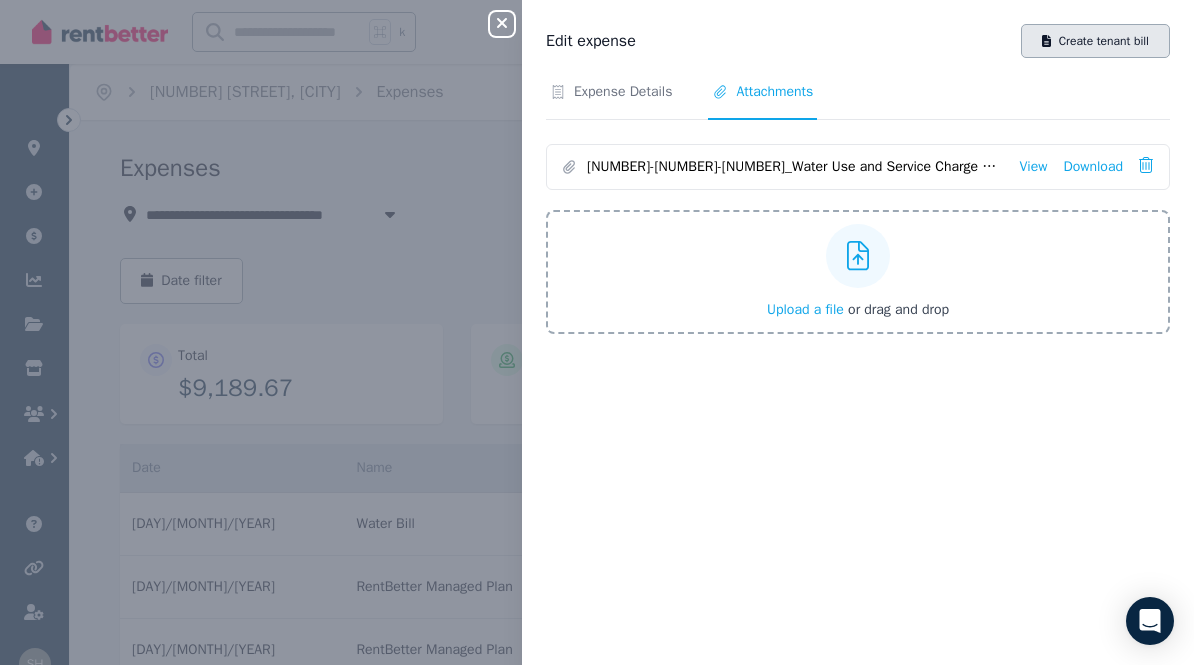 click on "Create tenant bill" at bounding box center (1095, 41) 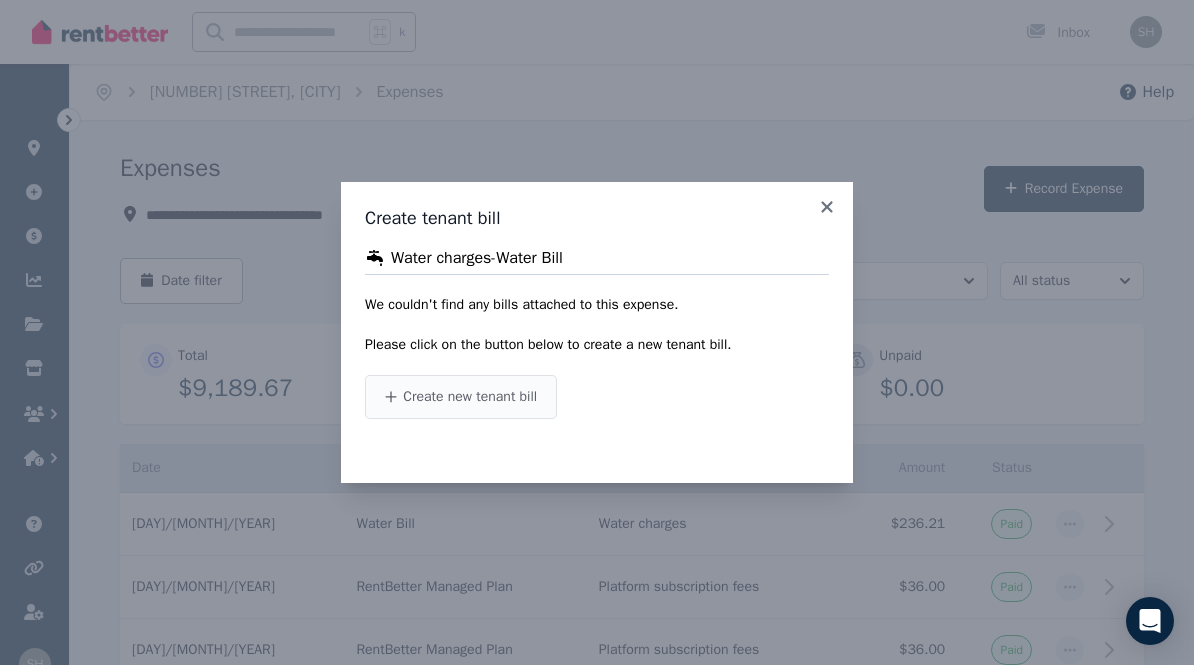 click on "Create new tenant bill" at bounding box center [461, 397] 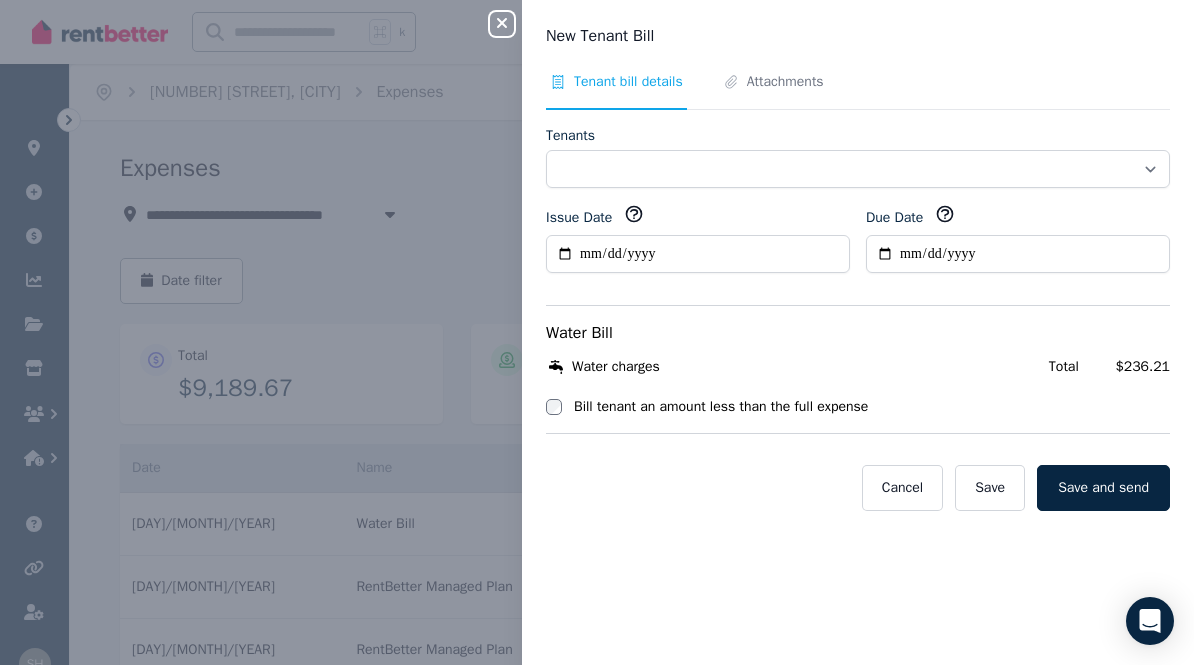 select on "**********" 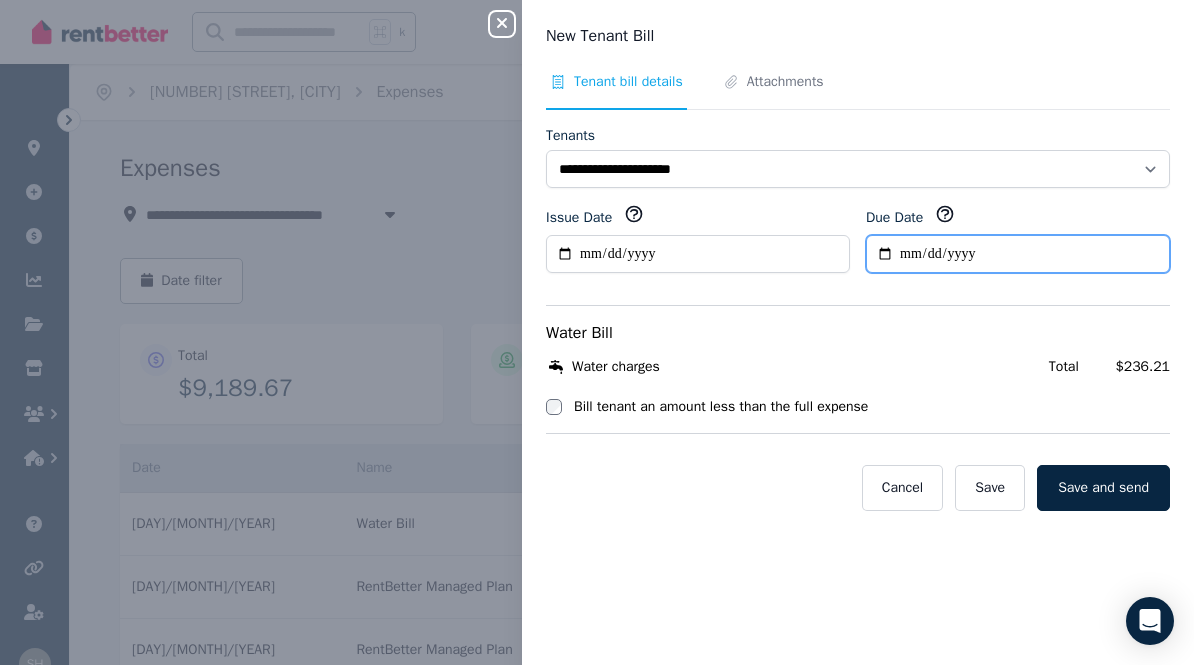 click on "Due Date" at bounding box center [1018, 254] 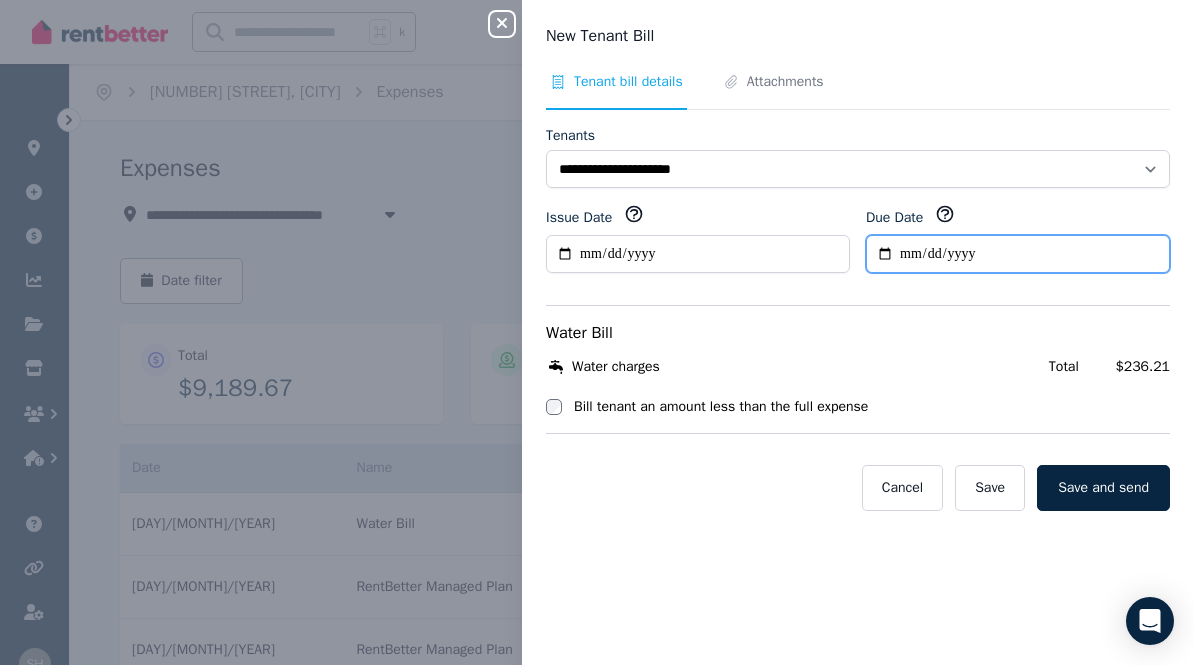 type on "**********" 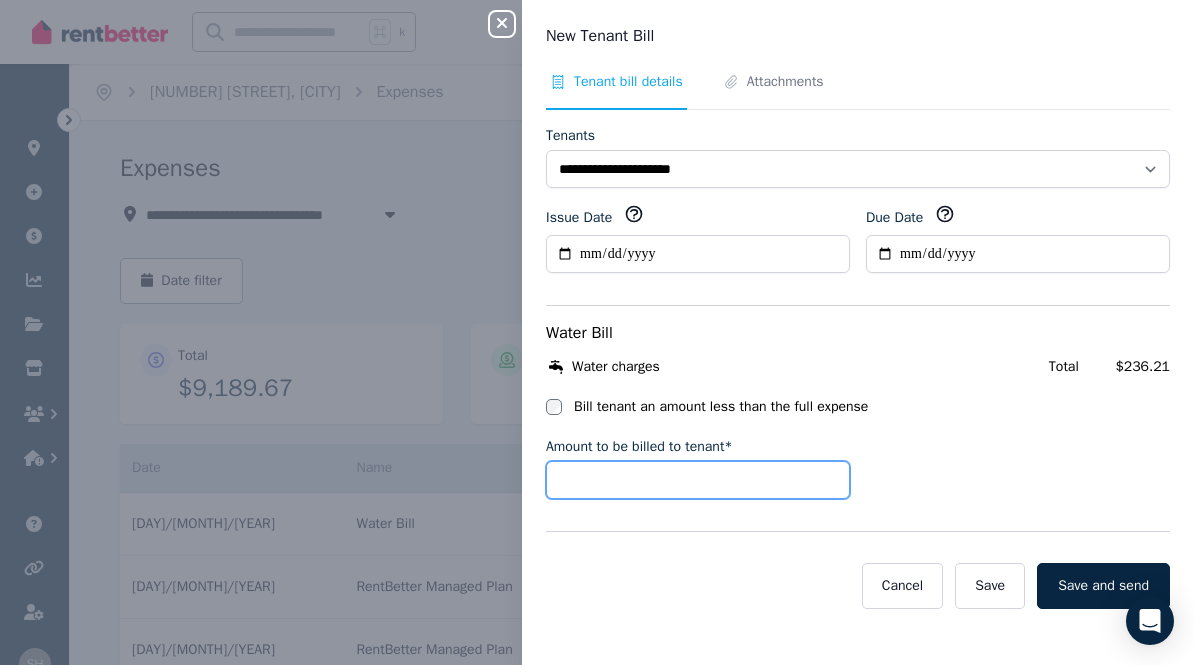 click on "Amount to be billed to tenant*" at bounding box center (698, 480) 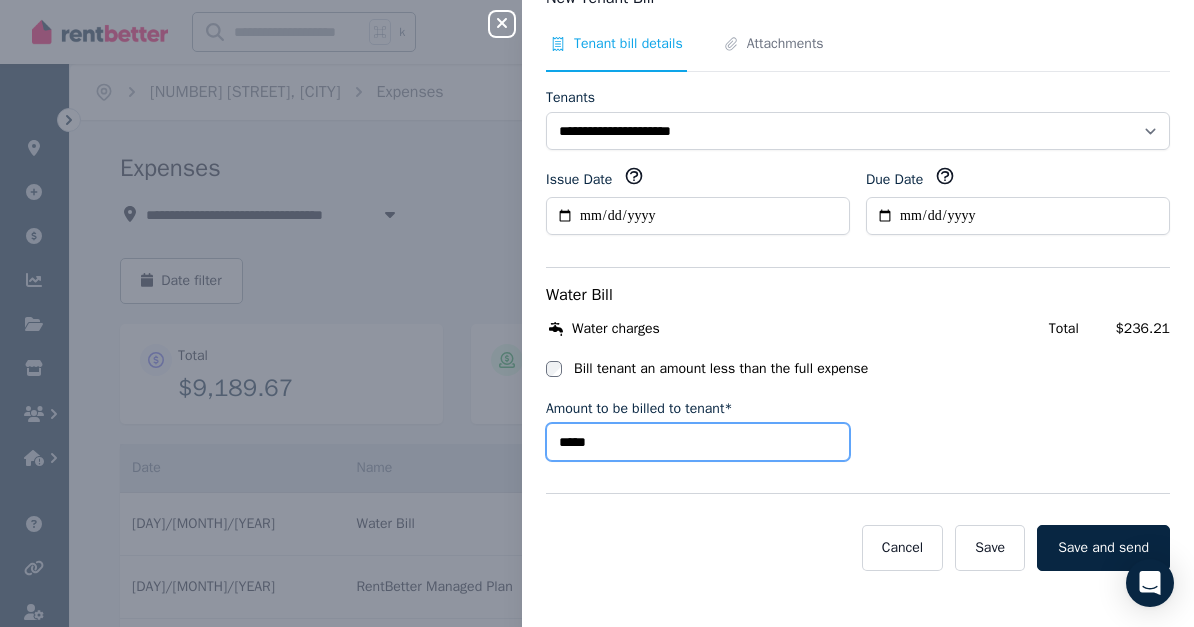 scroll, scrollTop: 38, scrollLeft: 0, axis: vertical 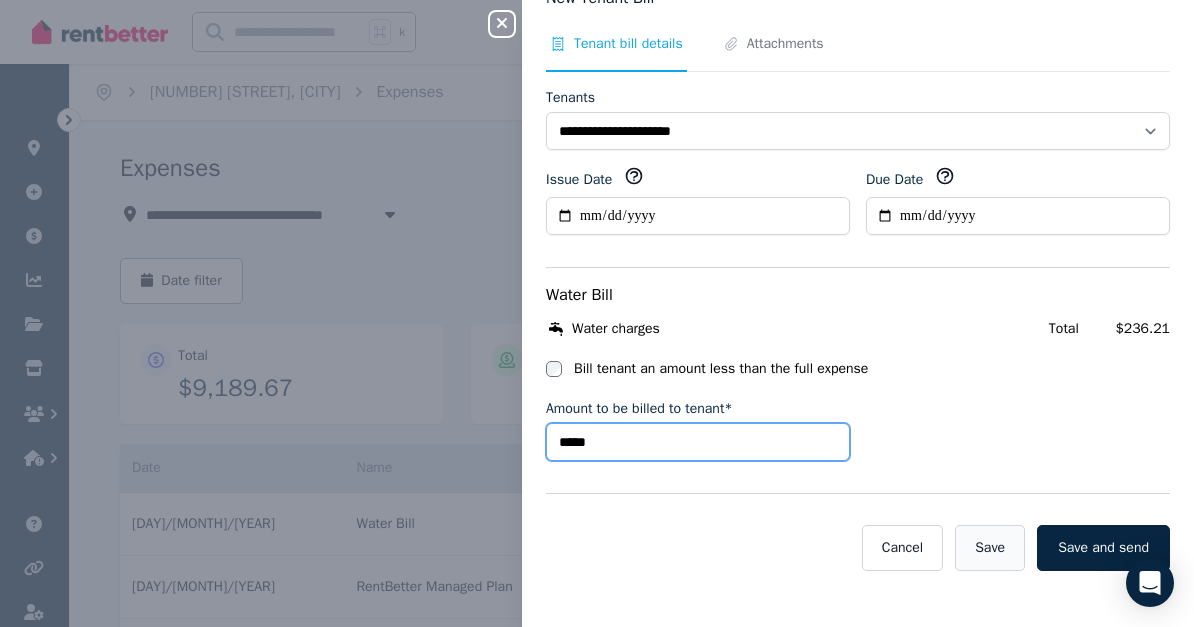 type on "*****" 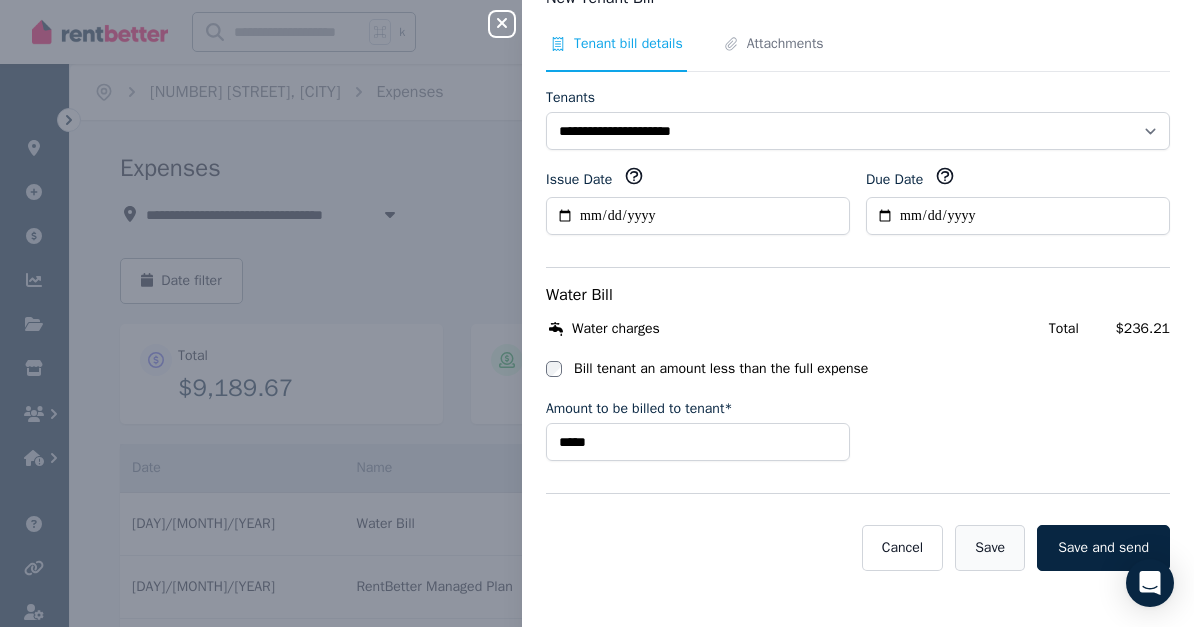 click on "Save" at bounding box center (990, 548) 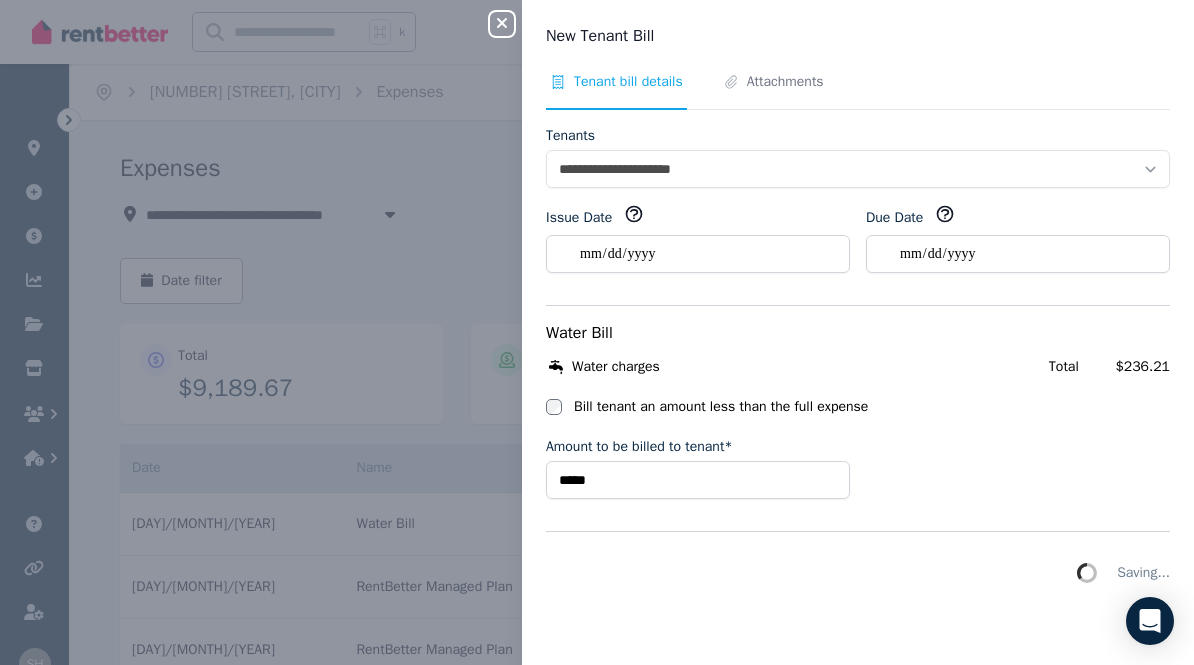 scroll, scrollTop: 0, scrollLeft: 0, axis: both 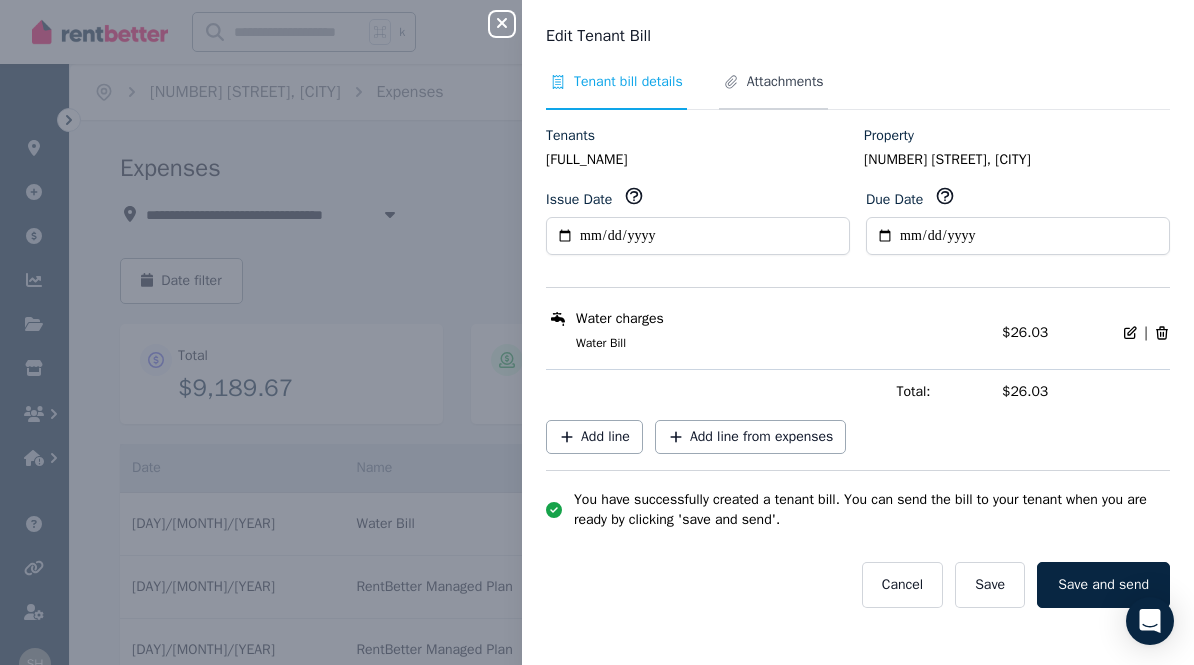 click on "Attachments" at bounding box center (785, 82) 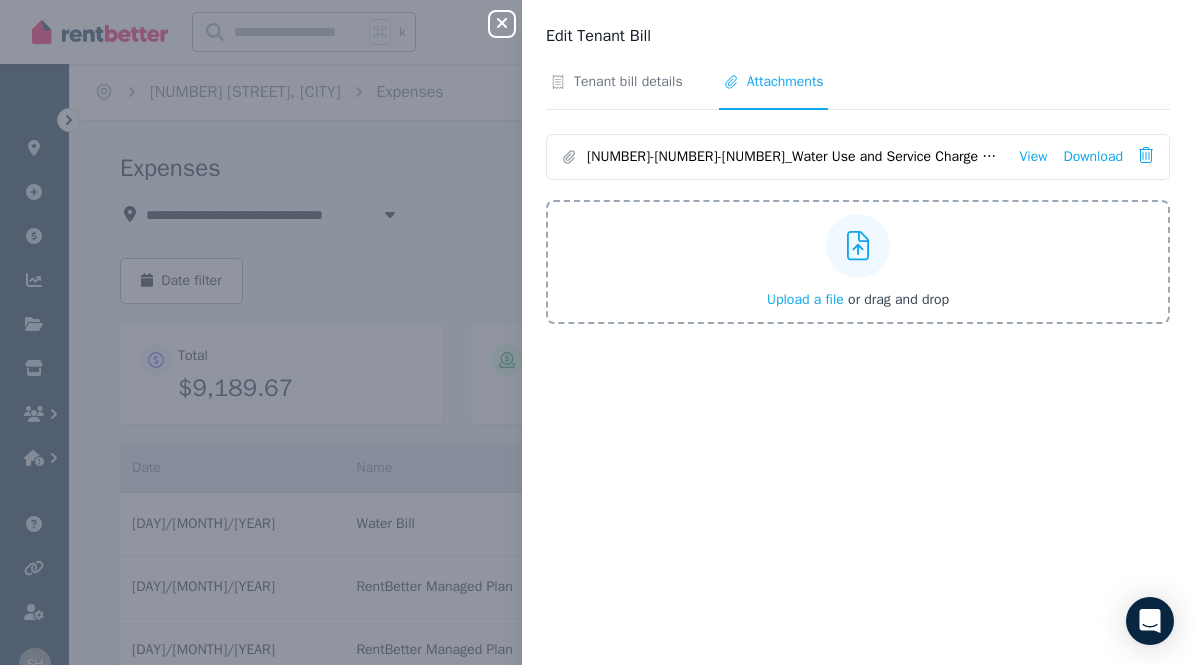 click on "Upload a file" at bounding box center (805, 299) 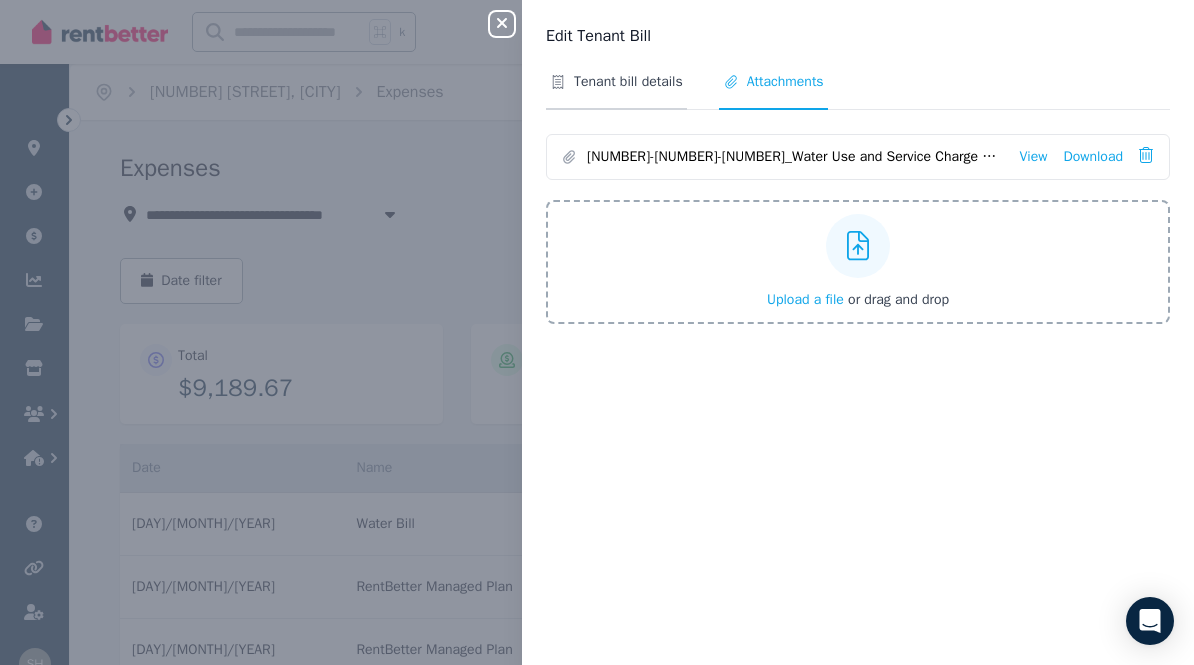 click on "Tenant bill details" at bounding box center (628, 82) 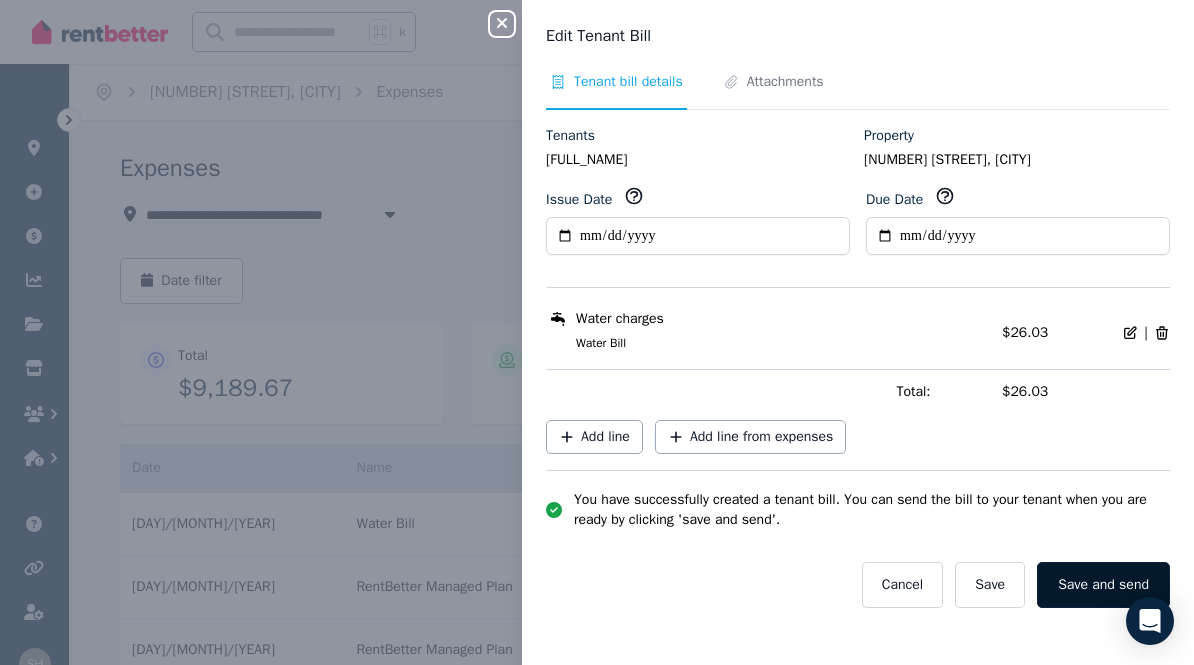 click on "Save and send" at bounding box center [1103, 585] 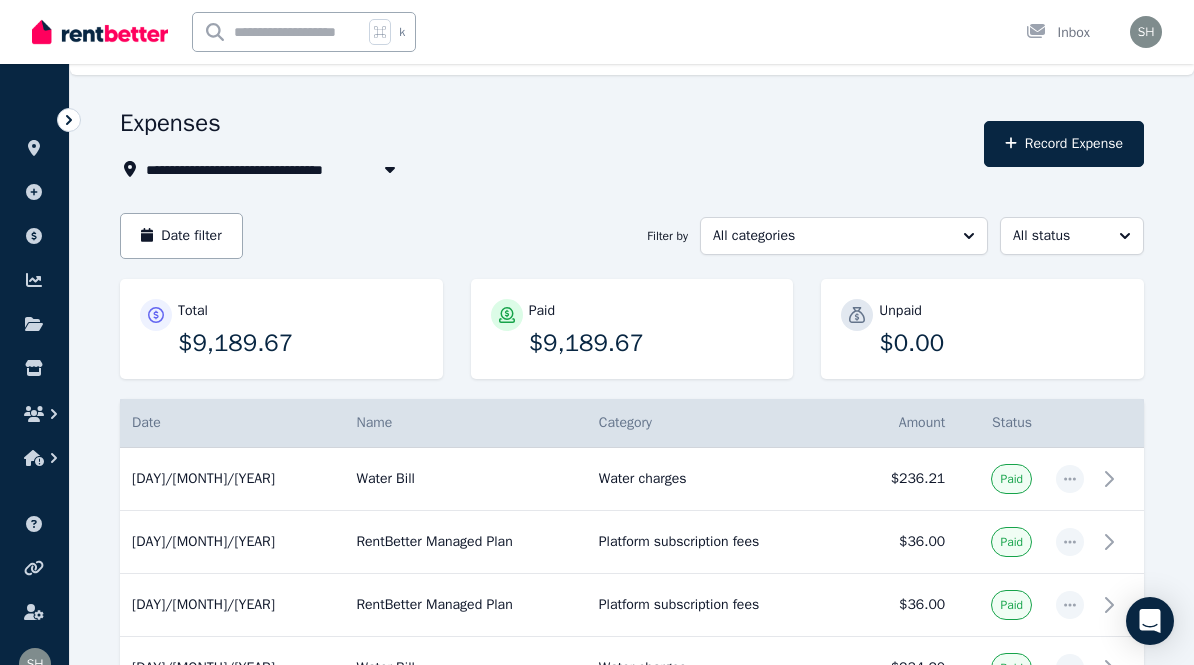 scroll, scrollTop: 0, scrollLeft: 0, axis: both 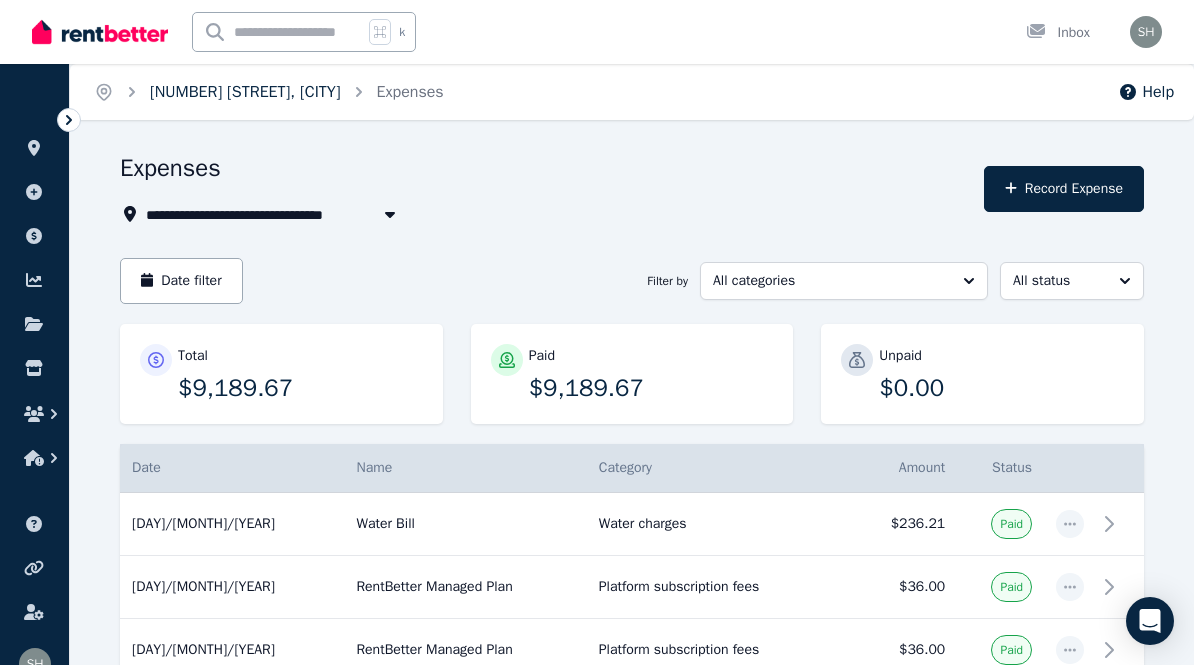 click on "[NUMBER] [STREET], [CITY]" at bounding box center [245, 92] 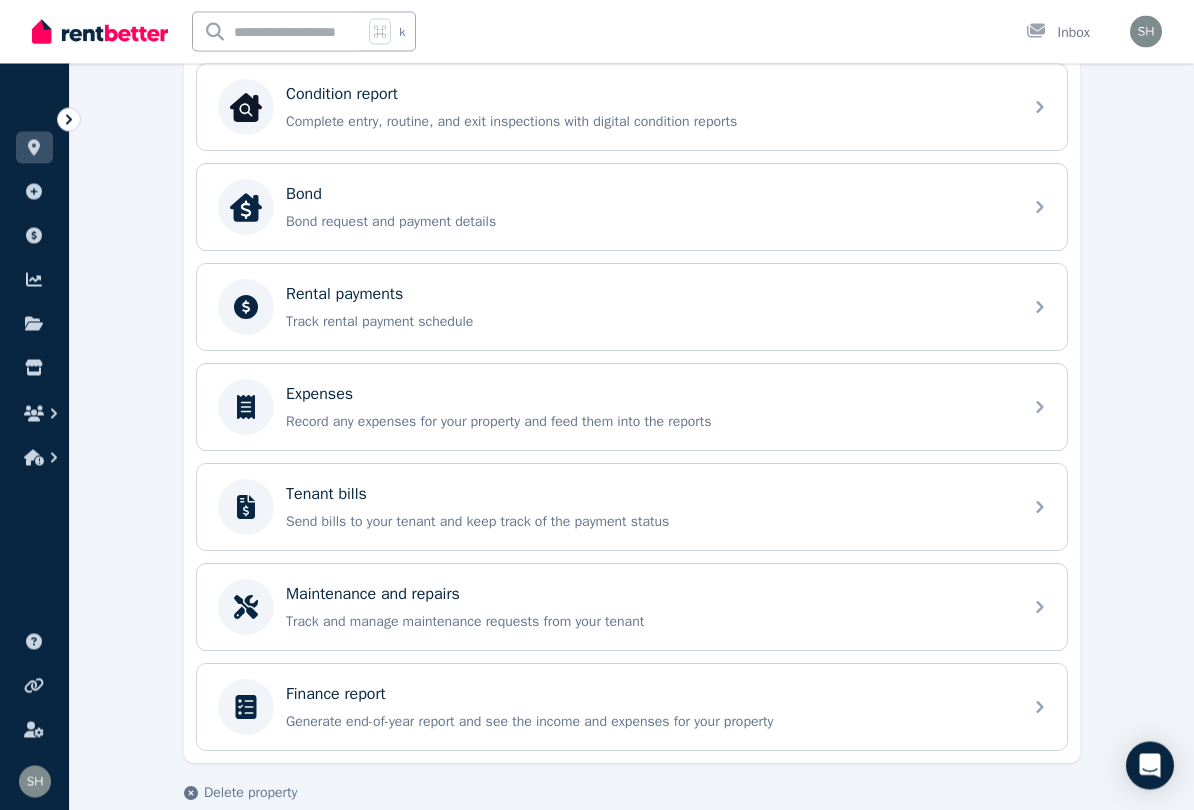 scroll, scrollTop: 669, scrollLeft: 0, axis: vertical 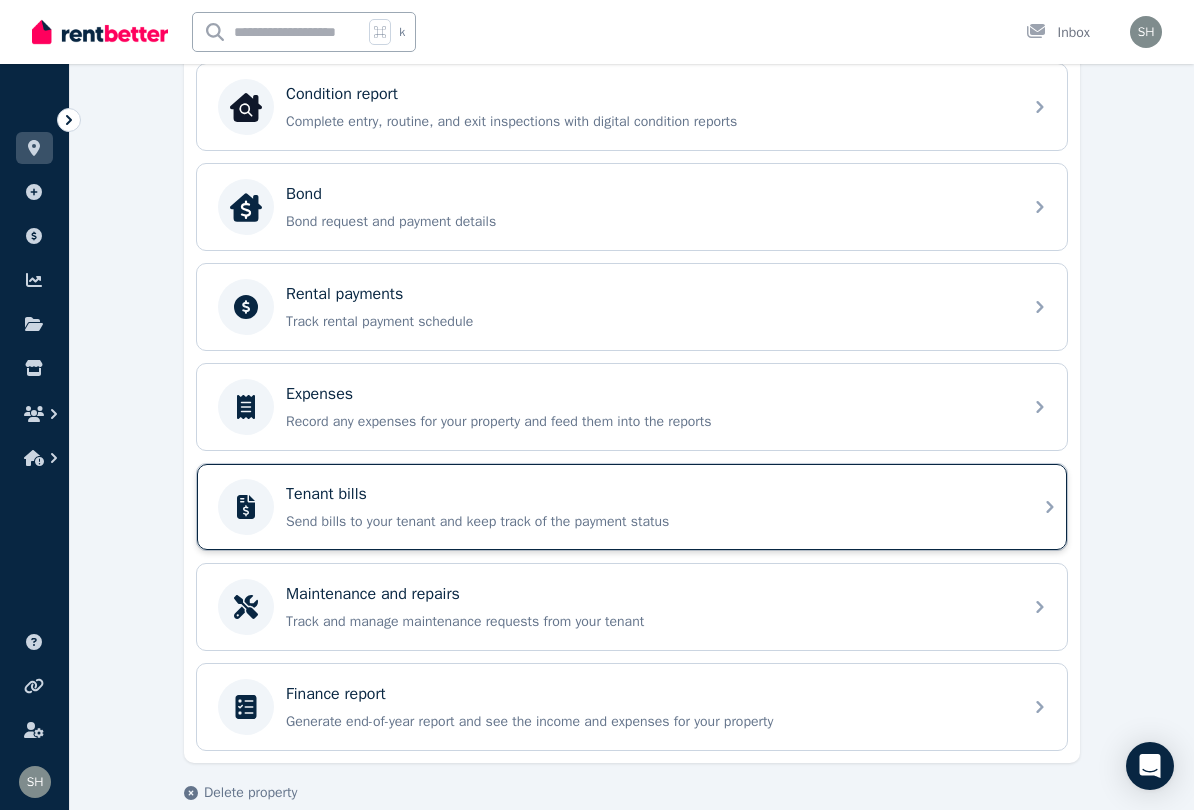 click on "Tenant bills" at bounding box center (648, 494) 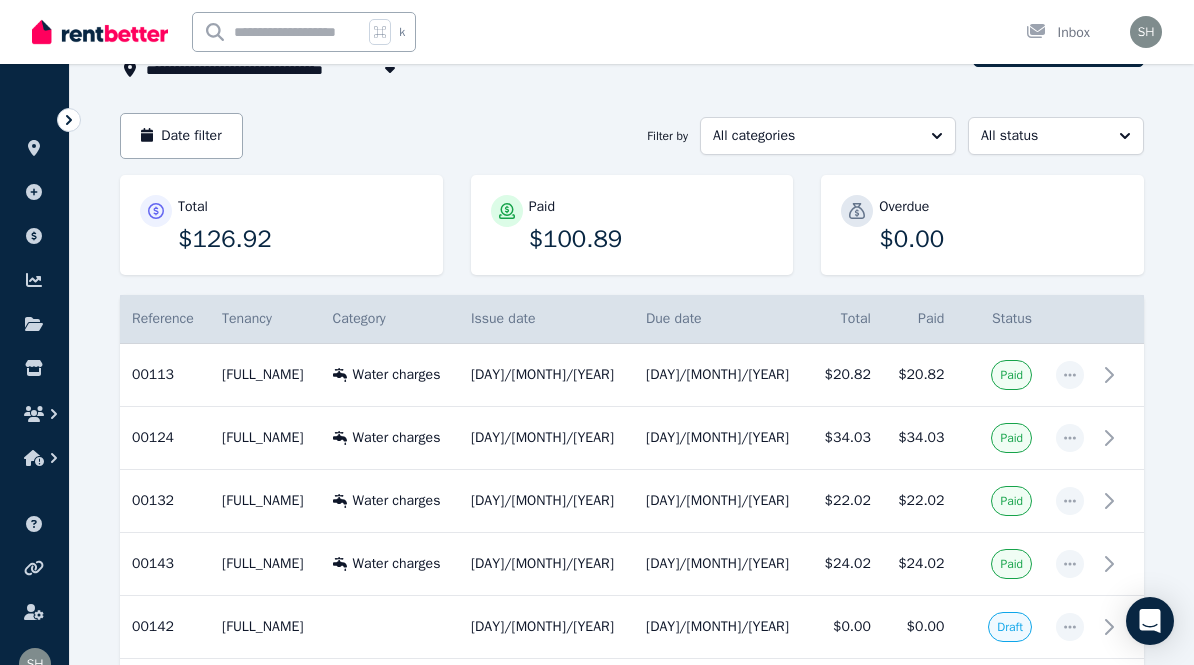 scroll, scrollTop: 309, scrollLeft: 0, axis: vertical 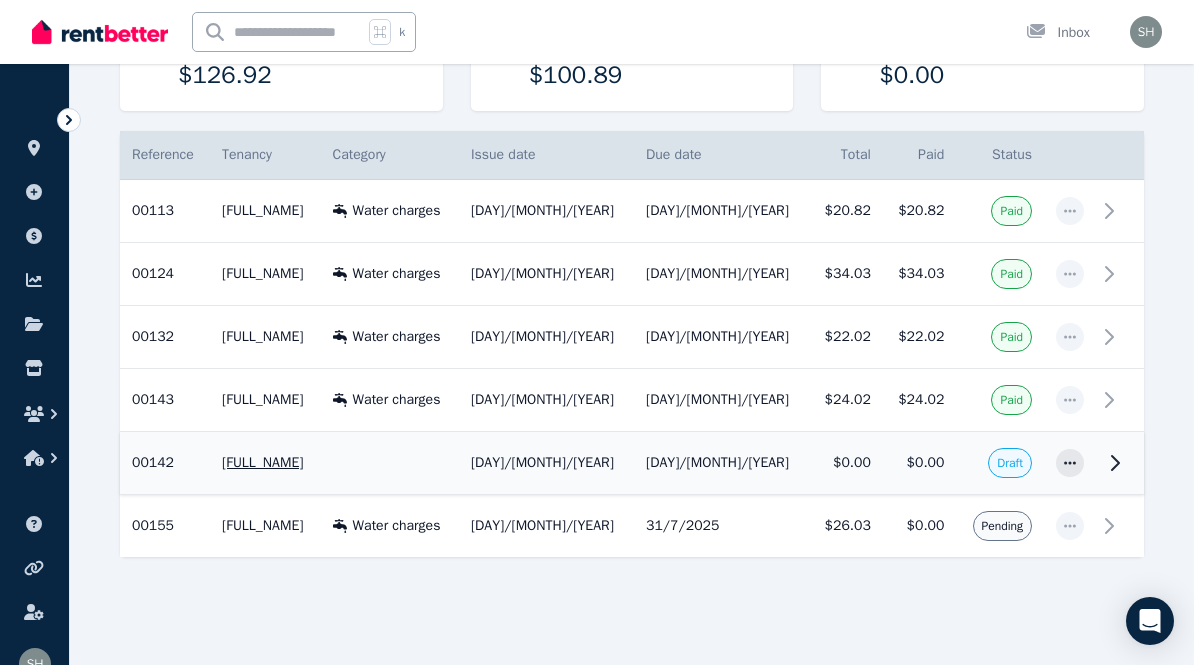 click 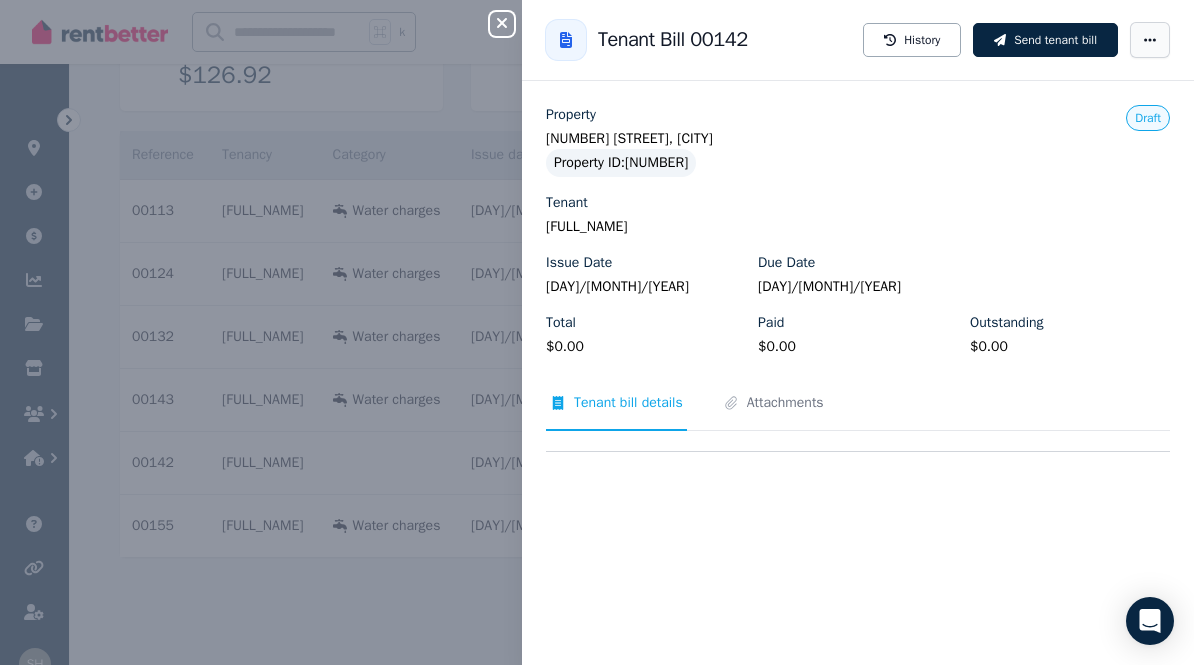click 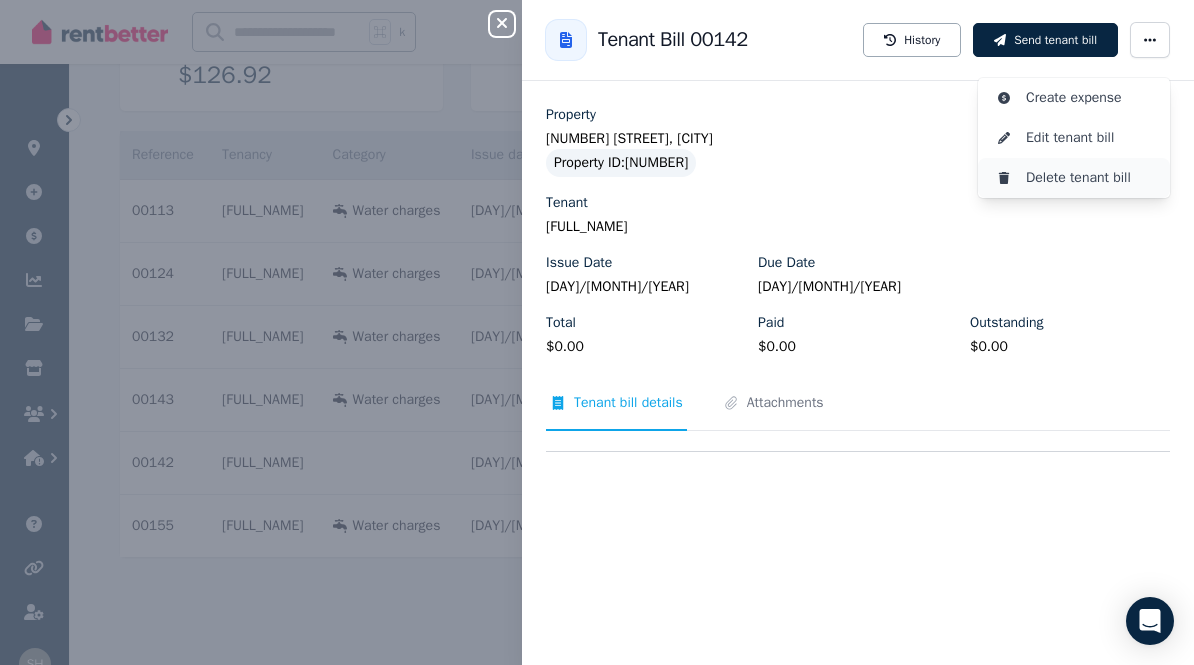 click on "Delete tenant bill" at bounding box center (1090, 178) 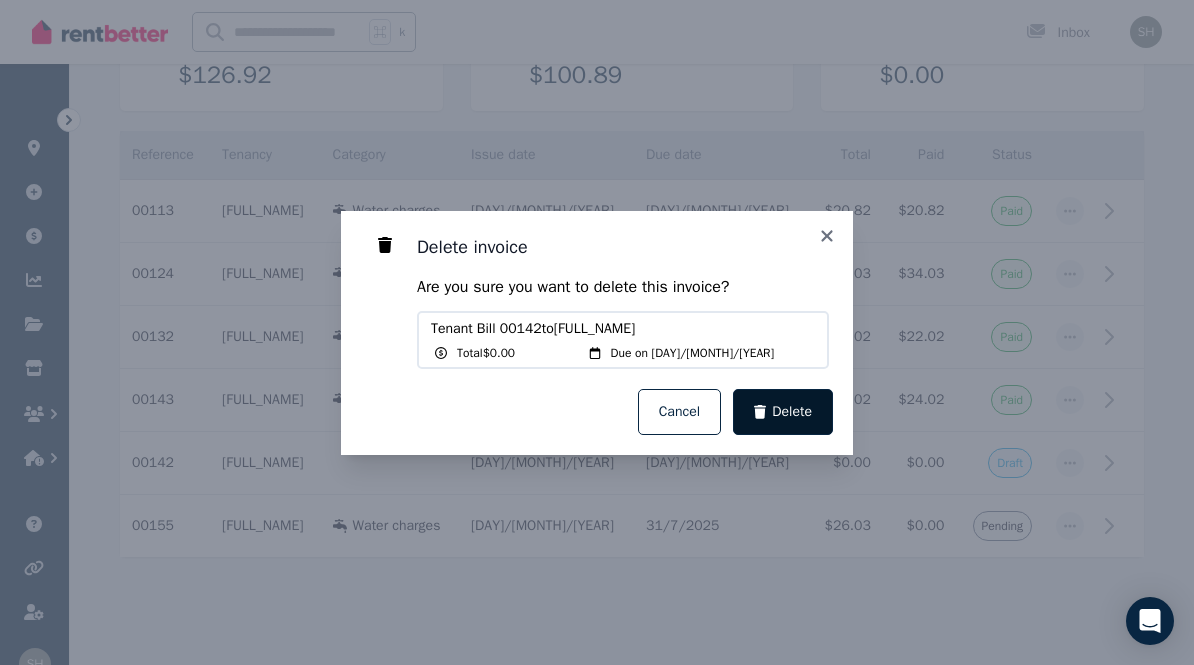 click on "Delete" at bounding box center (792, 412) 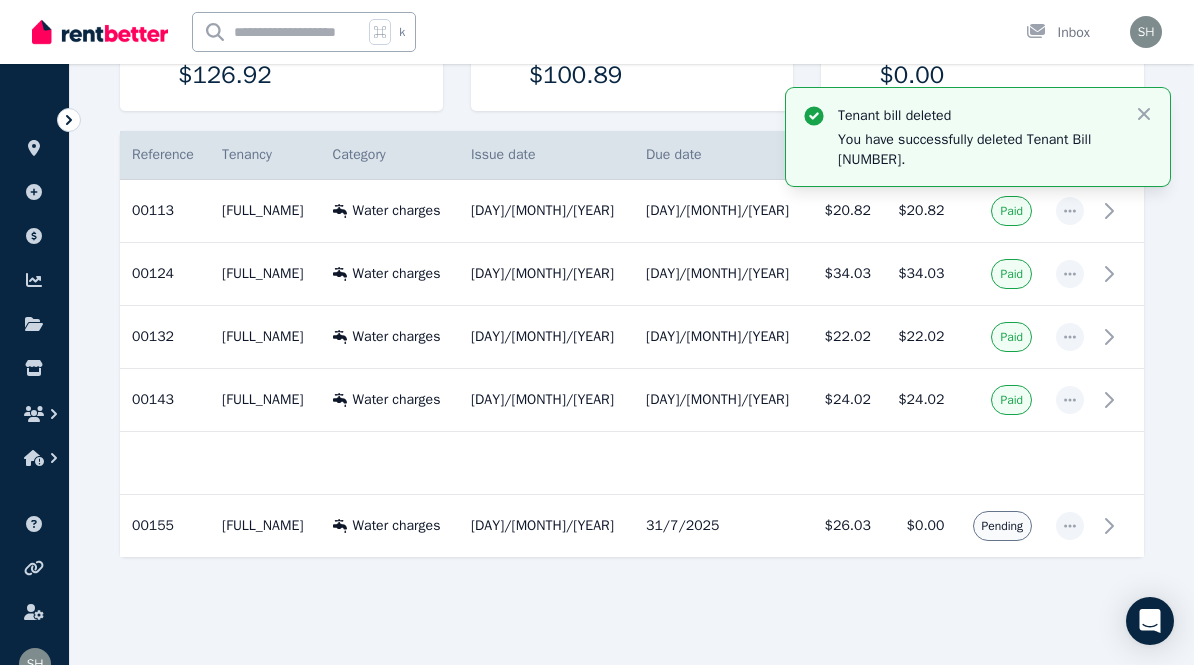 scroll, scrollTop: 246, scrollLeft: 0, axis: vertical 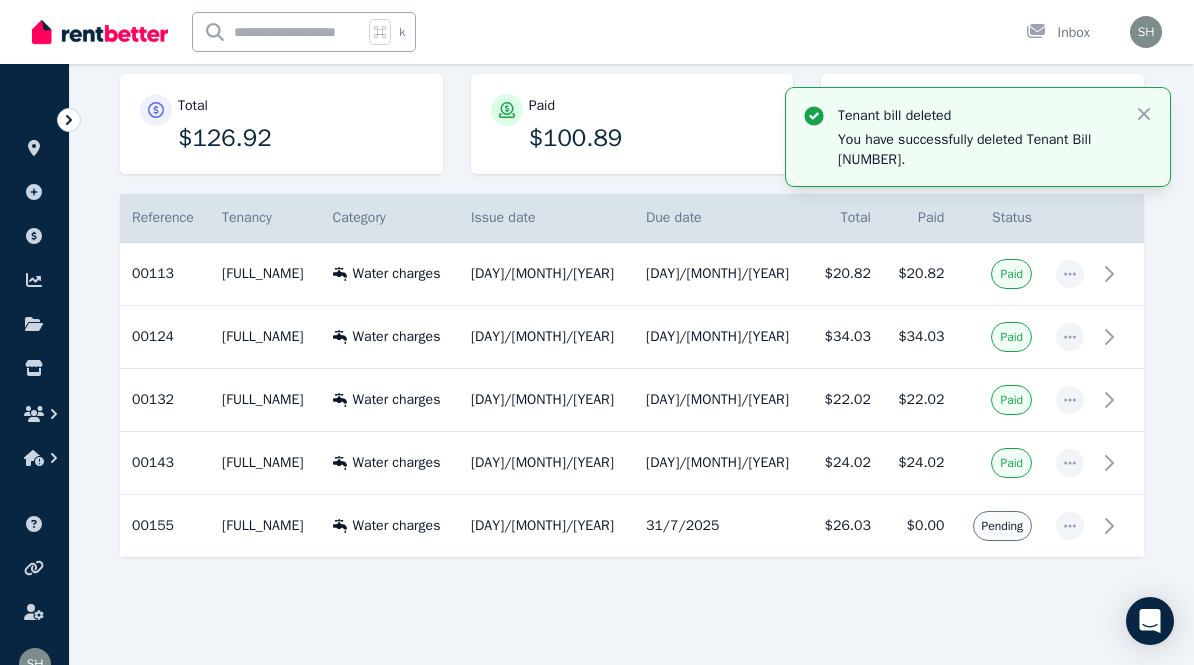 click on "Tenant bill deleted You have successfully deleted Tenant Bill [NUMBER]. Close" at bounding box center (978, 137) 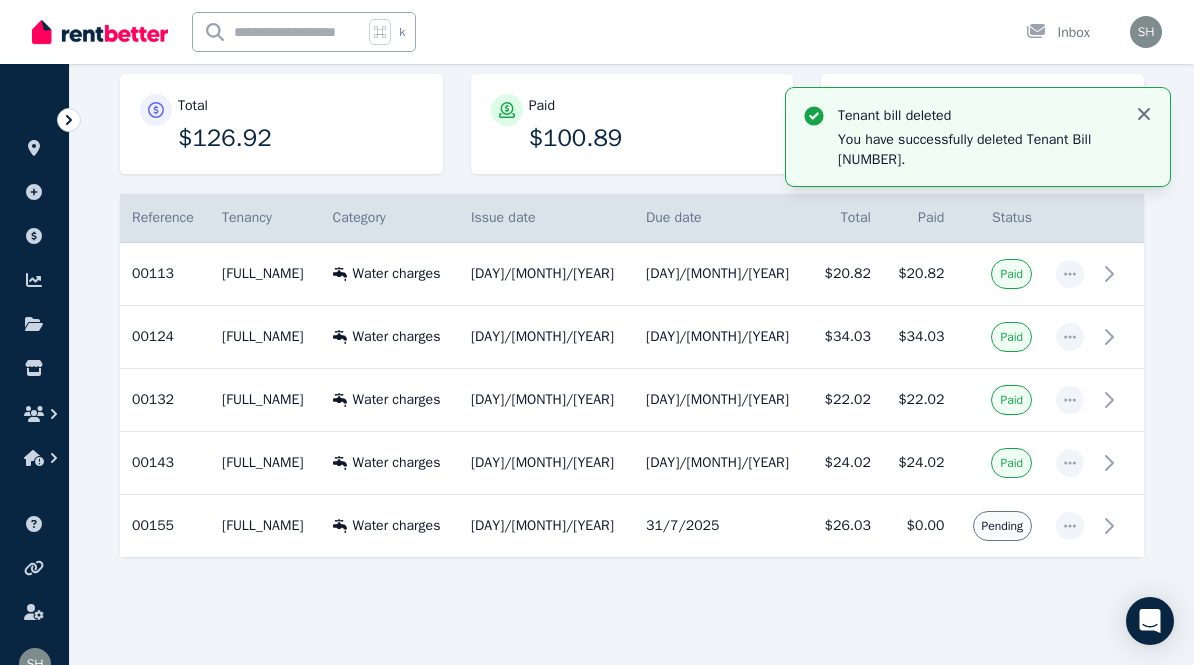 click 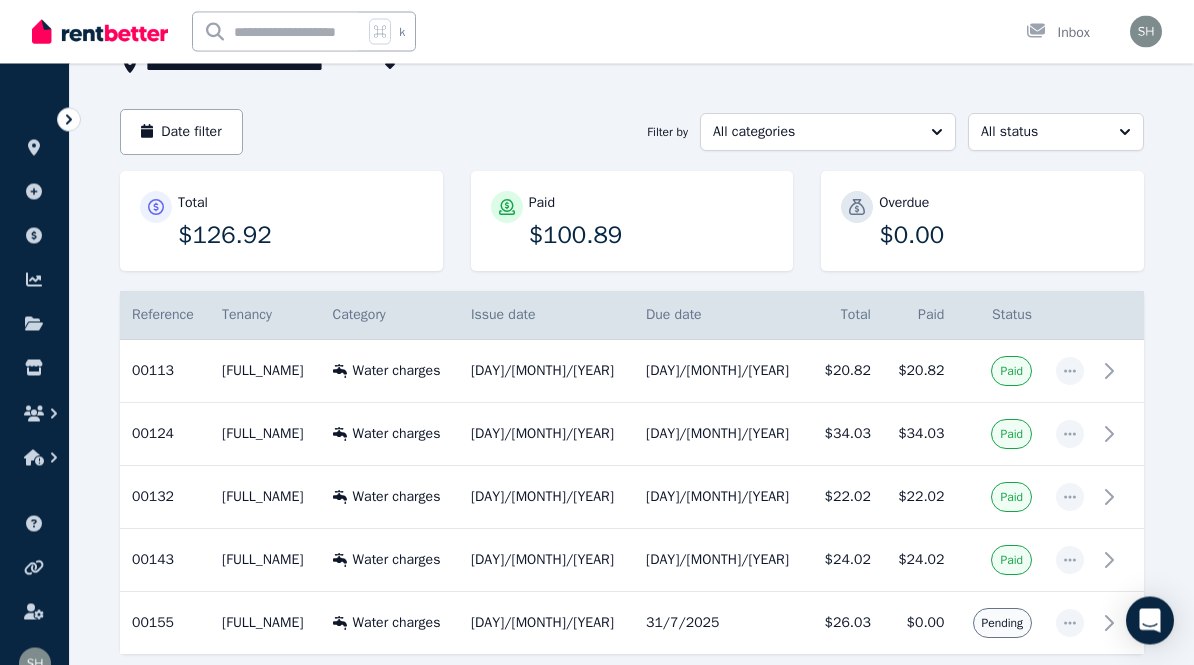 scroll, scrollTop: 0, scrollLeft: 0, axis: both 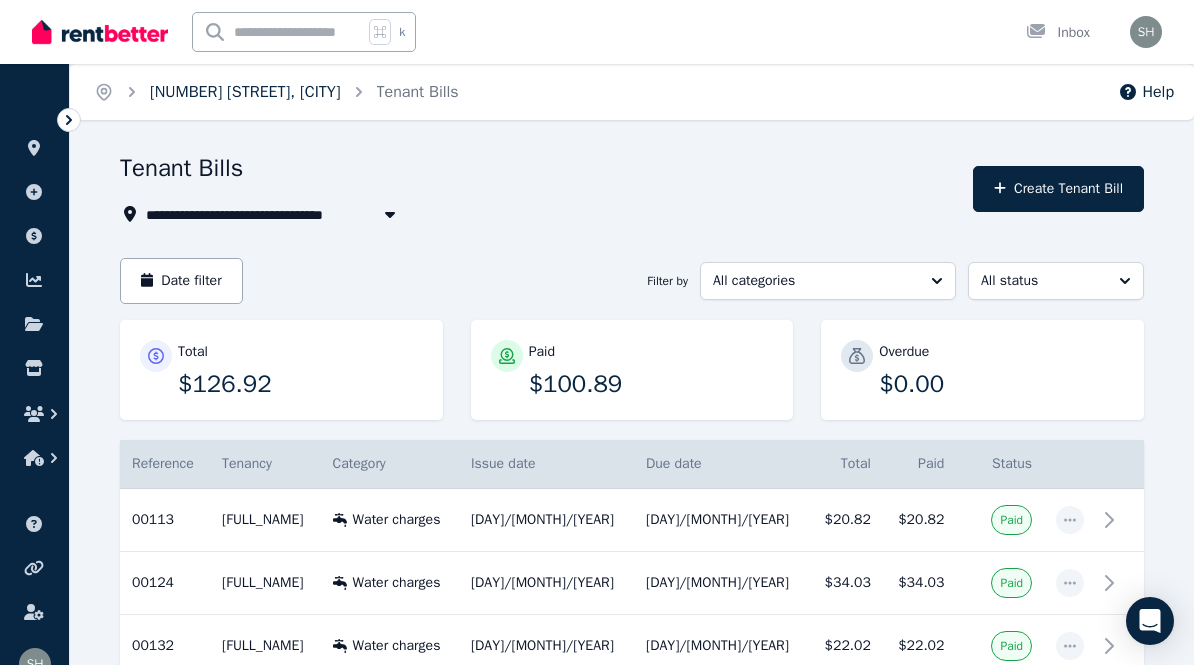 click on "[NUMBER] [STREET], [CITY]" at bounding box center [245, 92] 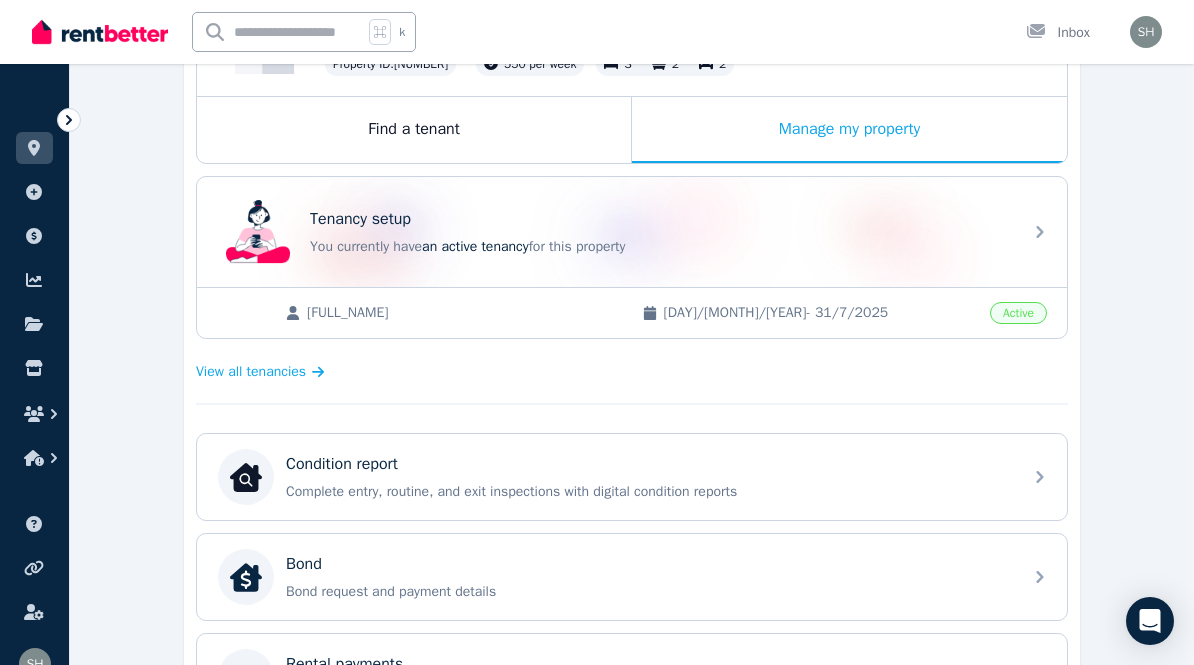 scroll, scrollTop: 293, scrollLeft: 0, axis: vertical 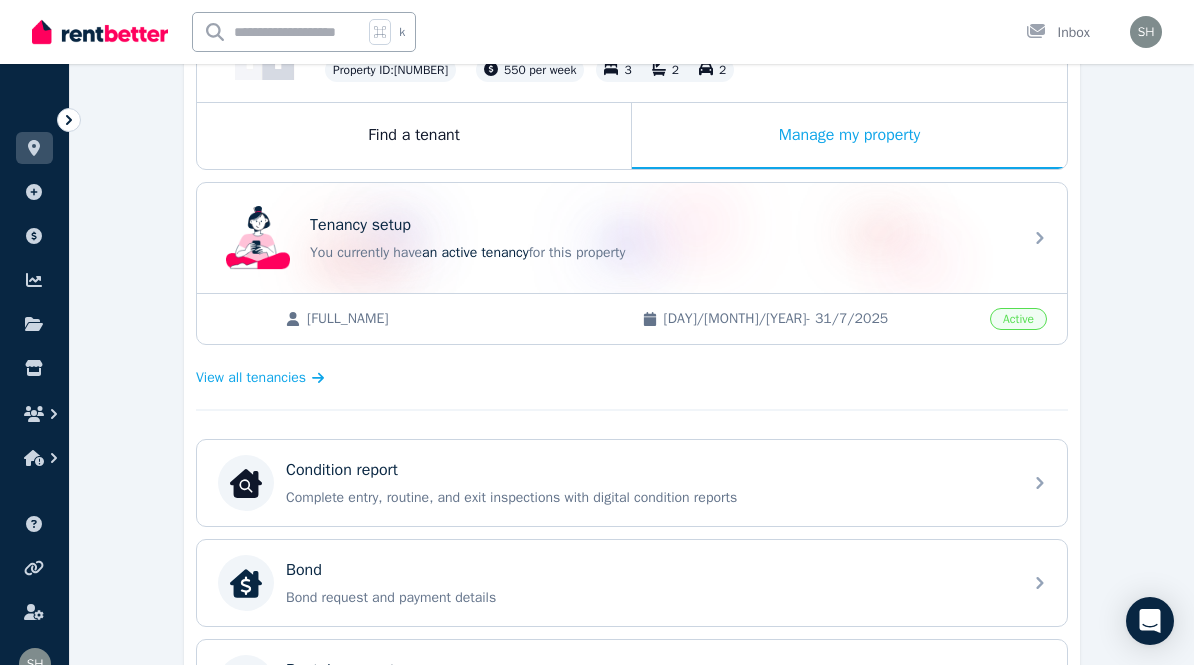 click on "[FULL_NAME] [DAY]/[MONTH]/[YEAR]  -   [DAY]/[MONTH]/[YEAR] Active" at bounding box center (632, 318) 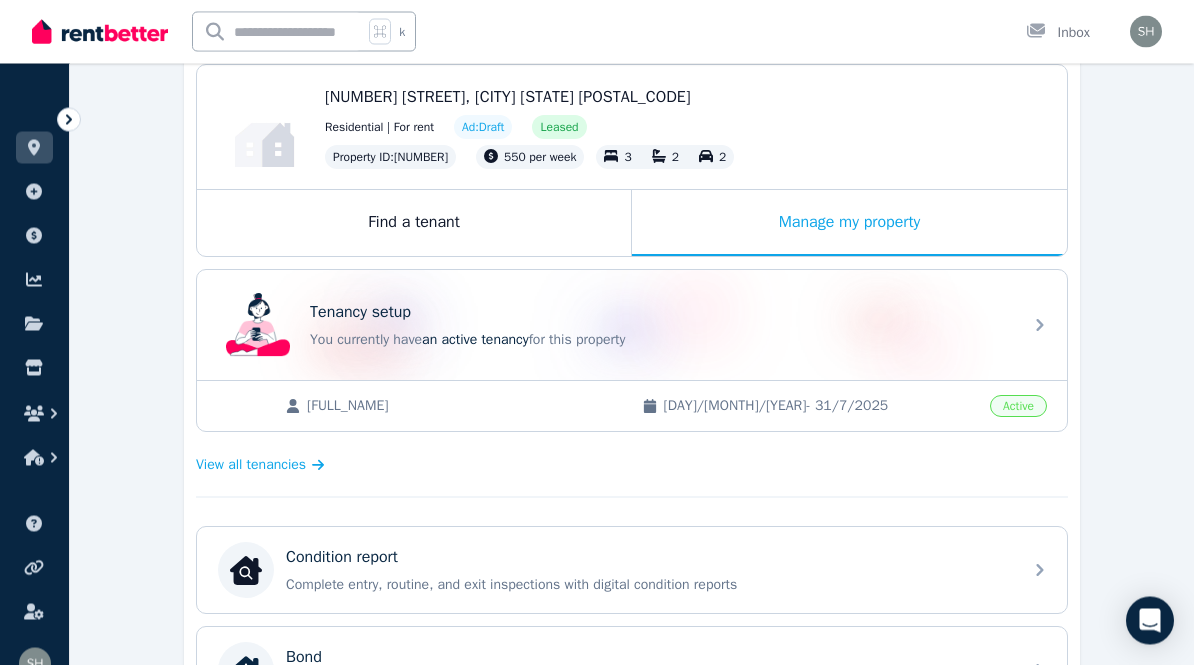 click on "[DAY]/[MONTH]/[YEAR]  -   [DAY]/[MONTH]/[YEAR]" at bounding box center [821, 407] 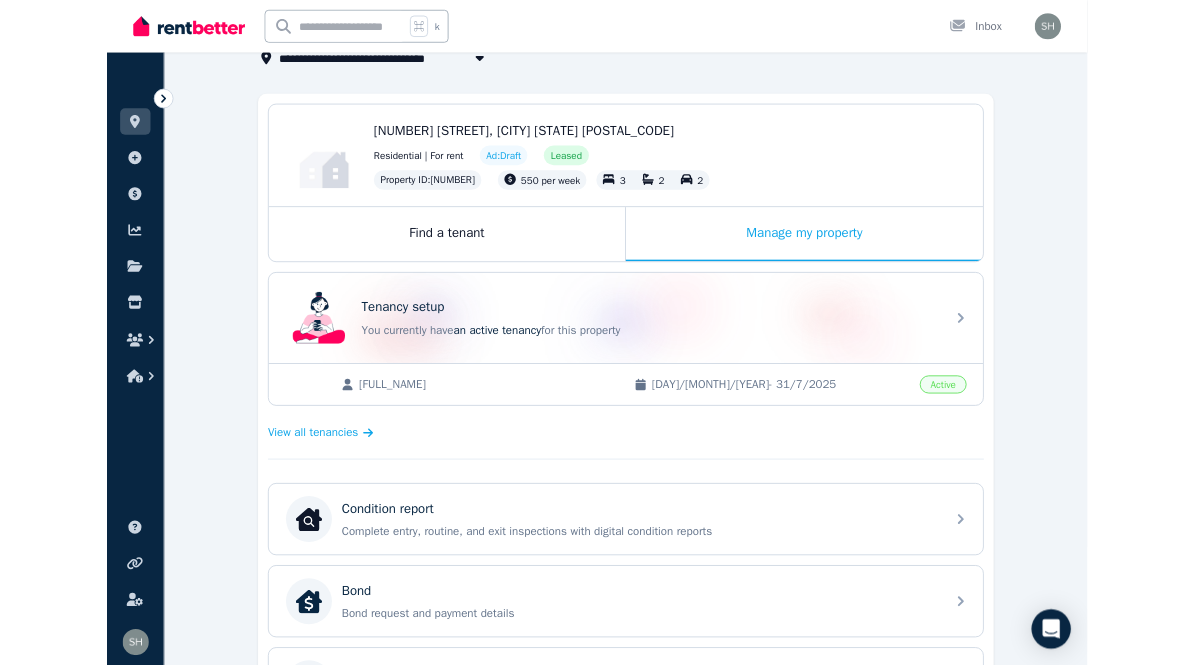 scroll, scrollTop: 0, scrollLeft: 0, axis: both 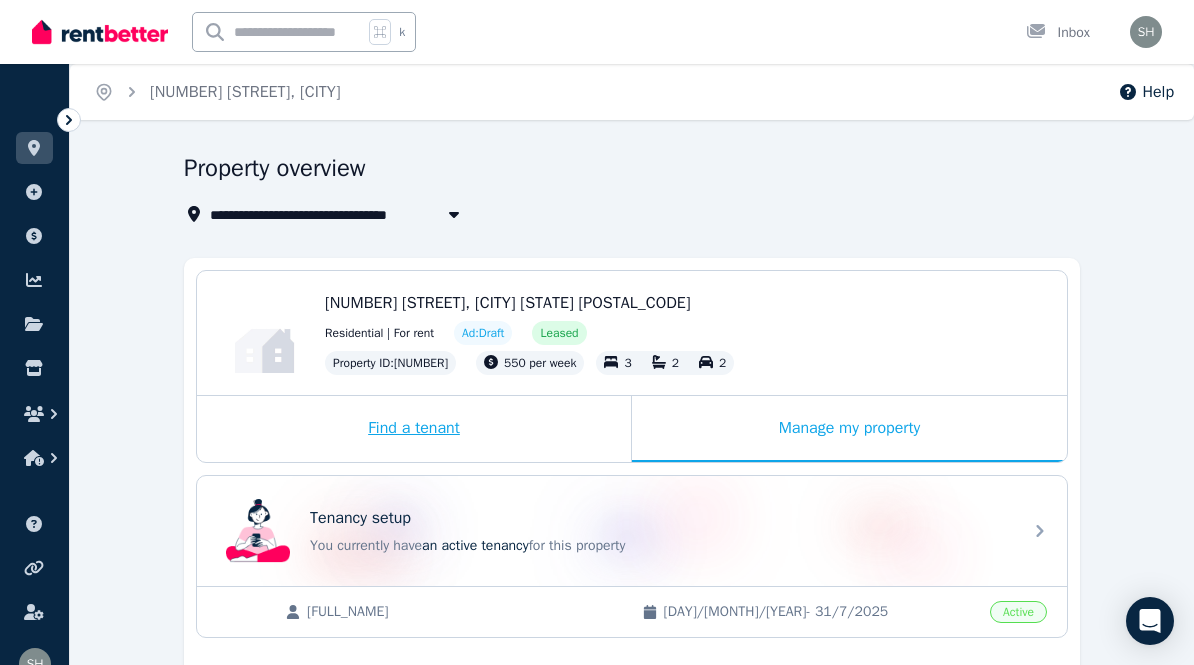 click on "Find a tenant" at bounding box center (414, 429) 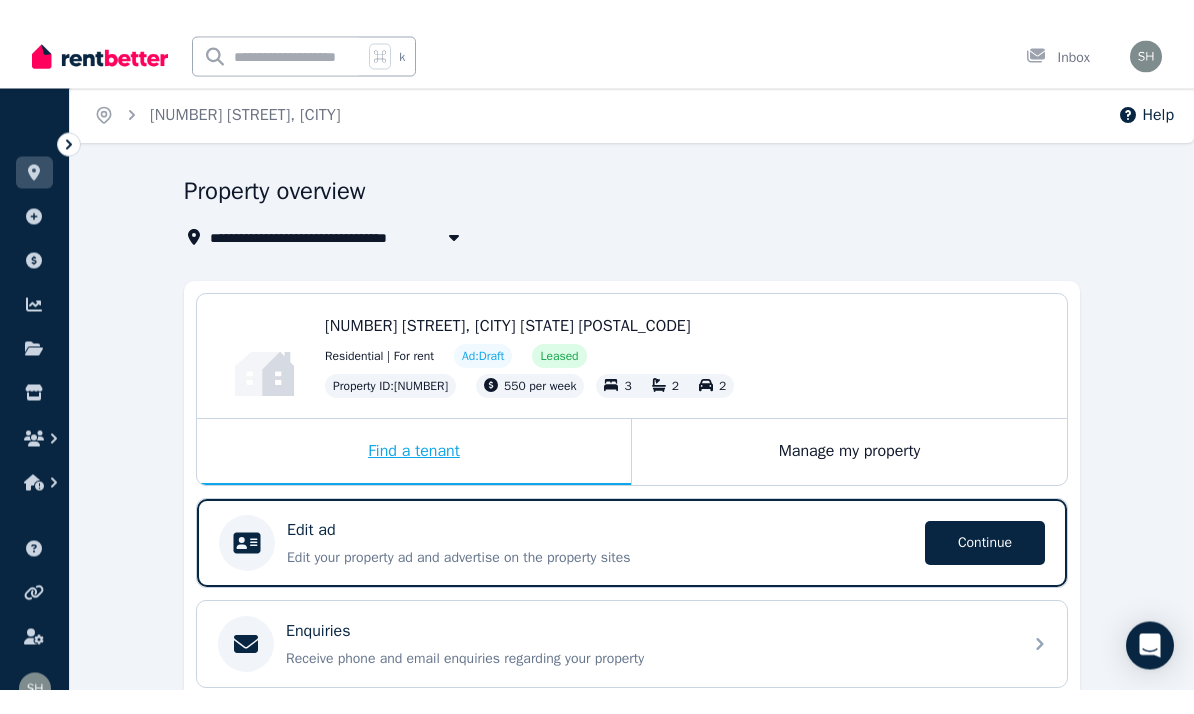 scroll, scrollTop: 0, scrollLeft: 0, axis: both 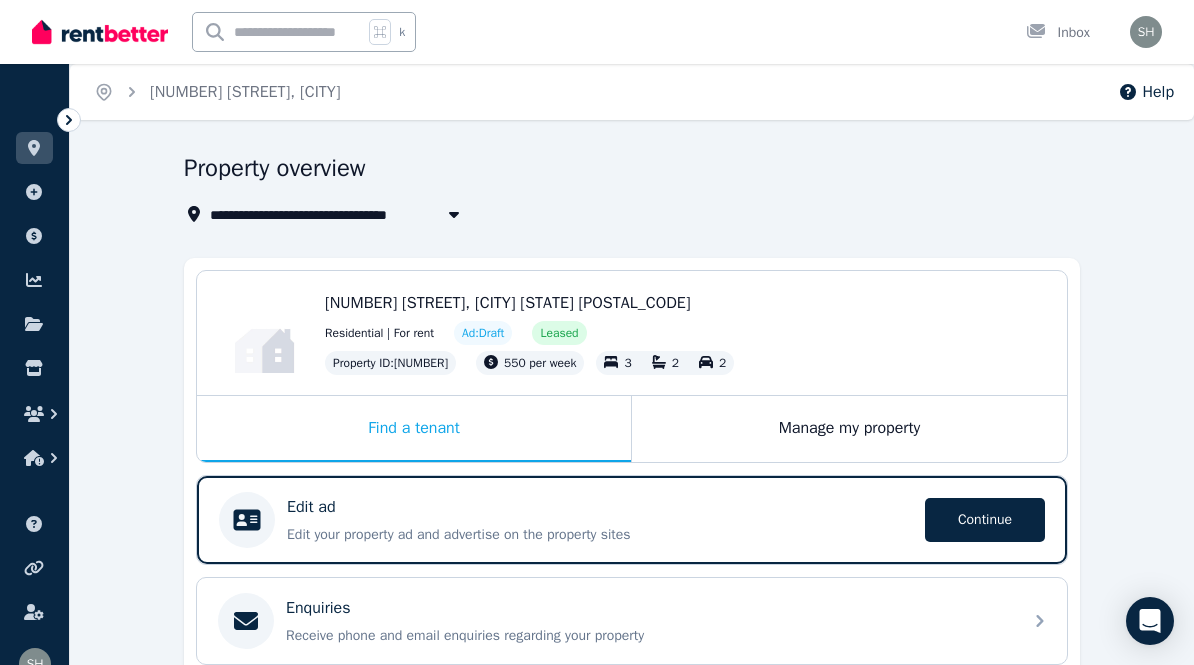 click on "[NUMBER] [STREET], [CITY]" at bounding box center (311, 214) 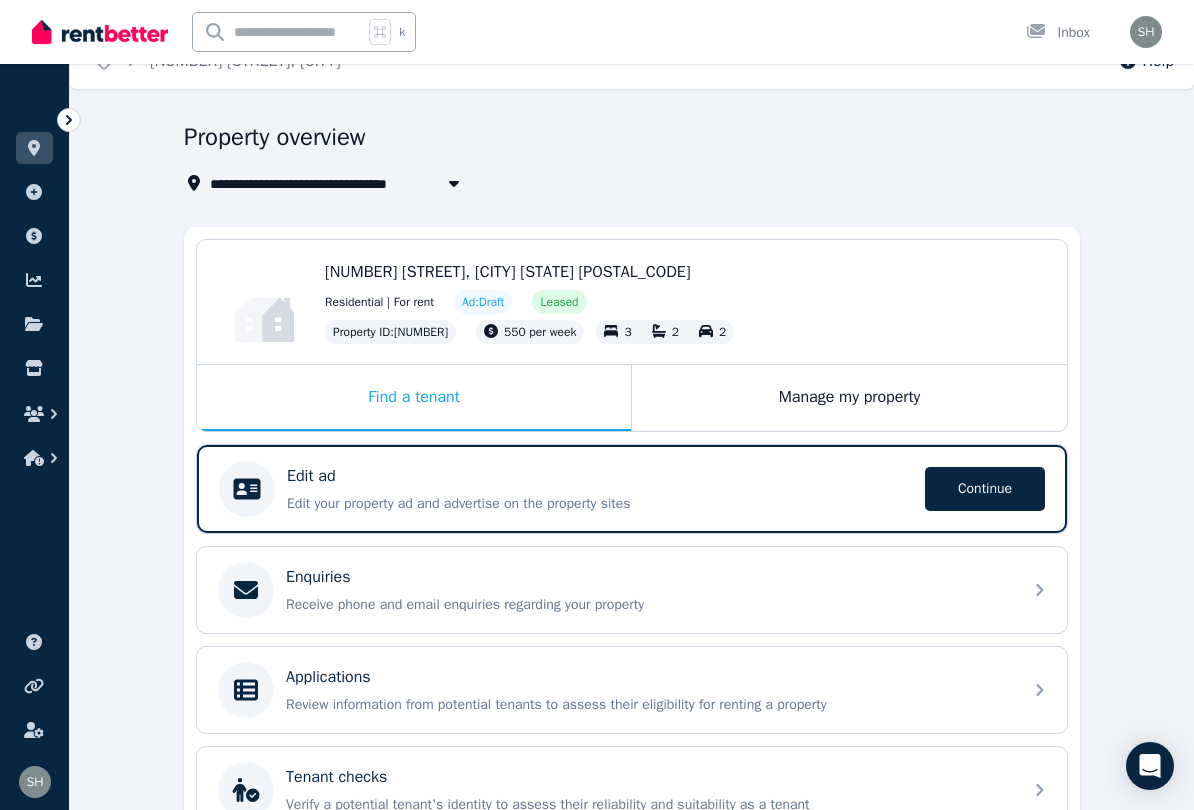 scroll, scrollTop: 35, scrollLeft: 0, axis: vertical 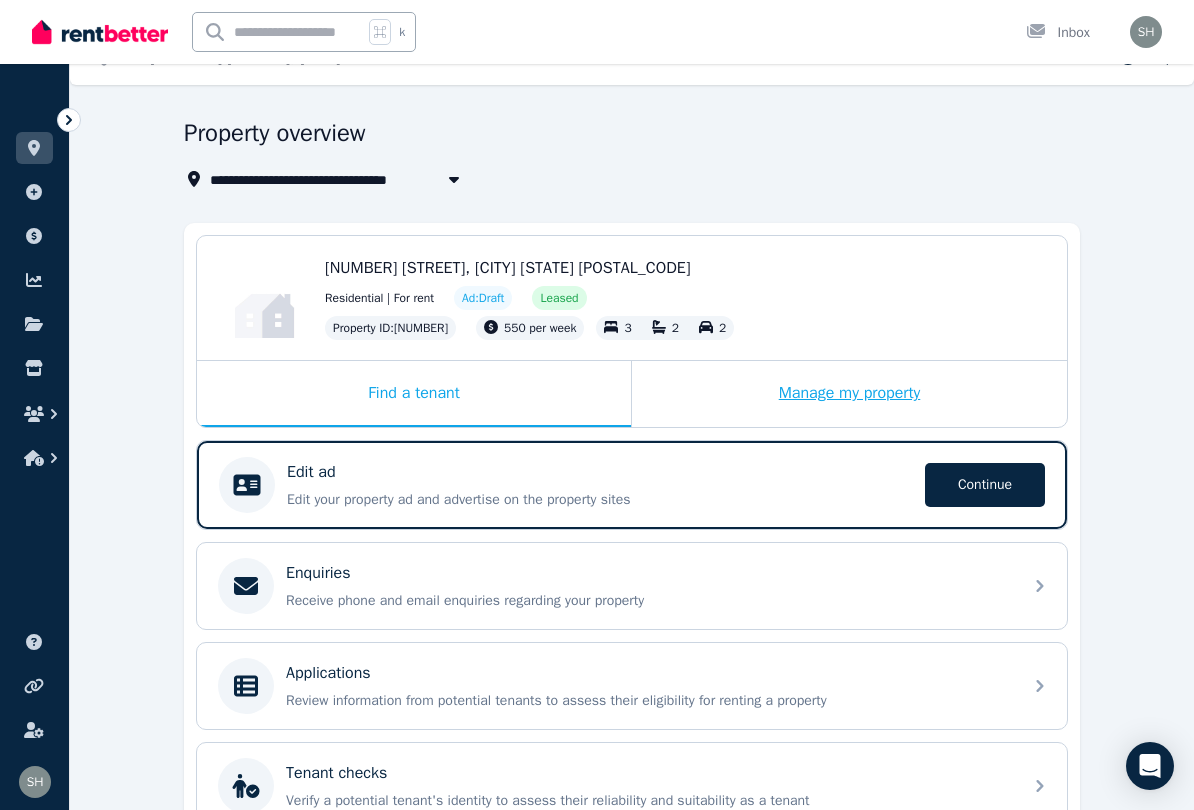 click on "Manage my property" at bounding box center (849, 394) 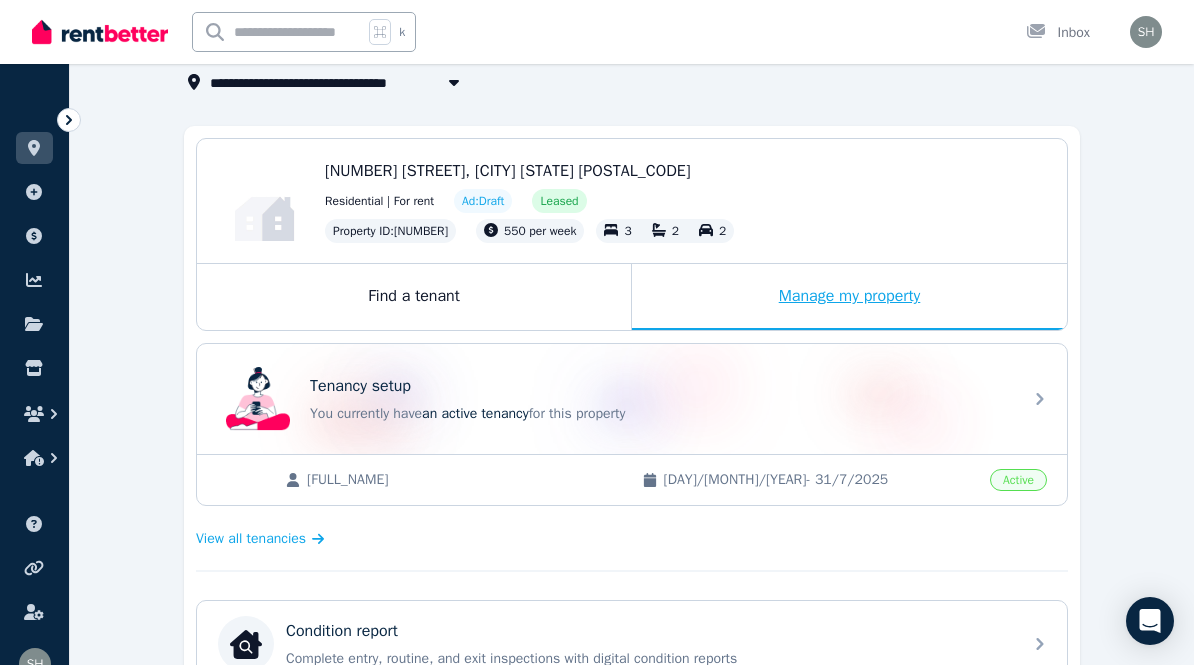 scroll, scrollTop: 124, scrollLeft: 0, axis: vertical 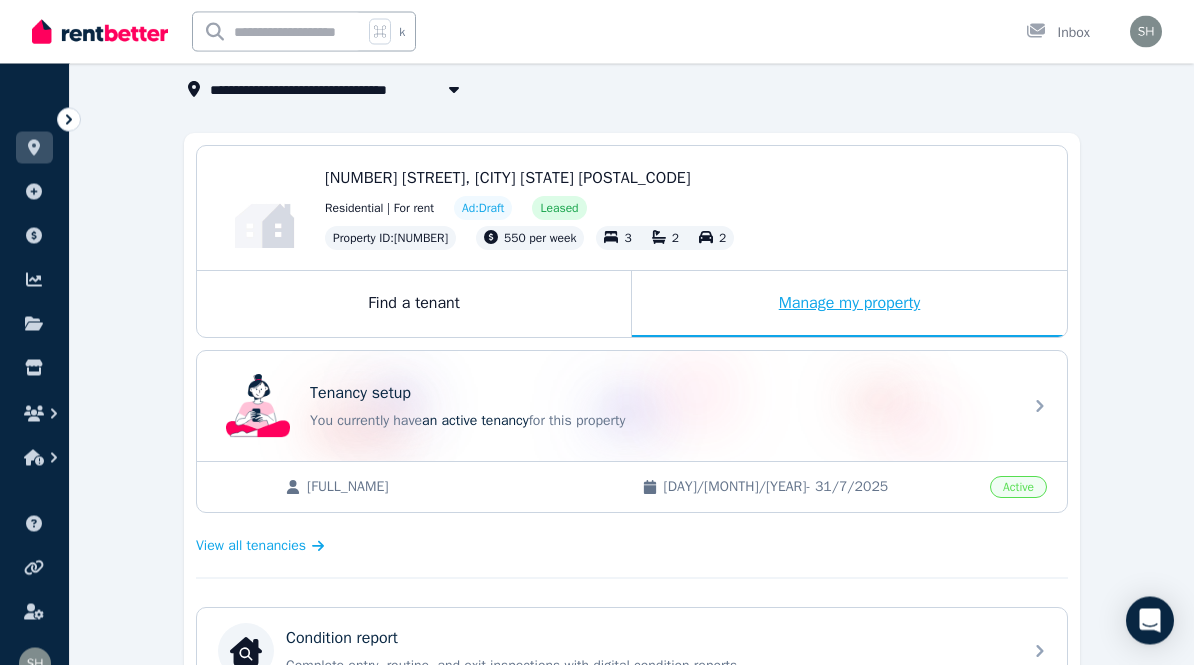 click on "Manage my property" at bounding box center [849, 305] 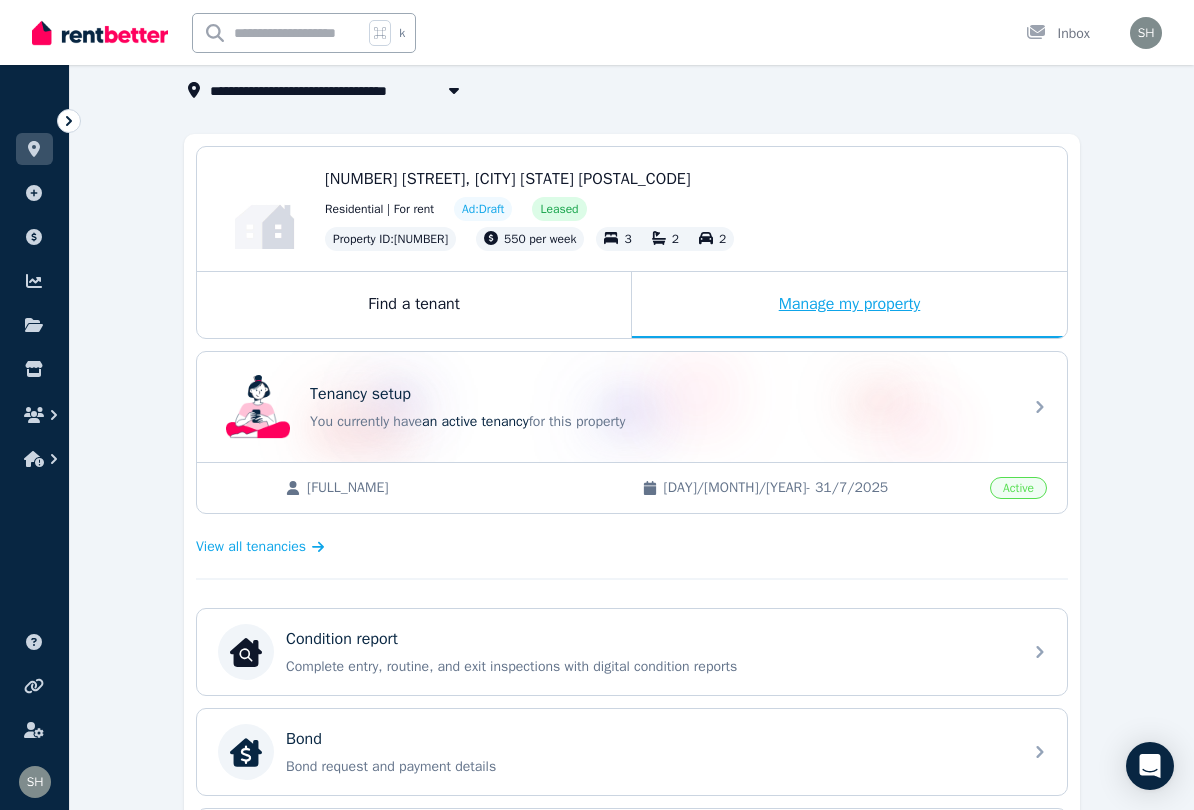 scroll, scrollTop: 124, scrollLeft: 0, axis: vertical 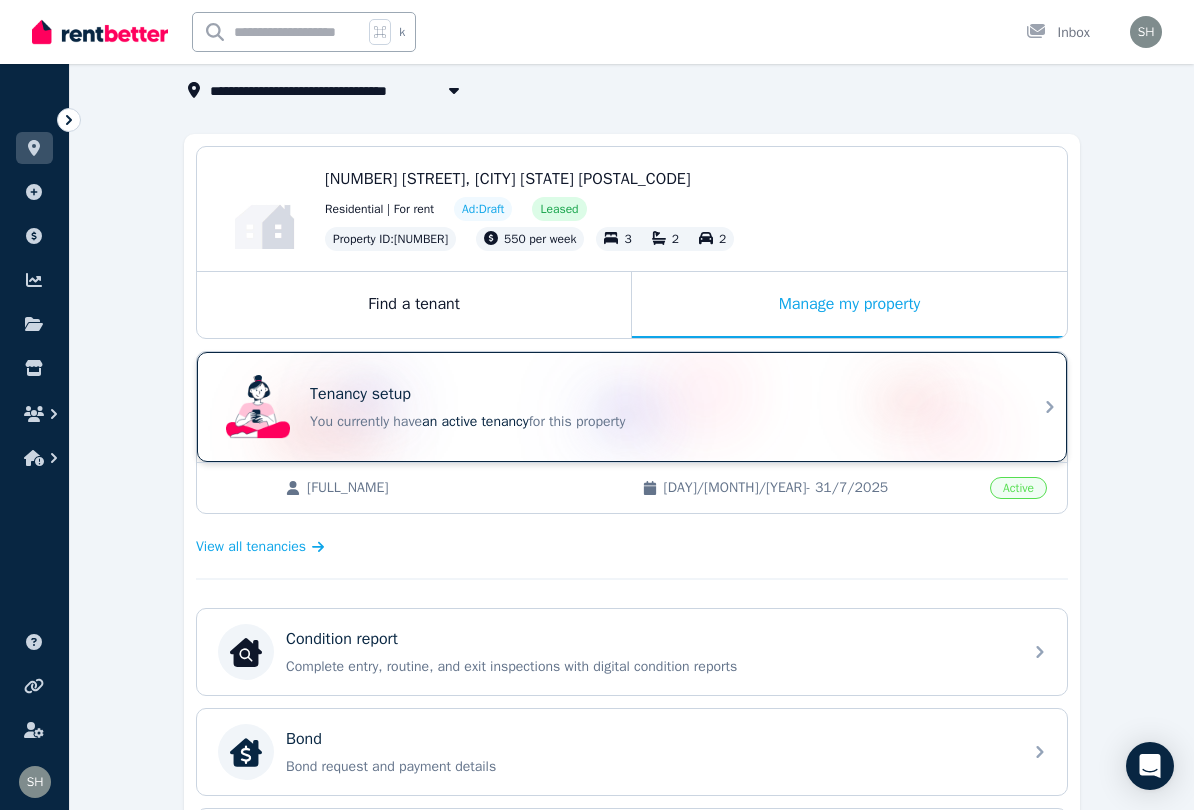 click 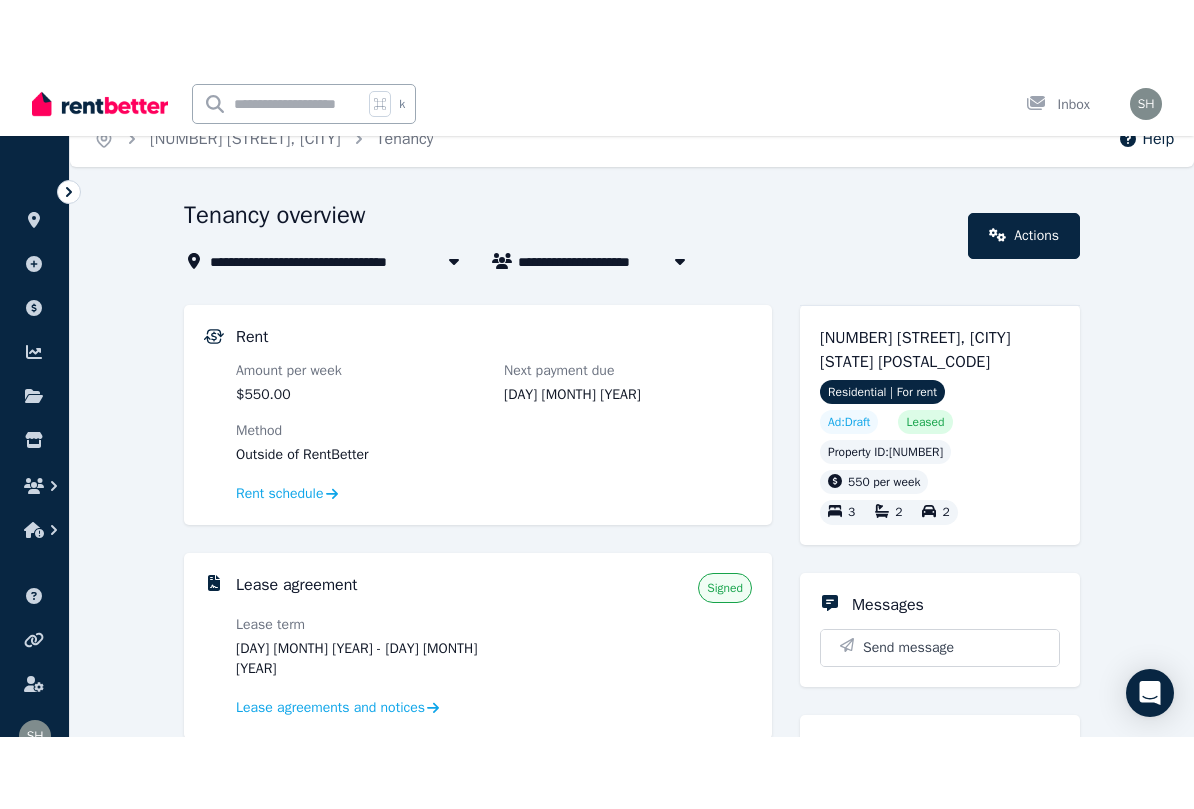 scroll, scrollTop: 0, scrollLeft: 0, axis: both 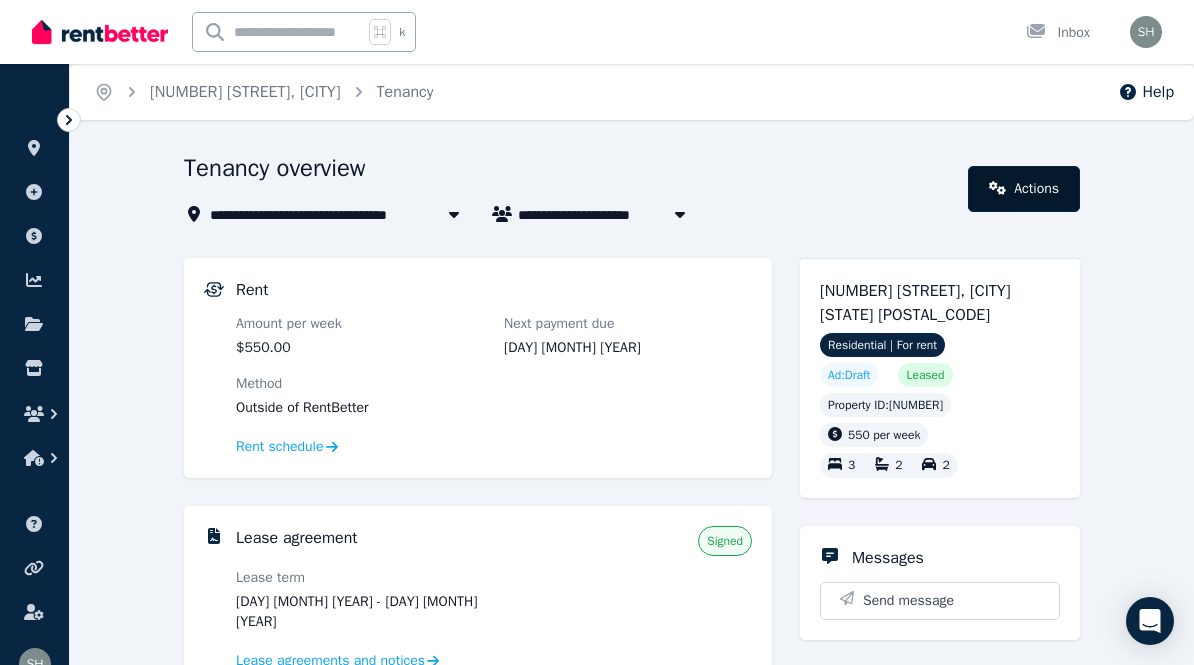 click on "Actions" at bounding box center (1024, 189) 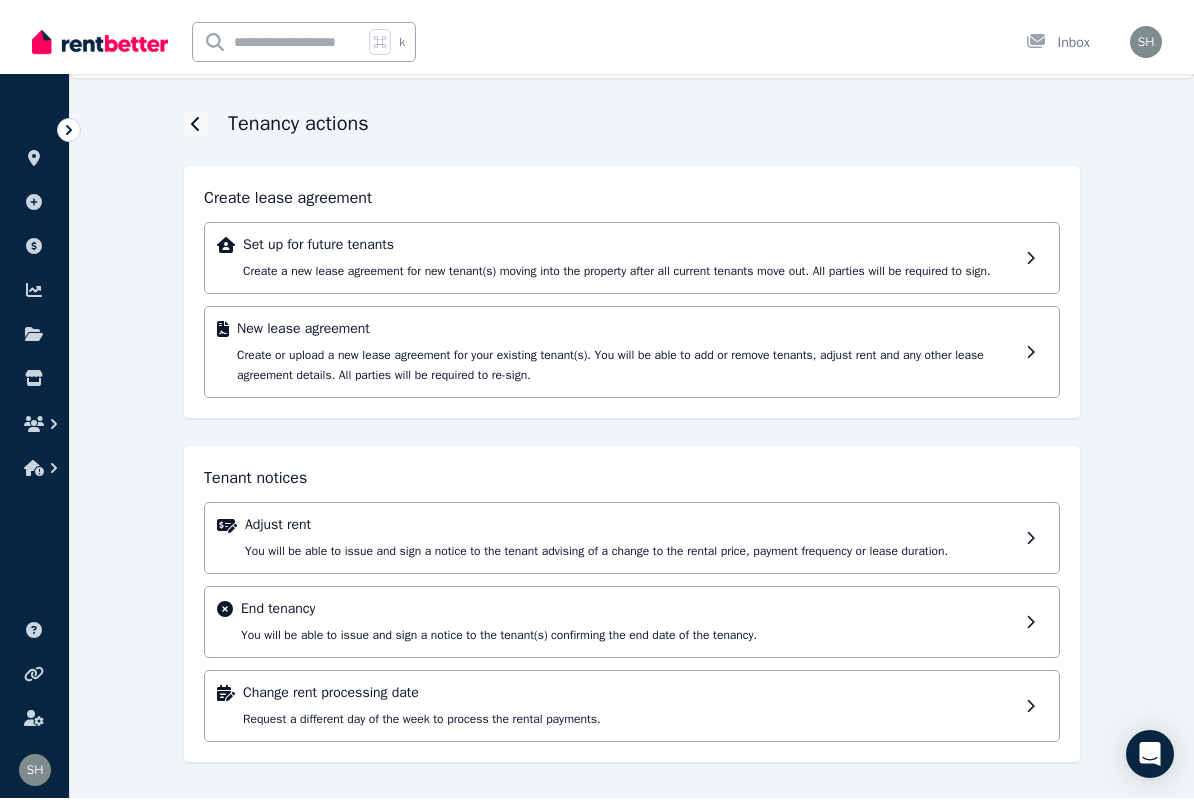 scroll, scrollTop: 50, scrollLeft: 0, axis: vertical 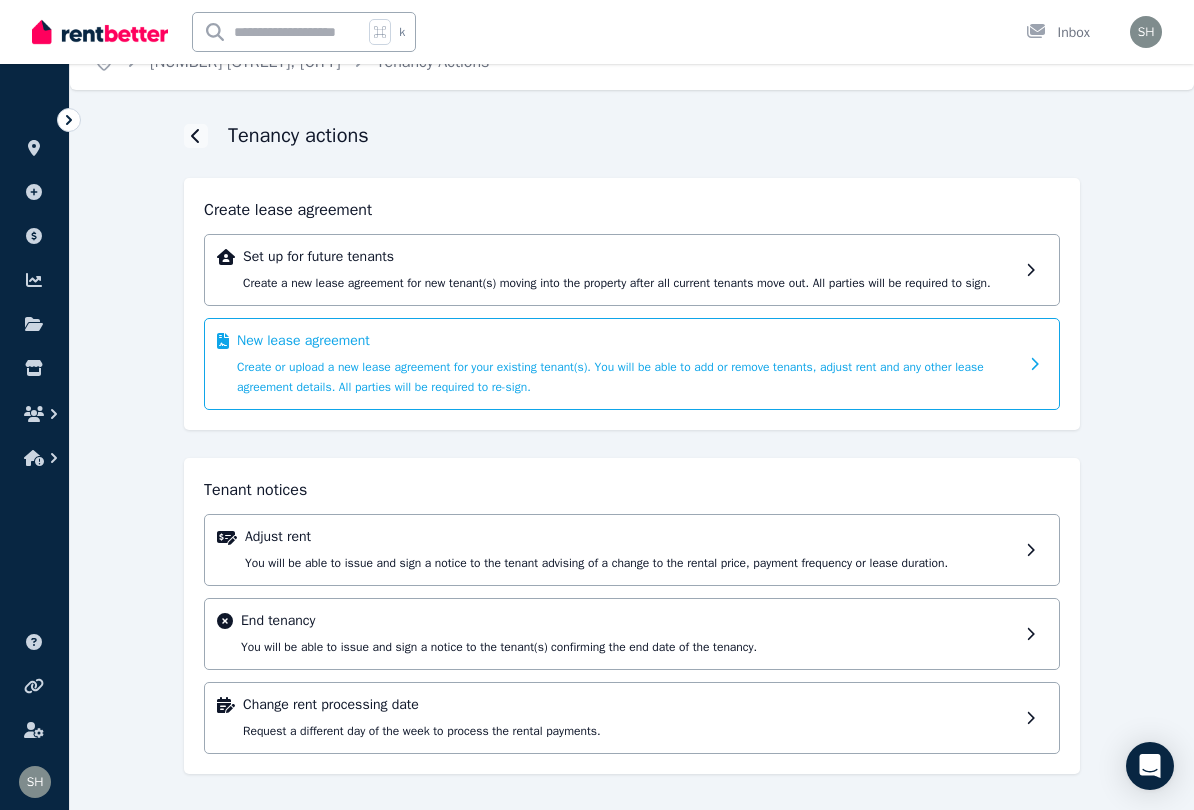 click on "New lease agreement Create or upload a new lease agreement for your existing tenant(s). You will be able to add or remove tenants, adjust rent and any other lease agreement details. All parties will be required to re-sign." at bounding box center (627, 364) 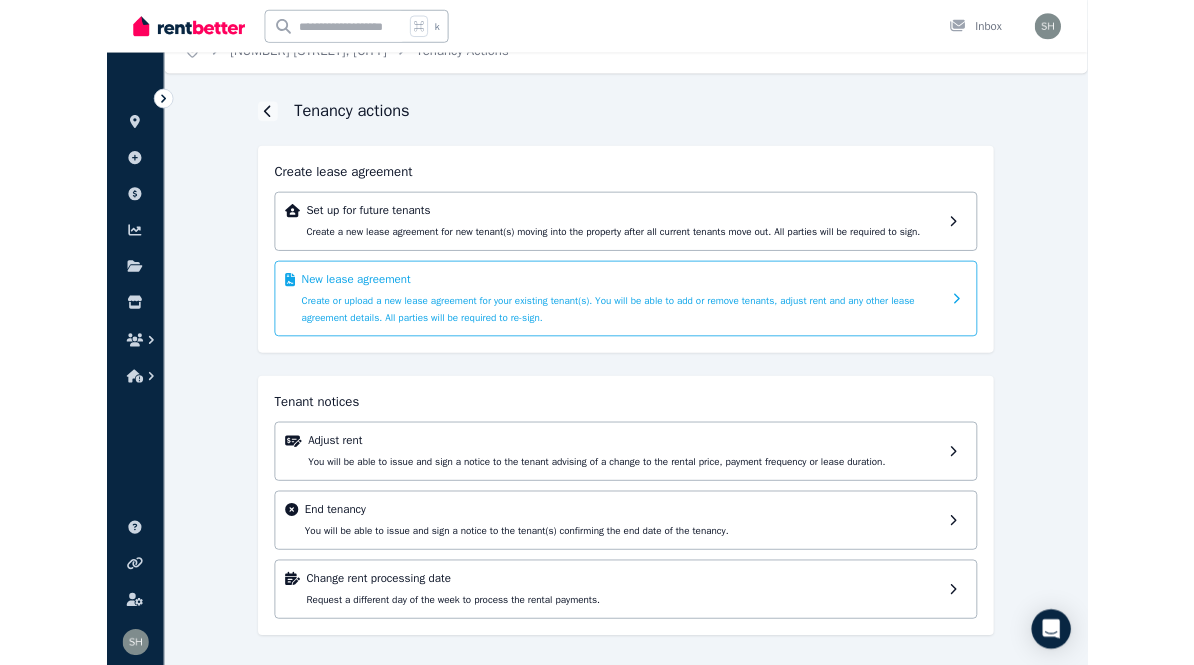 scroll, scrollTop: 0, scrollLeft: 0, axis: both 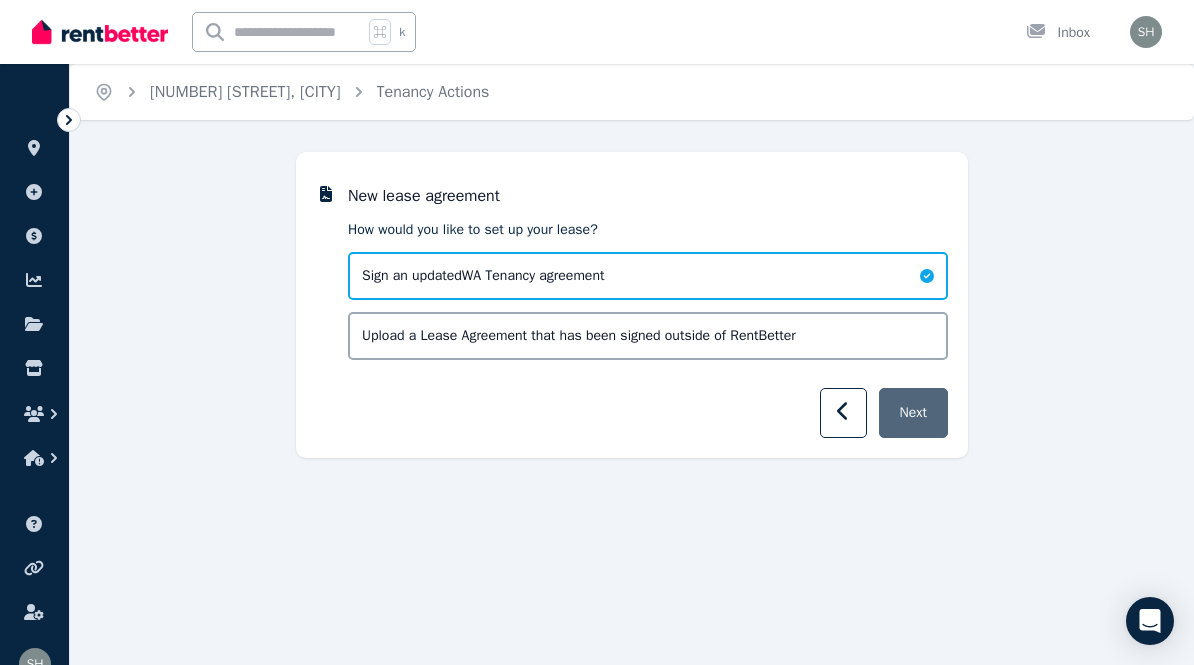 click on "Next" at bounding box center [913, 413] 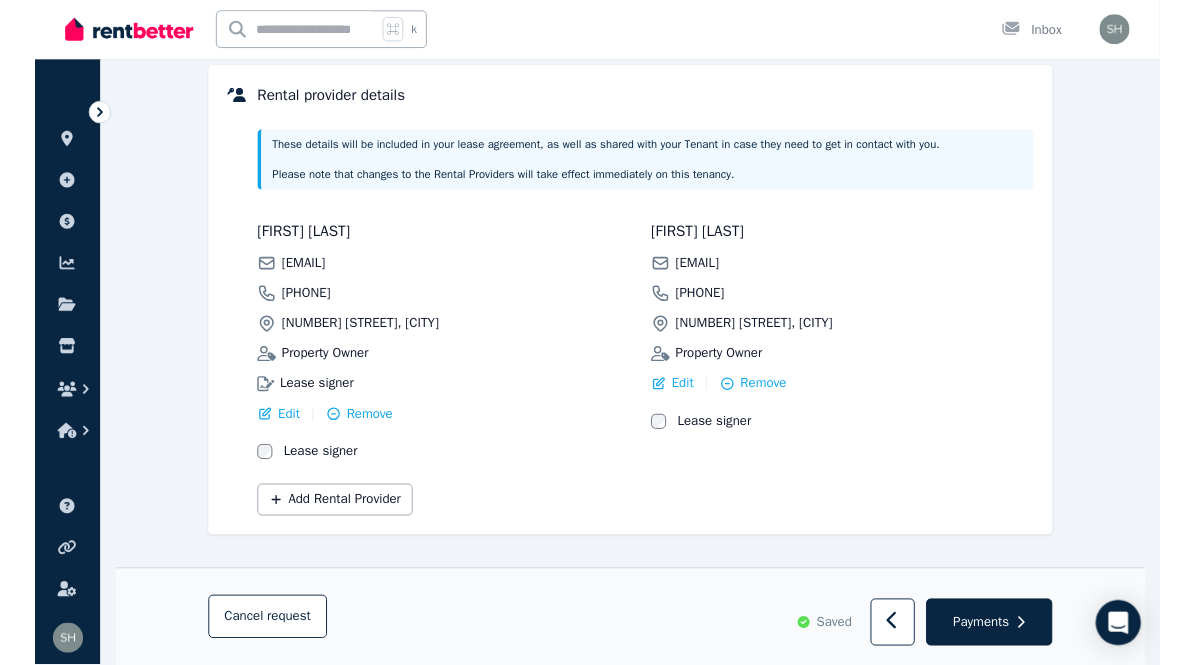 scroll, scrollTop: 517, scrollLeft: 0, axis: vertical 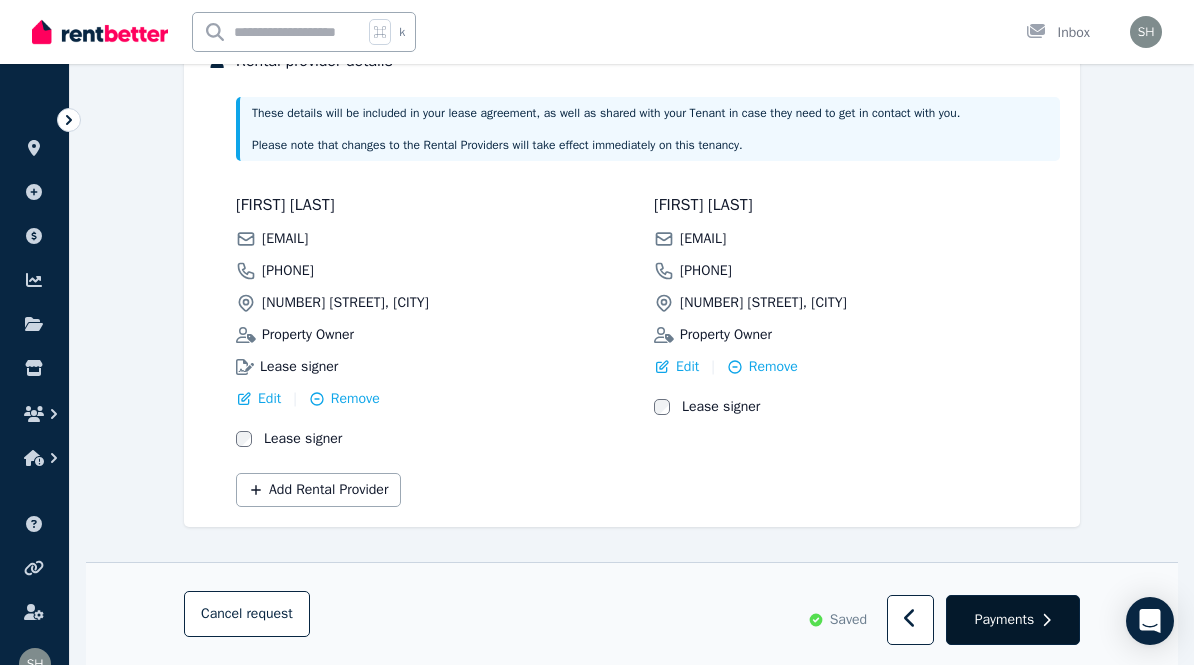 click on "Payments" at bounding box center [1005, 620] 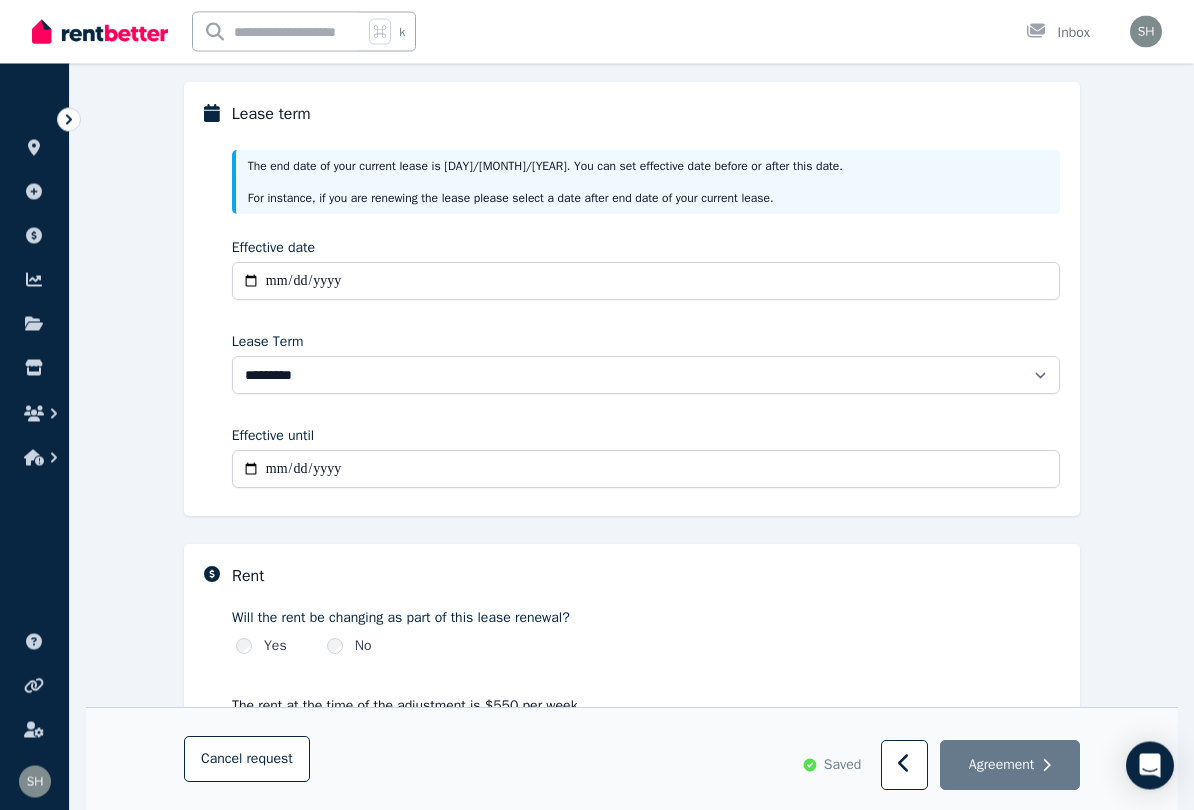 scroll, scrollTop: 234, scrollLeft: 0, axis: vertical 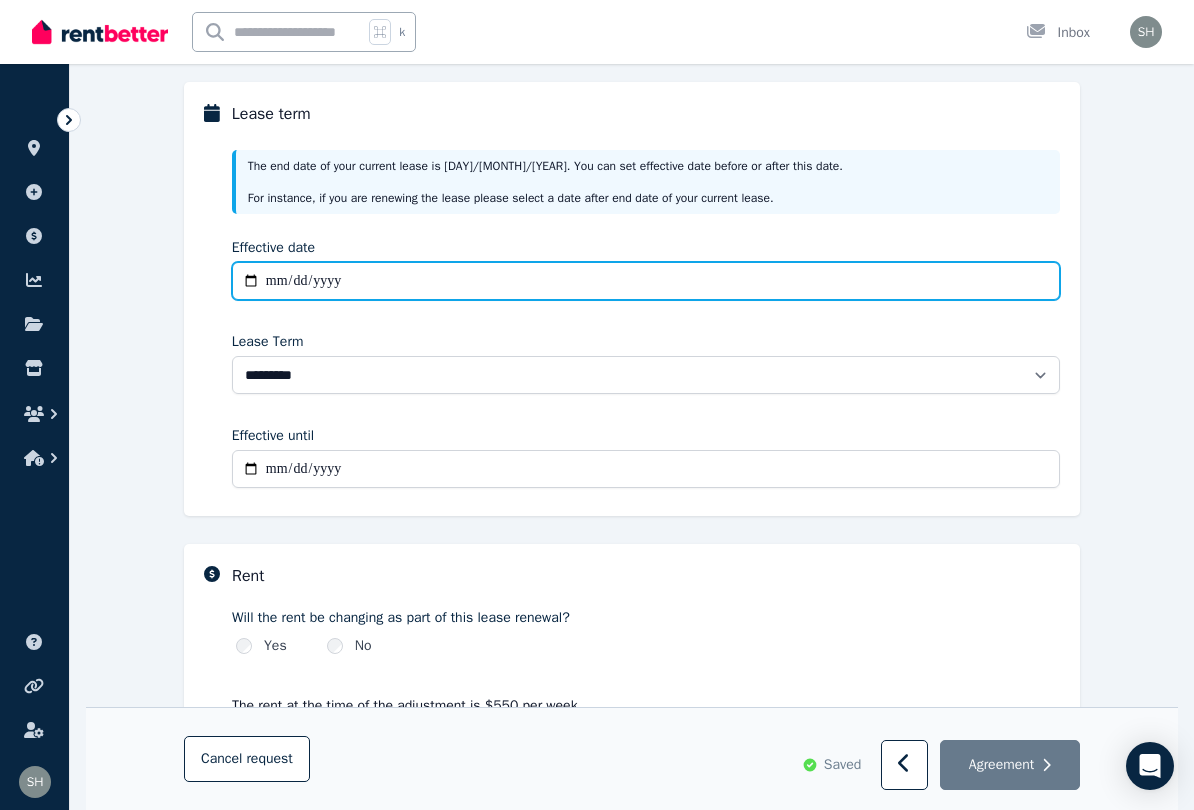 click on "Effective date" at bounding box center (646, 281) 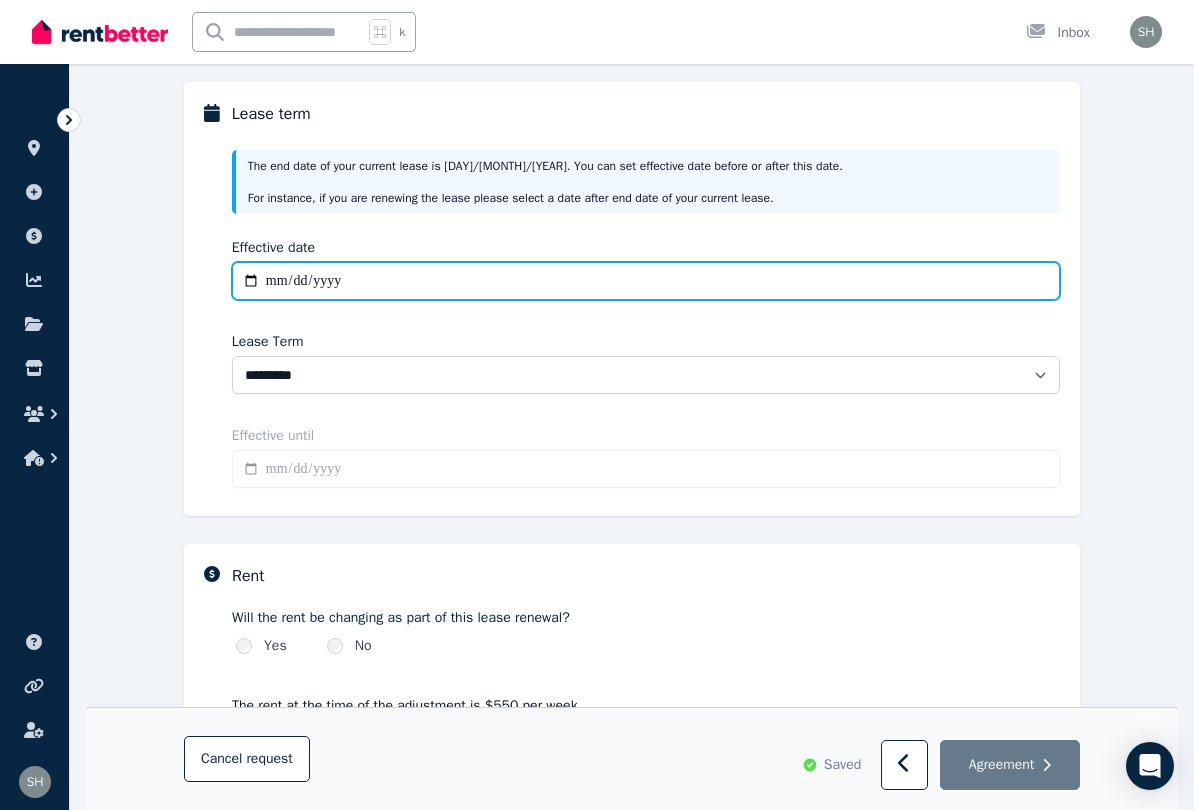 type on "**********" 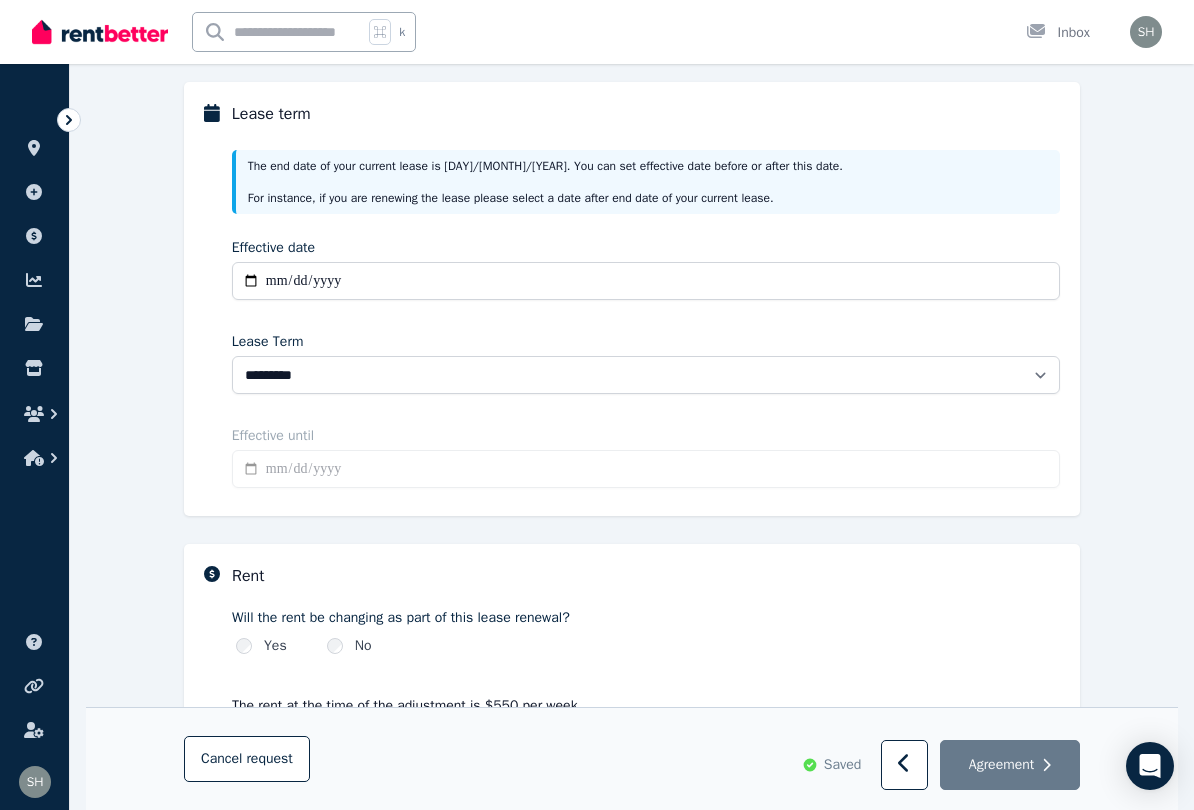 click on "******** ******** ********* ******* ******* ******* ******* ***** ********" at bounding box center (646, 375) 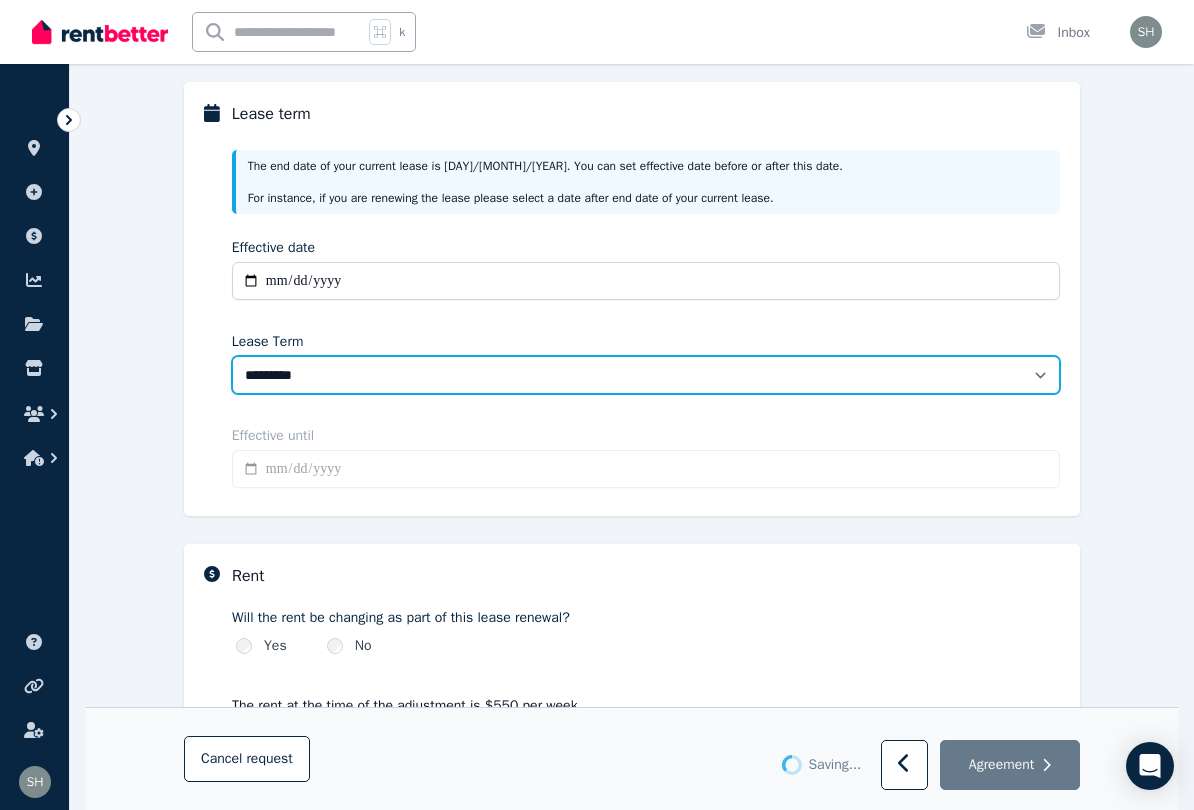 type on "**********" 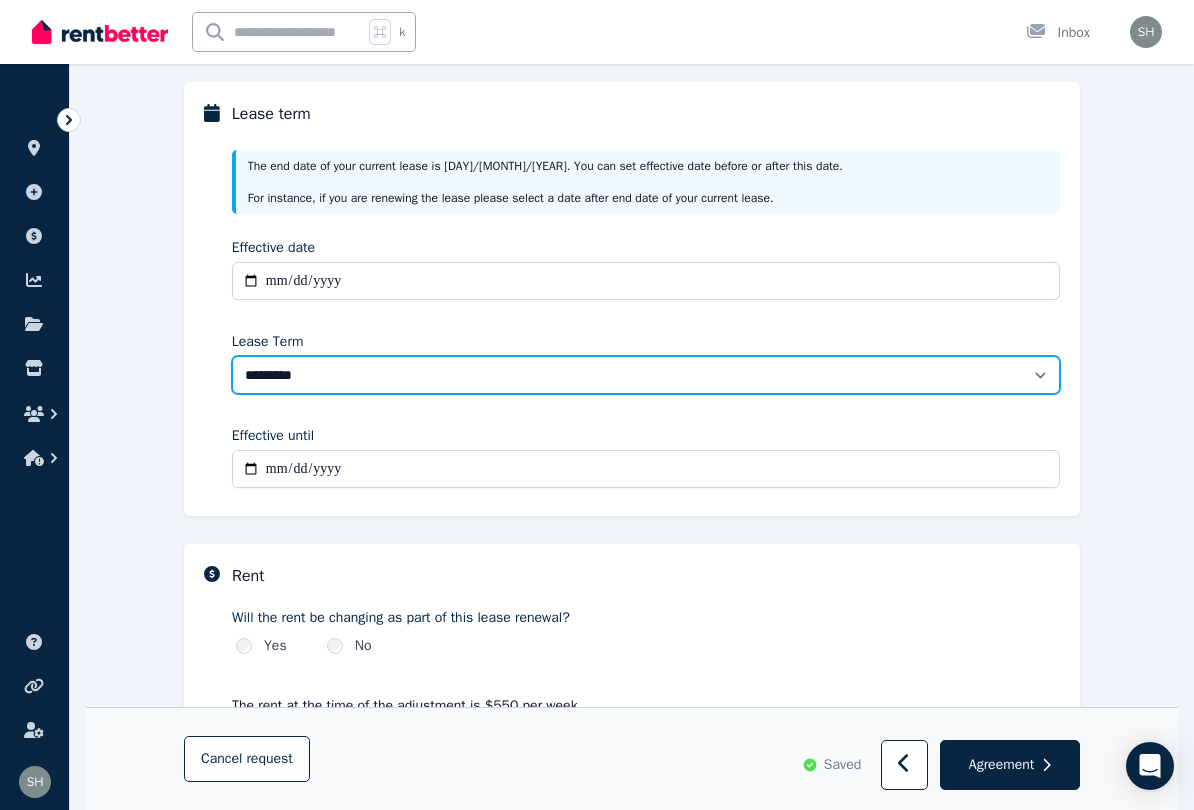 select on "**********" 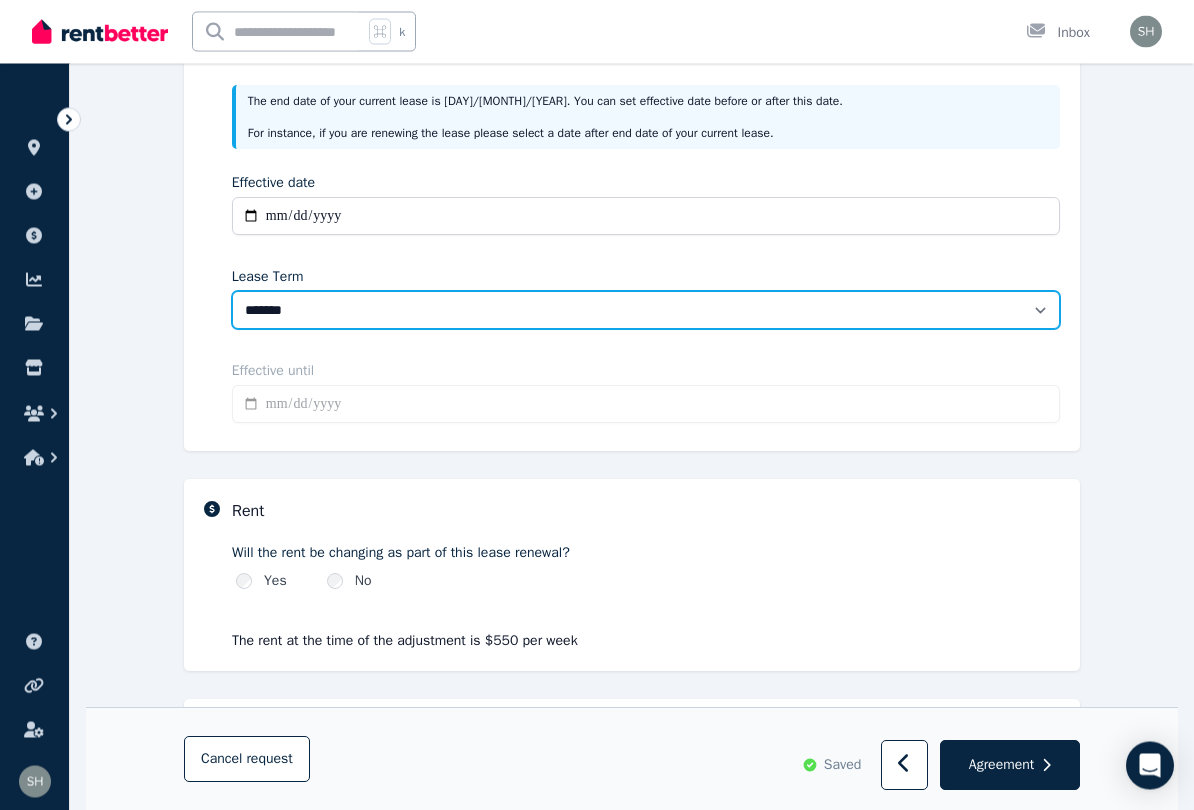 scroll, scrollTop: 299, scrollLeft: 0, axis: vertical 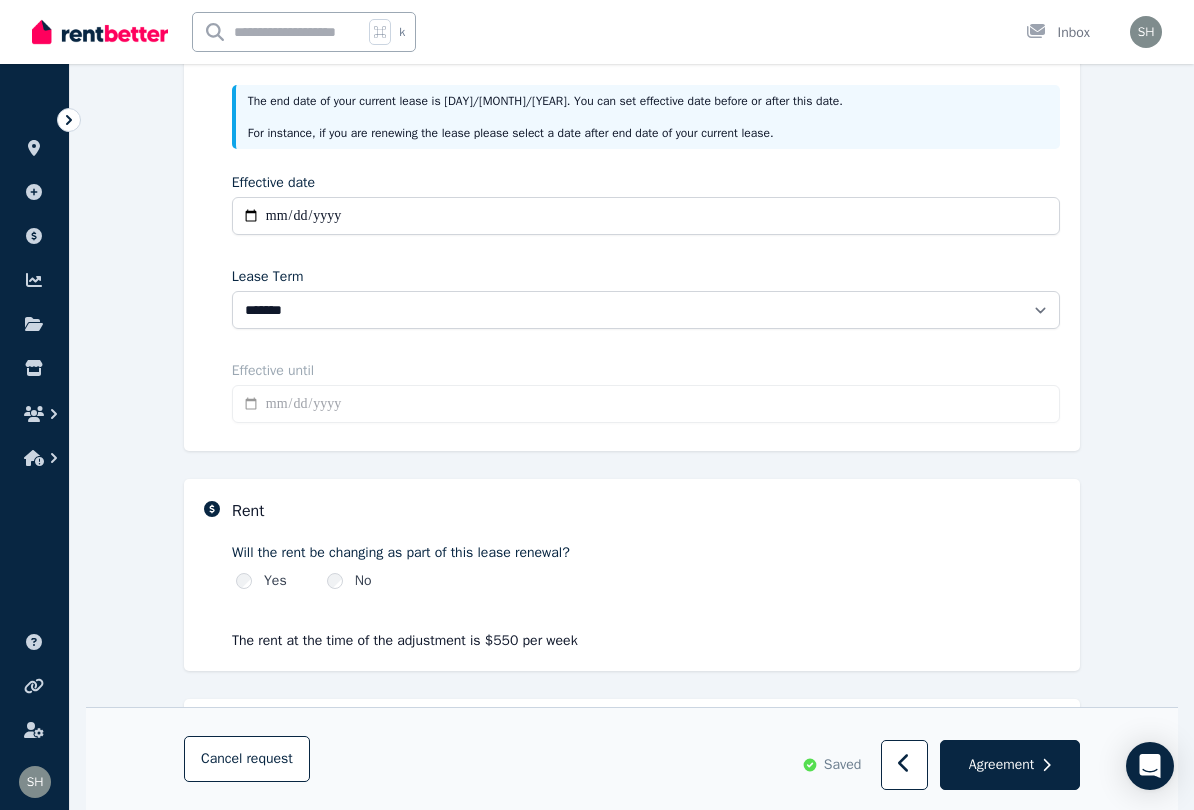 click on "**********" at bounding box center [646, 404] 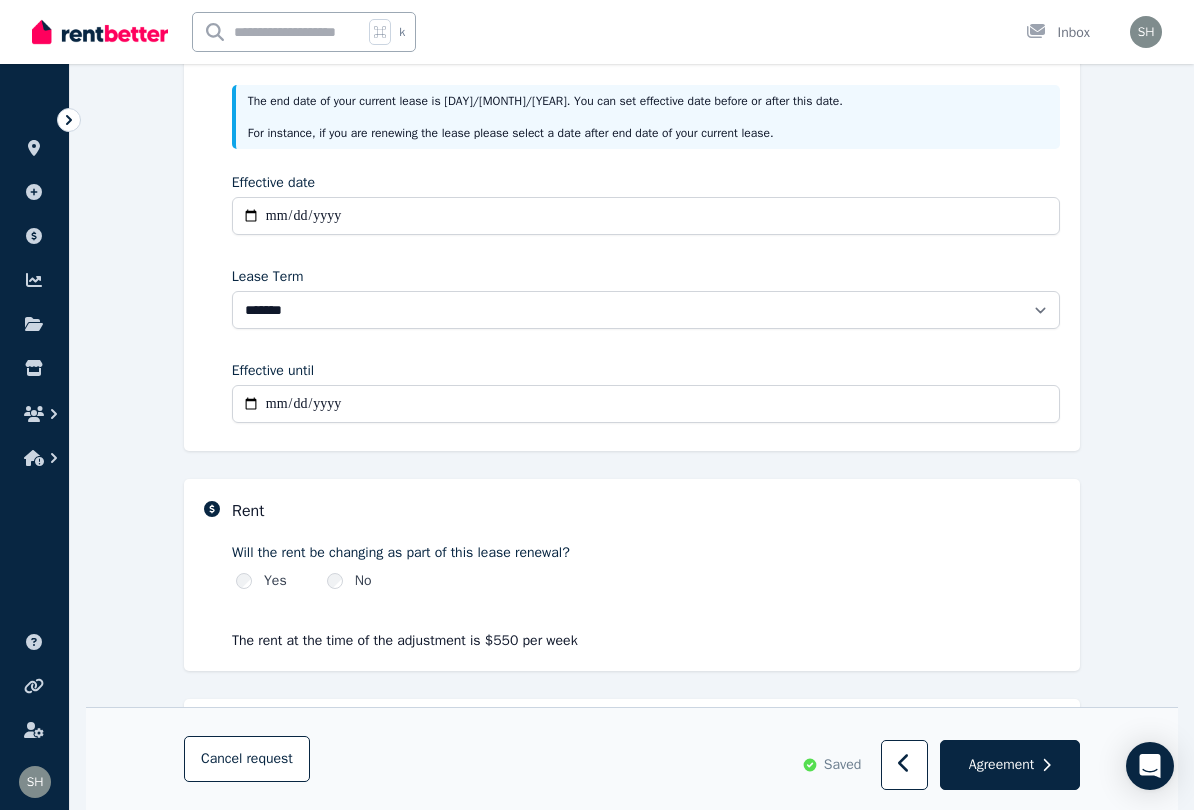 type on "**********" 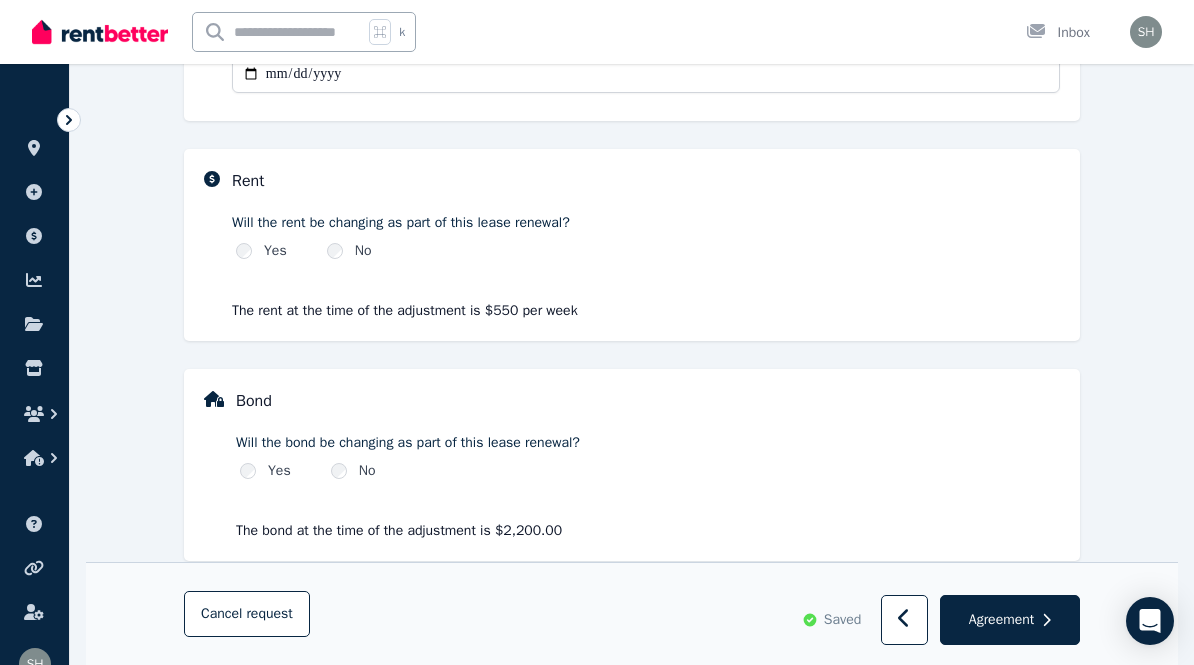 scroll, scrollTop: 665, scrollLeft: 0, axis: vertical 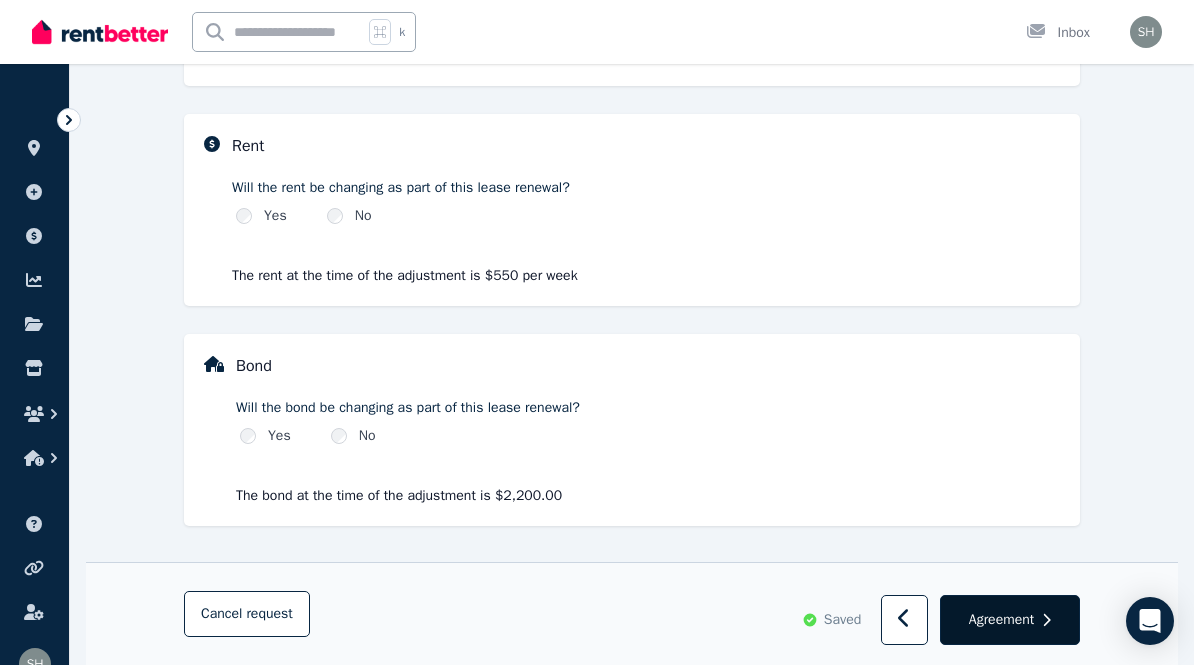 click on "Agreement" at bounding box center (1001, 620) 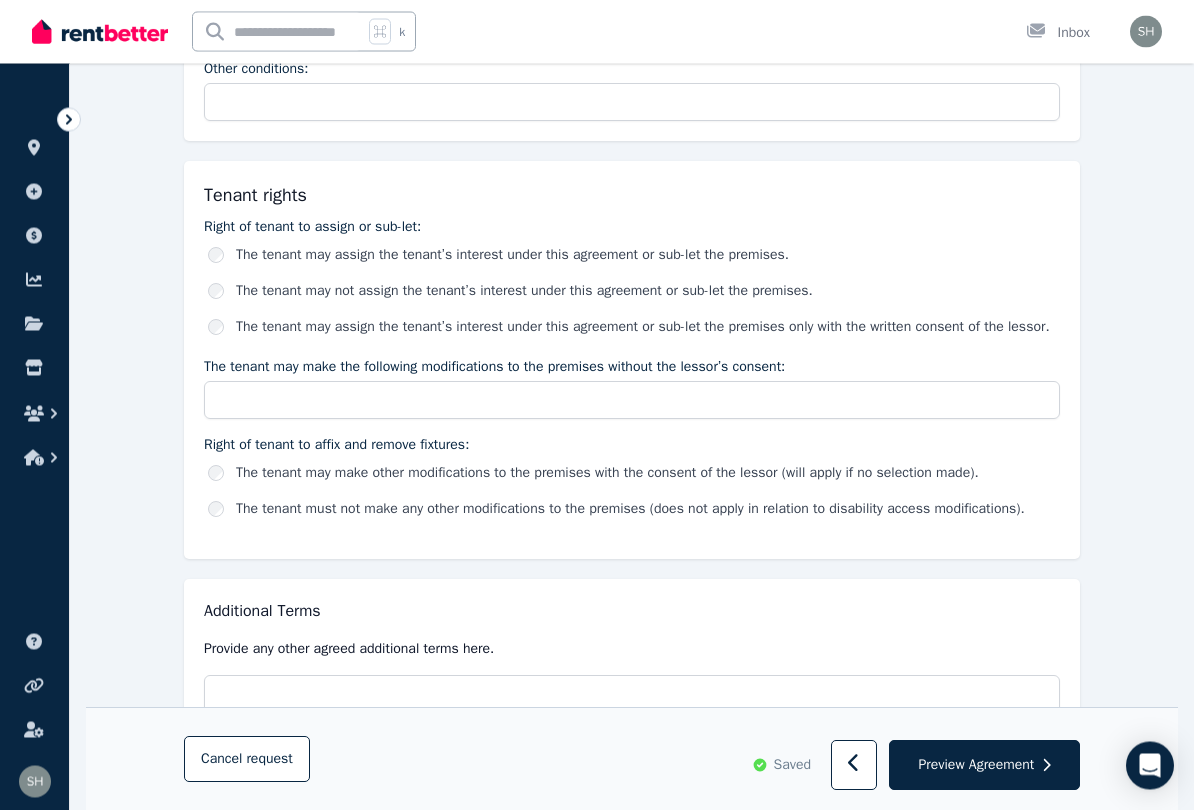 scroll, scrollTop: 2986, scrollLeft: 0, axis: vertical 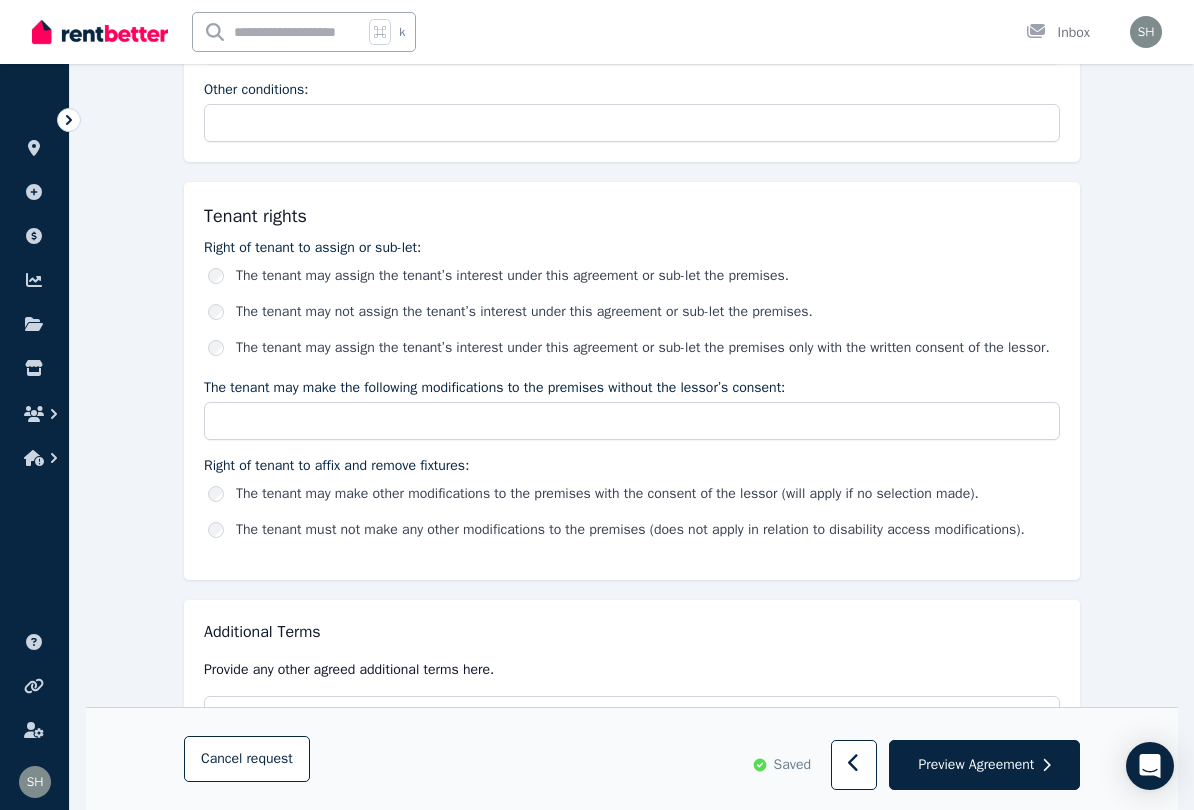click on "The tenant may assign the tenant’s interest under this agreement or sub-let the premises. The tenant may not assign the tenant’s interest under this agreement or sub-let the premises. The tenant may assign the tenant’s interest under this agreement or sub-let the premises only with the written consent of the lessor." at bounding box center [632, 312] 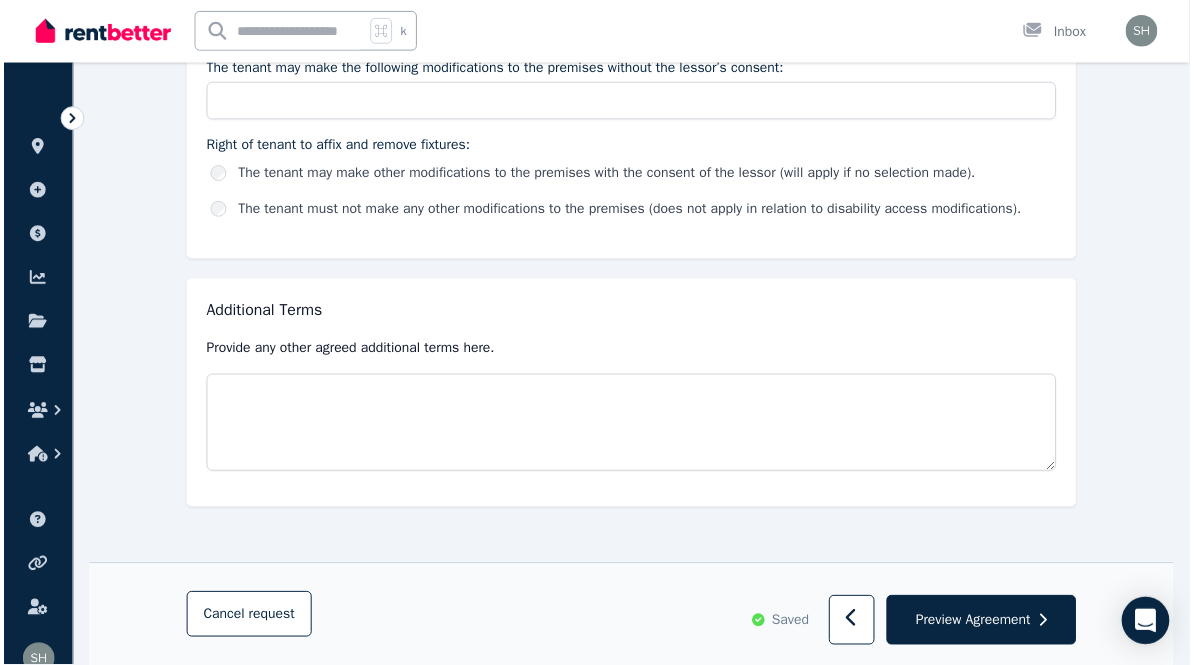 scroll, scrollTop: 3350, scrollLeft: 0, axis: vertical 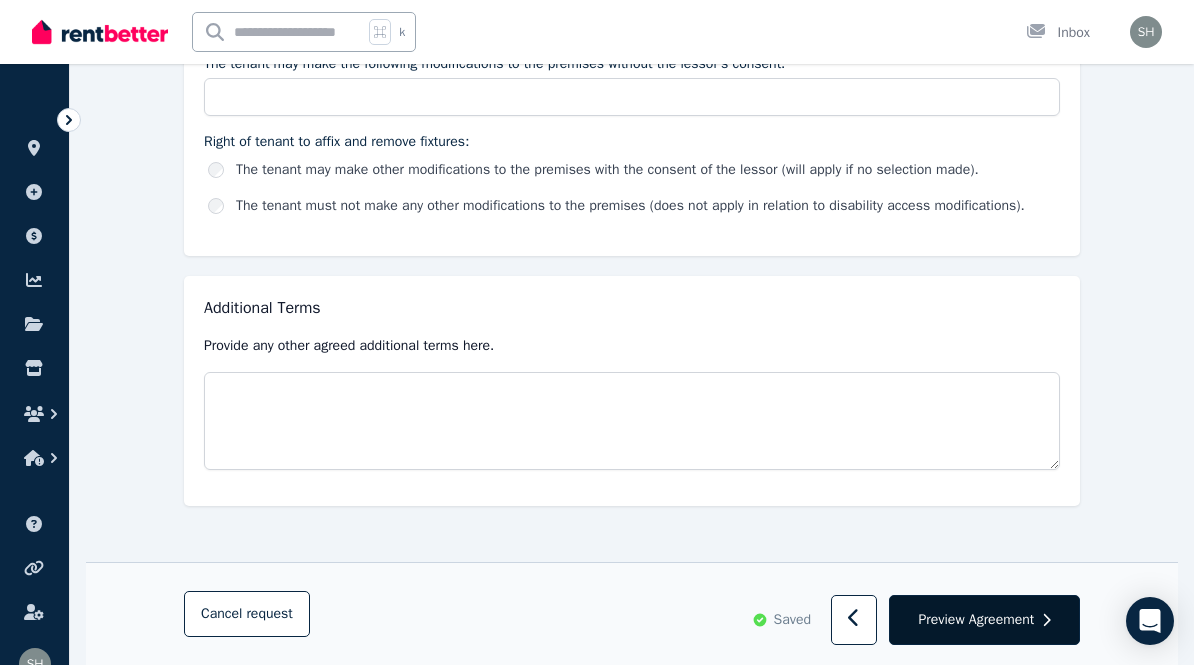 click on "Preview Agreement" at bounding box center (984, 620) 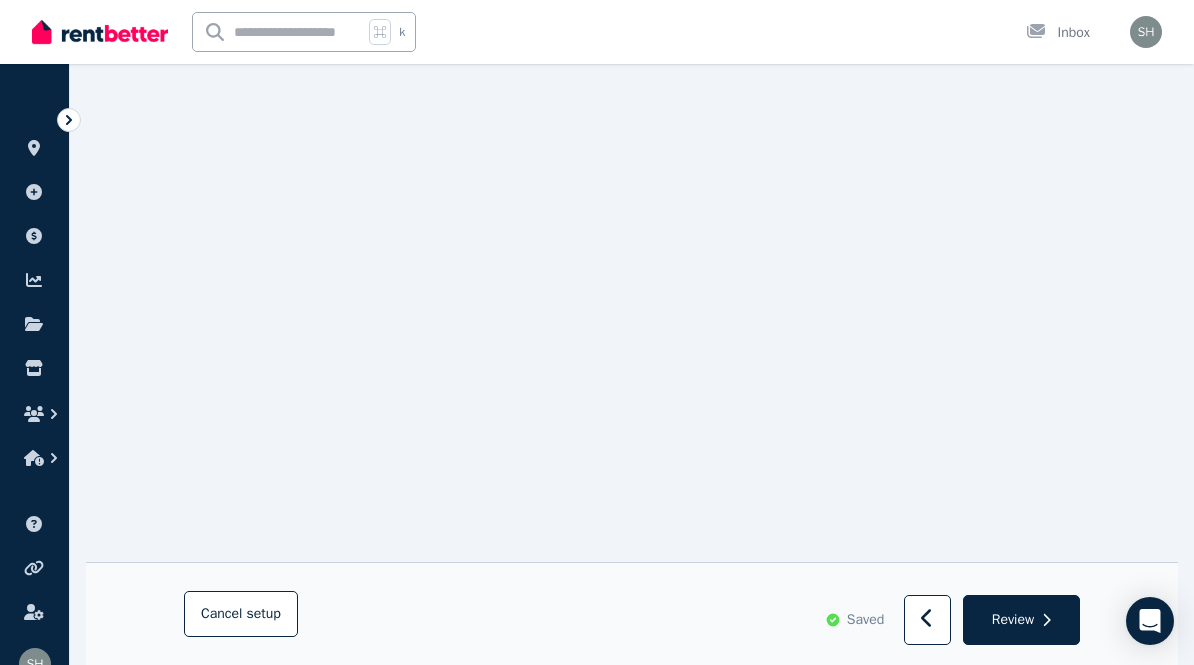 scroll, scrollTop: 13907, scrollLeft: 0, axis: vertical 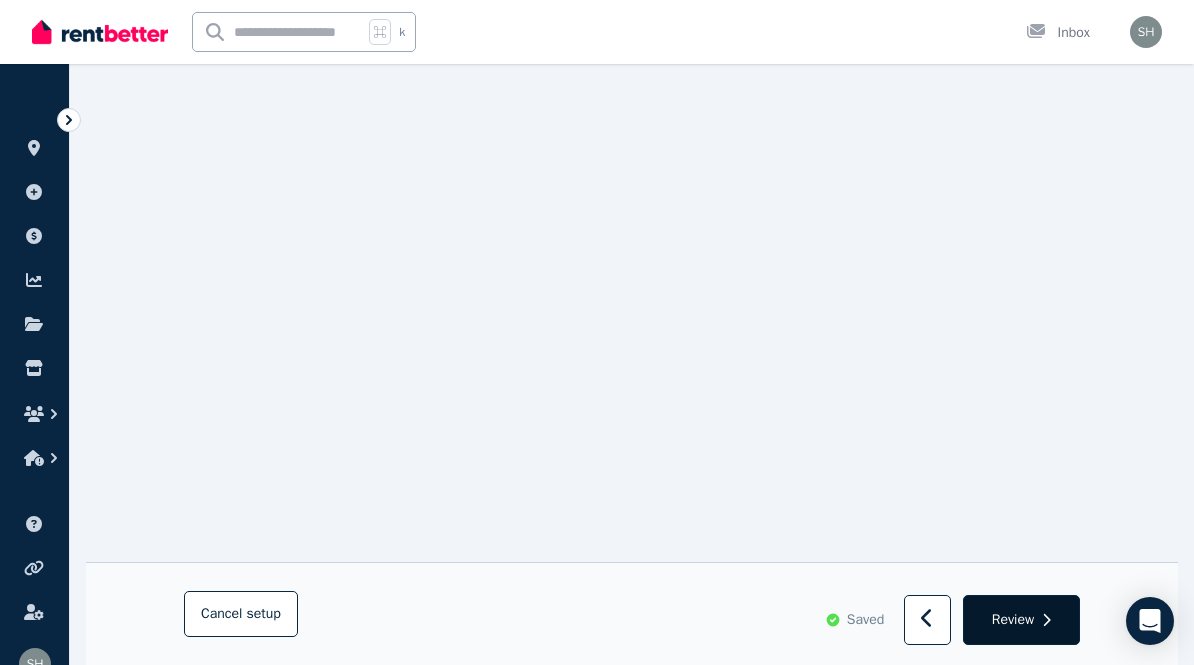 click on "Review" at bounding box center (1013, 620) 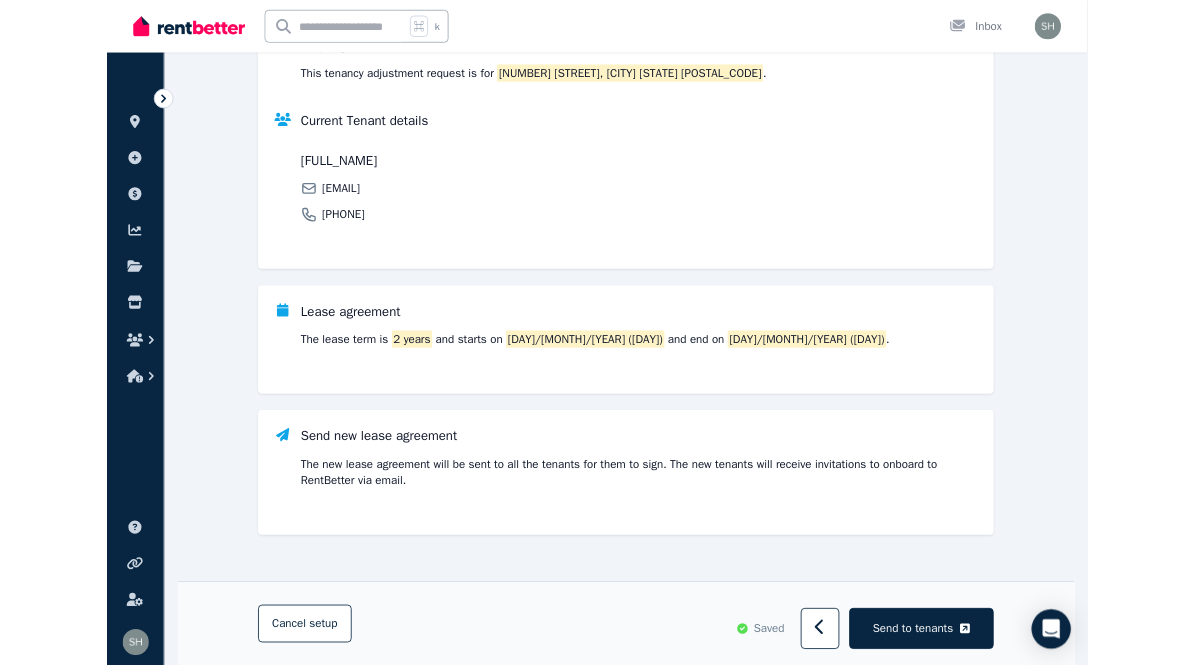 scroll, scrollTop: 477, scrollLeft: 0, axis: vertical 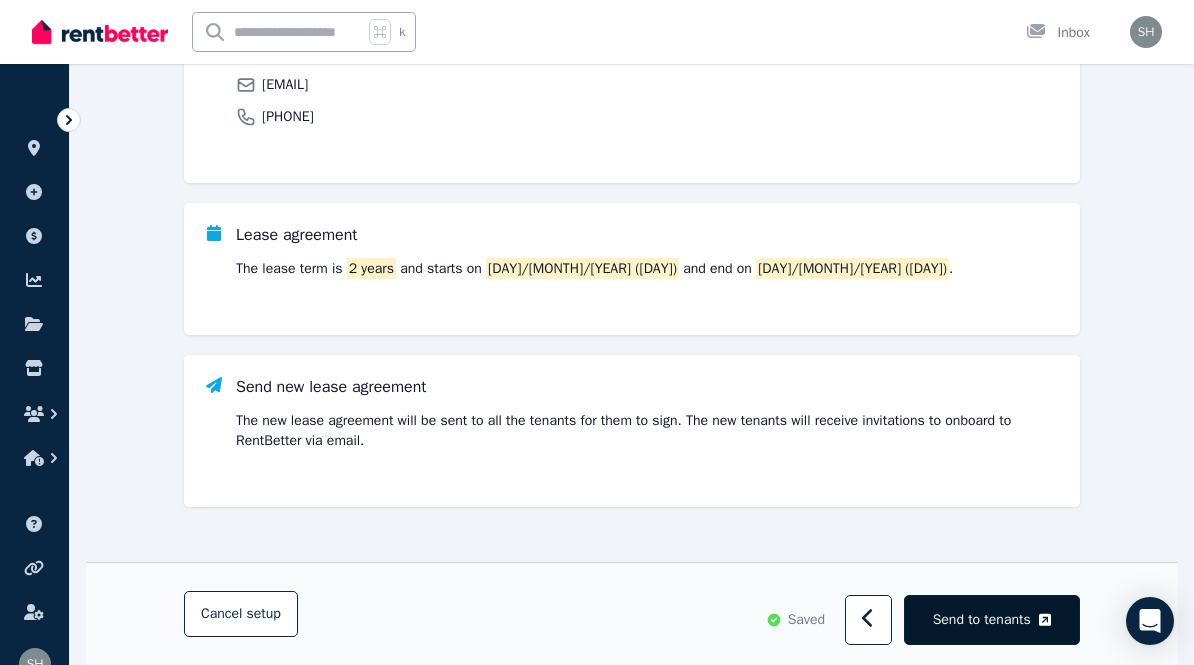 click on "Send to tenants" at bounding box center (982, 620) 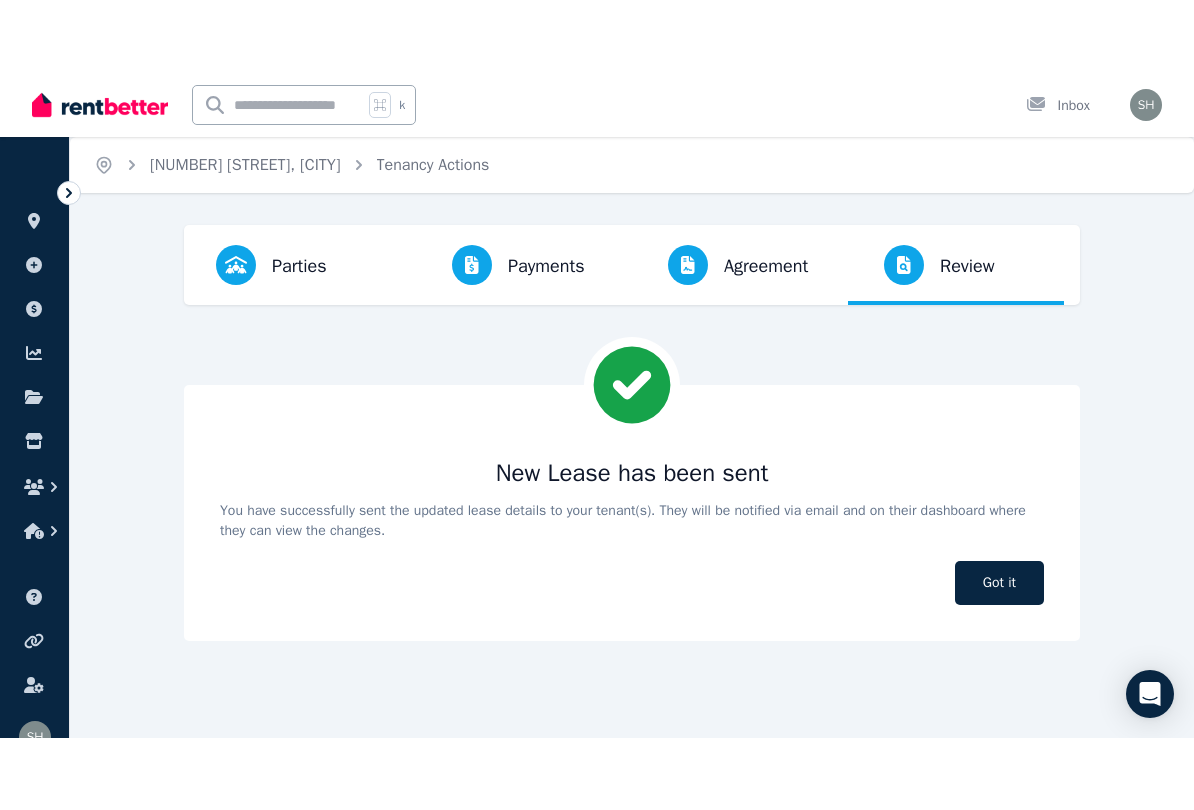 scroll, scrollTop: 0, scrollLeft: 0, axis: both 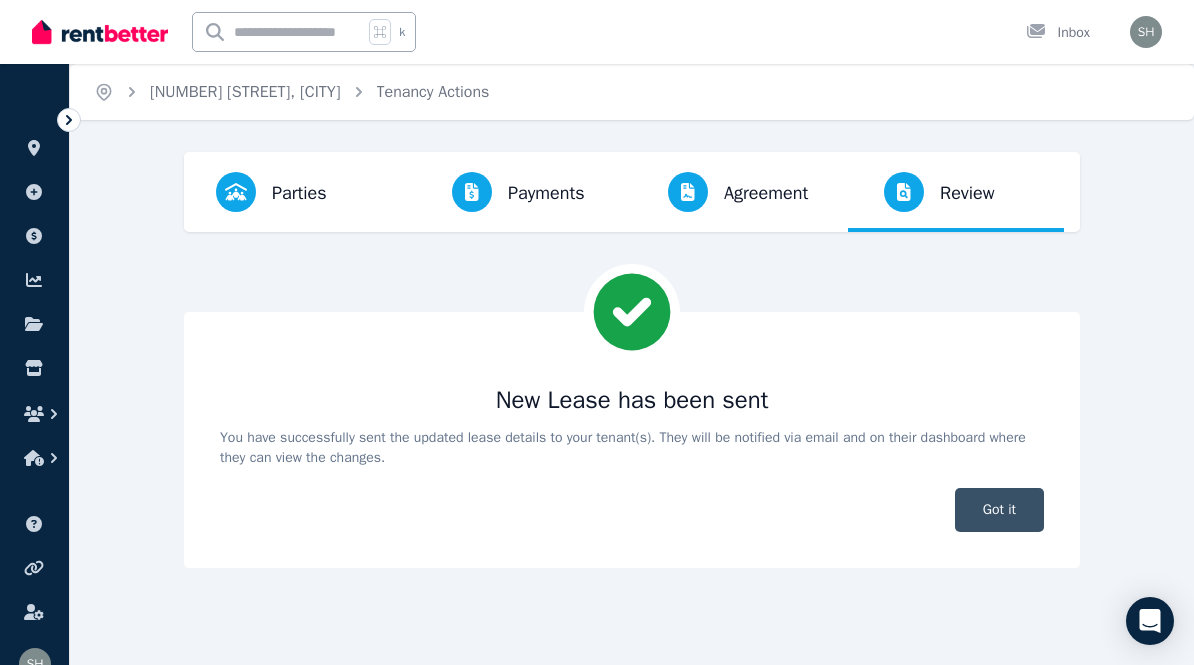click on "Got it" at bounding box center (999, 510) 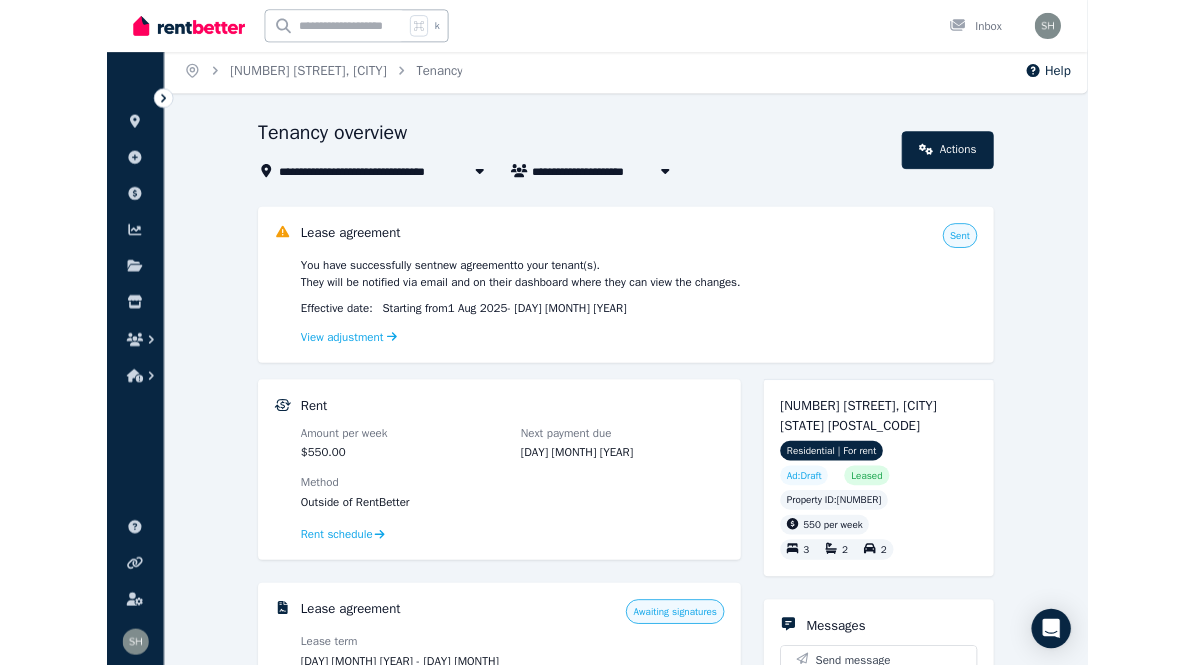 scroll, scrollTop: 0, scrollLeft: 0, axis: both 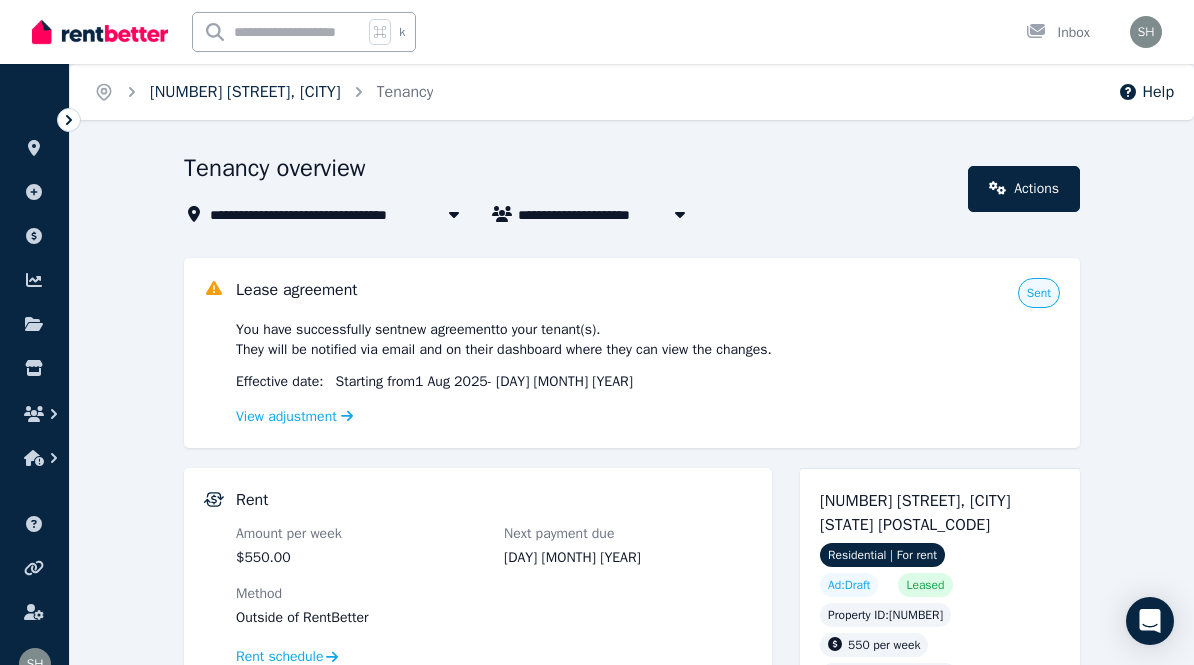 click on "[NUMBER] [STREET], [CITY]" at bounding box center (245, 92) 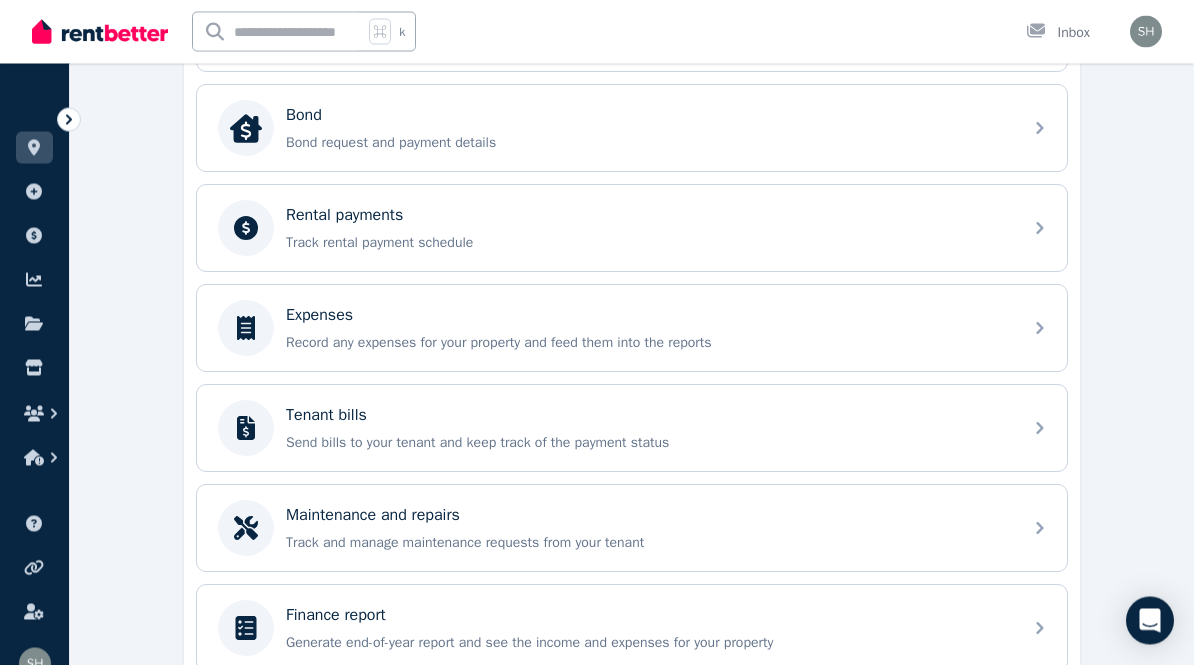 scroll, scrollTop: 748, scrollLeft: 0, axis: vertical 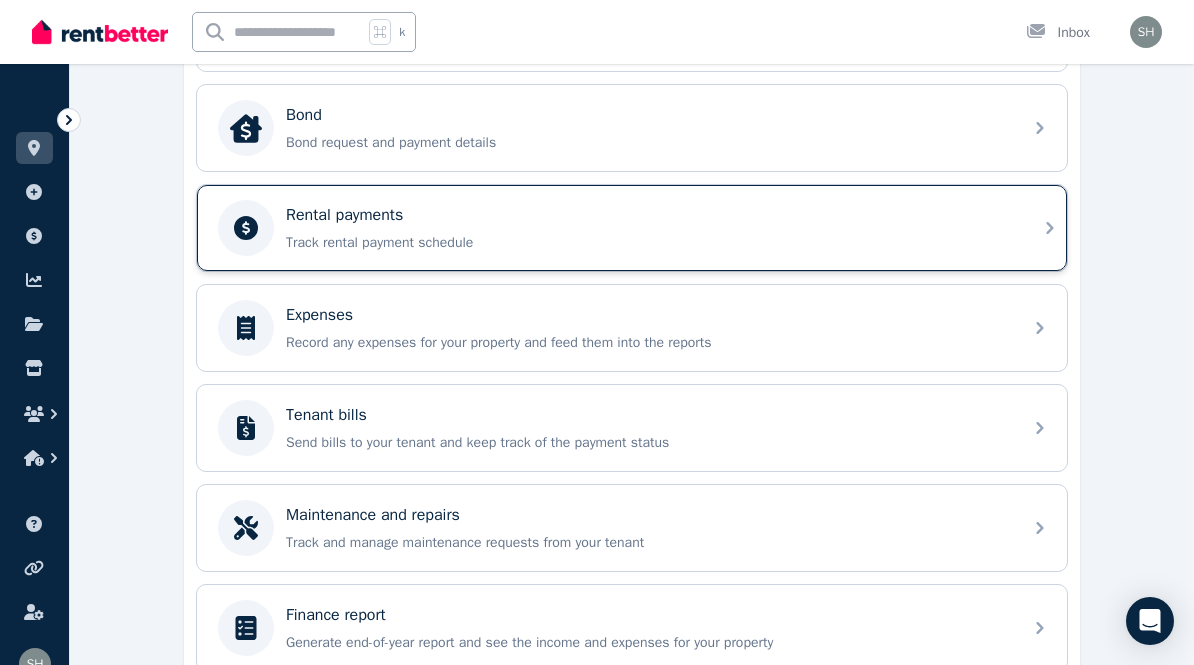click on "Rental payments" at bounding box center [344, 215] 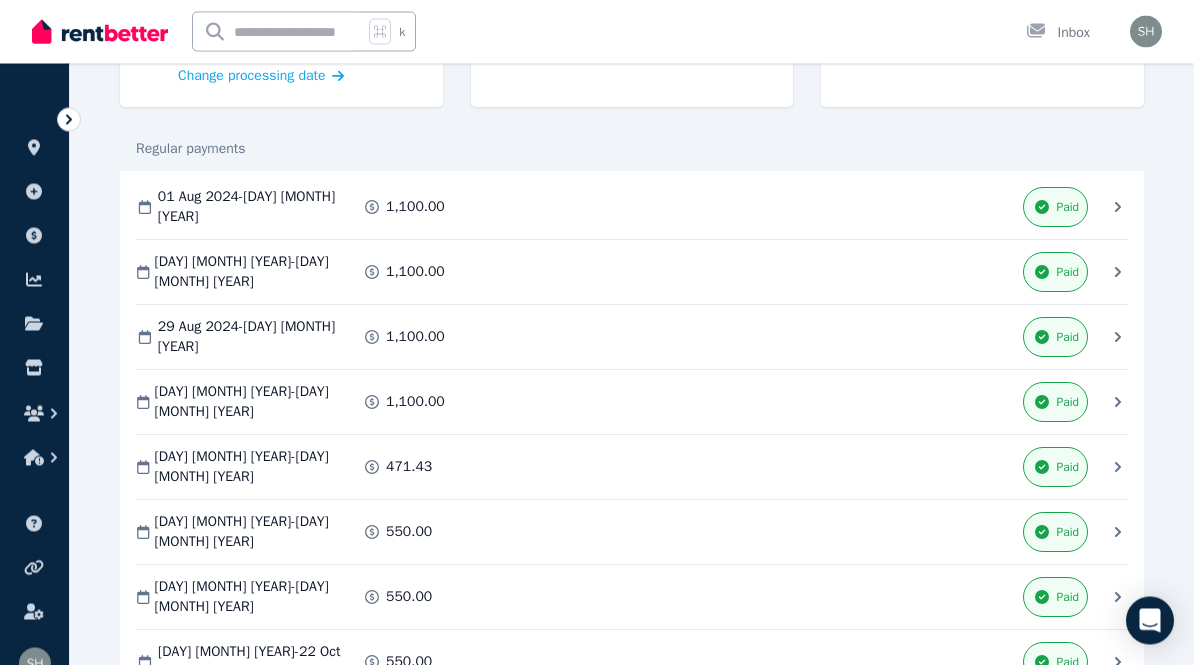 scroll, scrollTop: 0, scrollLeft: 0, axis: both 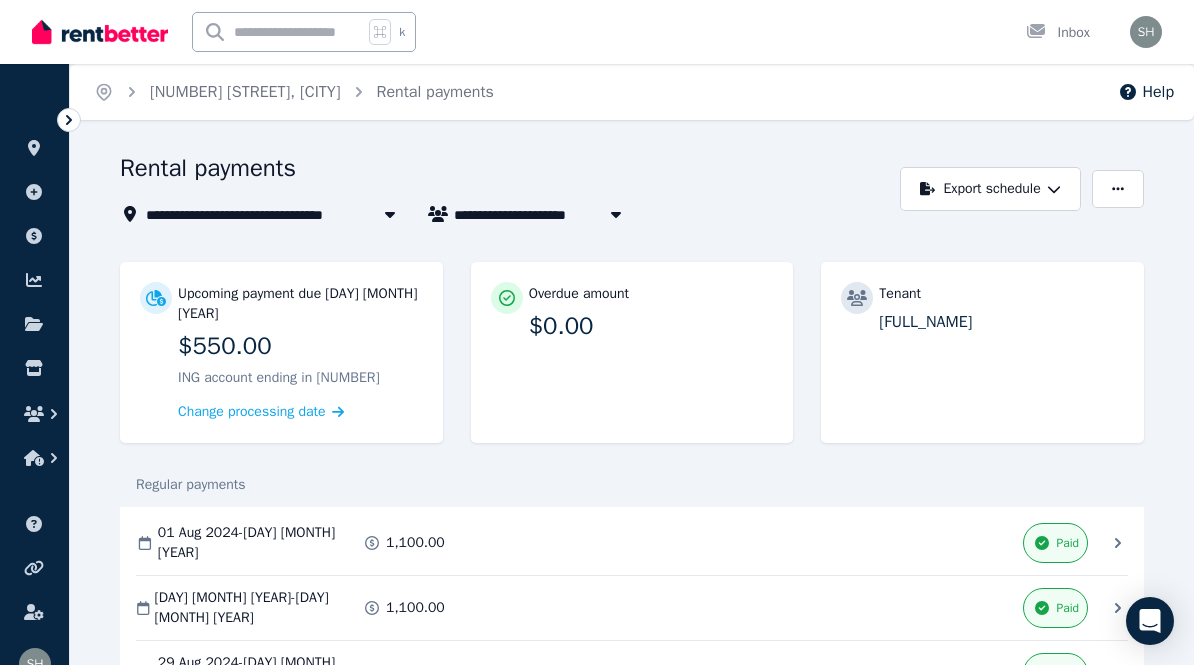 click at bounding box center (1146, 32) 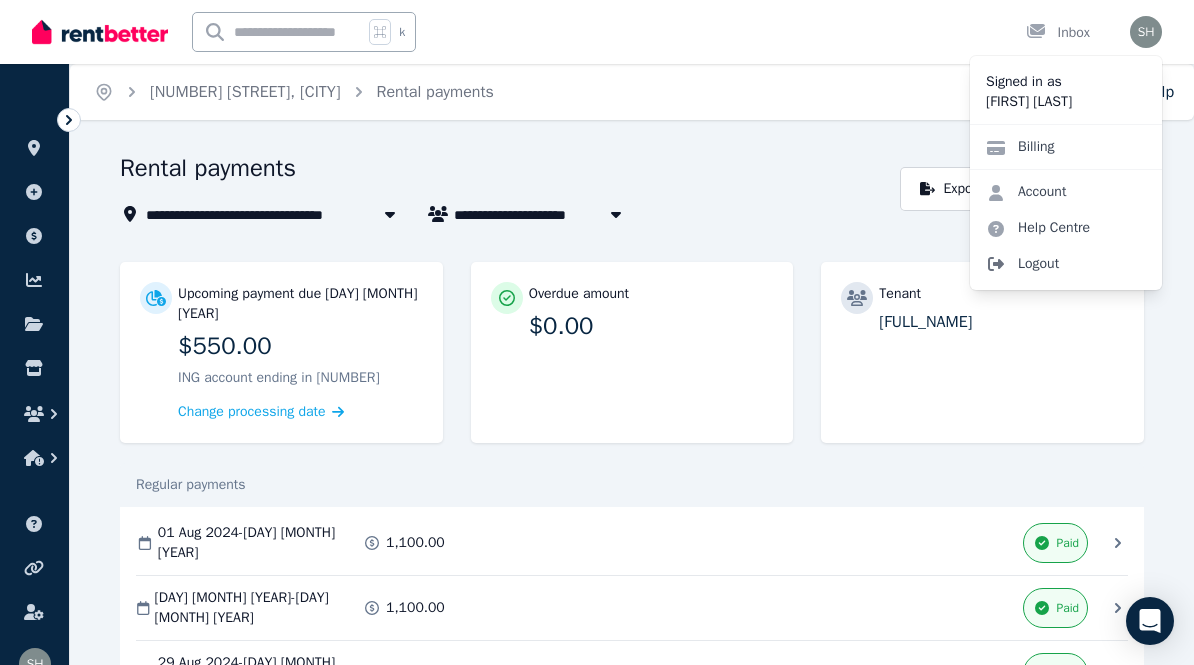 click on "Logout" at bounding box center (1066, 264) 